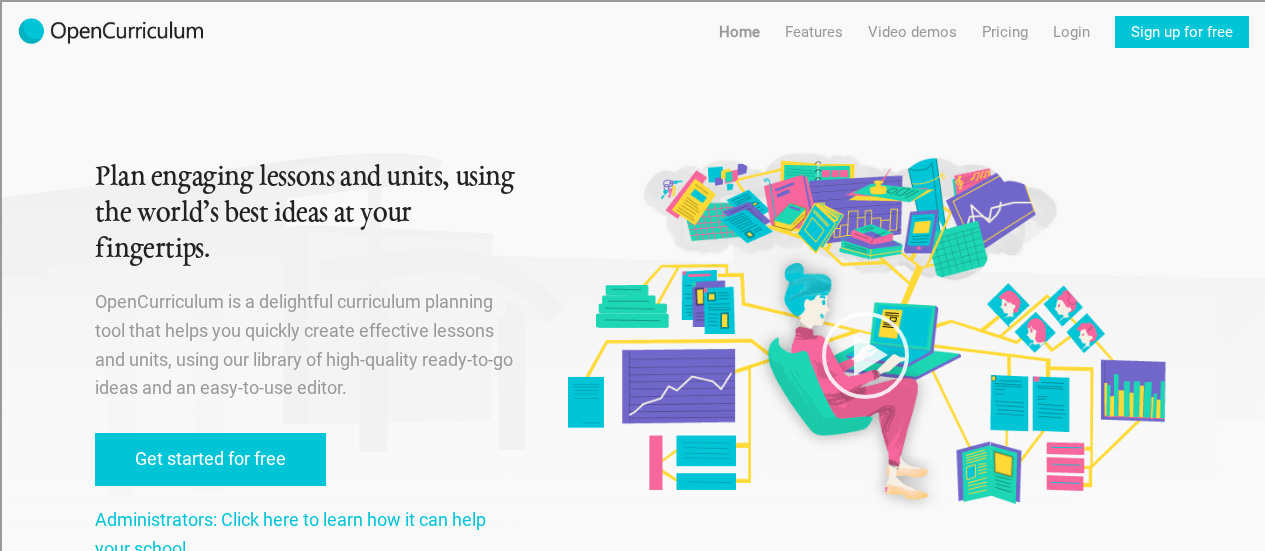 scroll, scrollTop: 100, scrollLeft: 0, axis: vertical 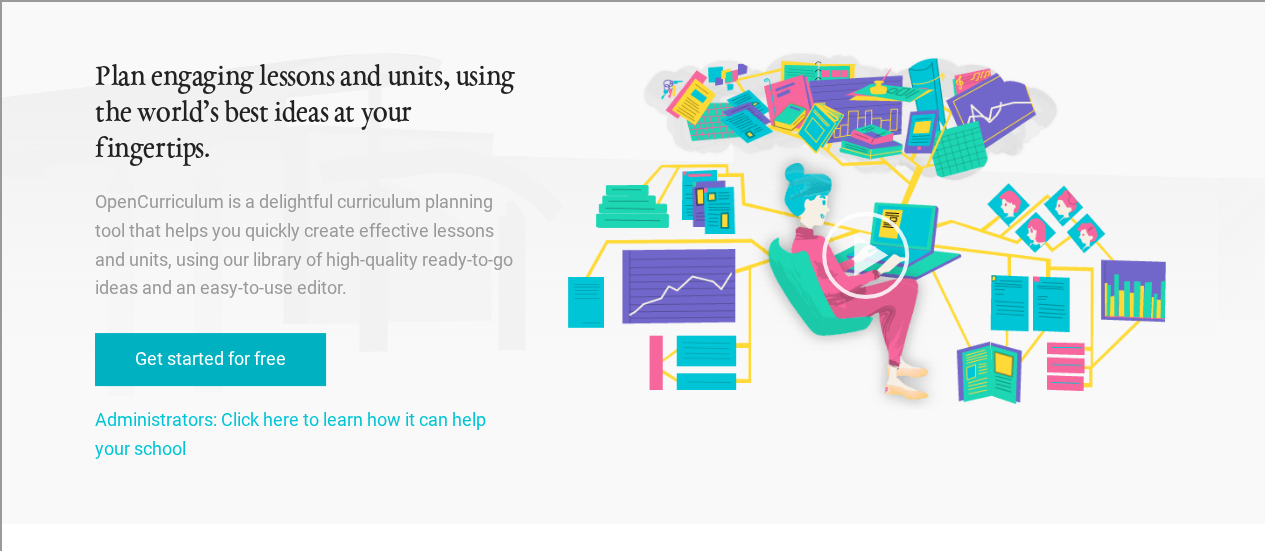 click on "Get started for free" at bounding box center [210, 359] 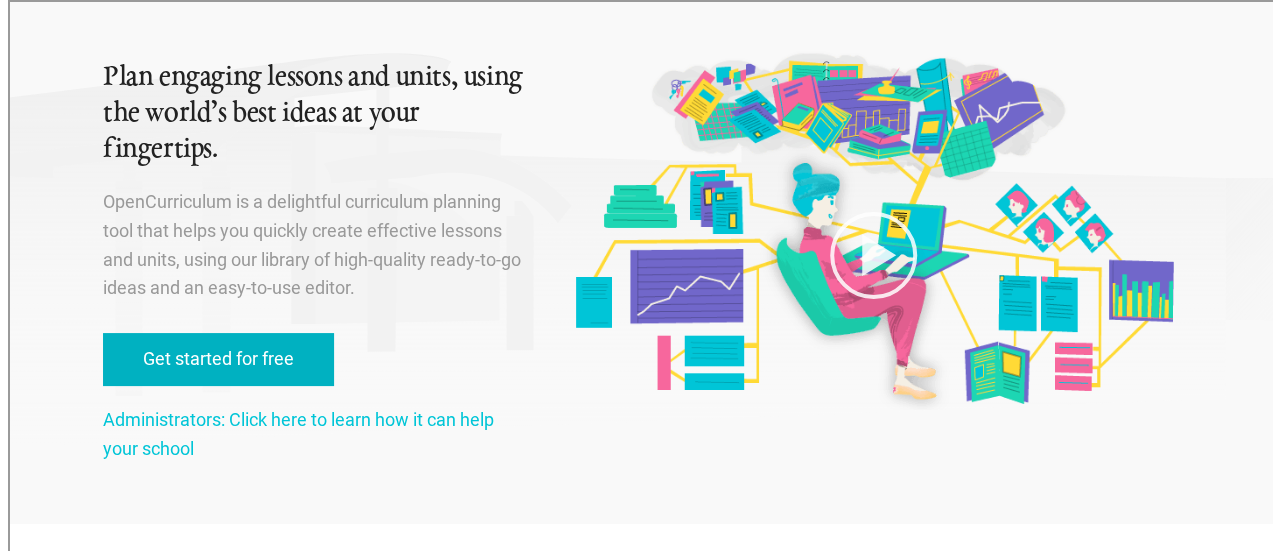 scroll, scrollTop: 0, scrollLeft: 0, axis: both 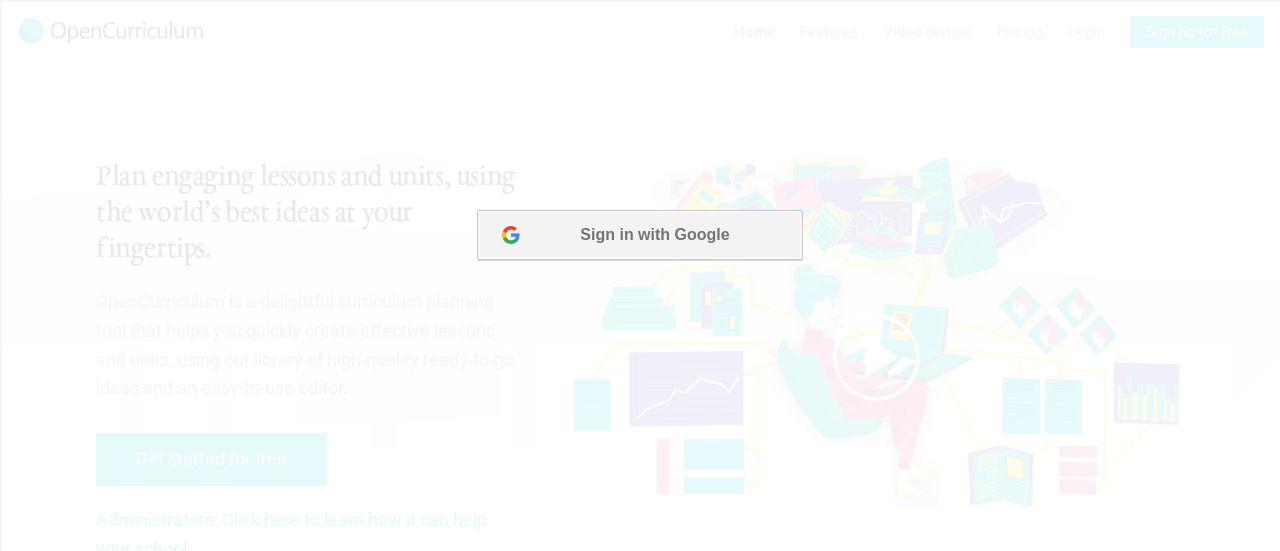 click on "Sign in with Google" at bounding box center (639, 235) 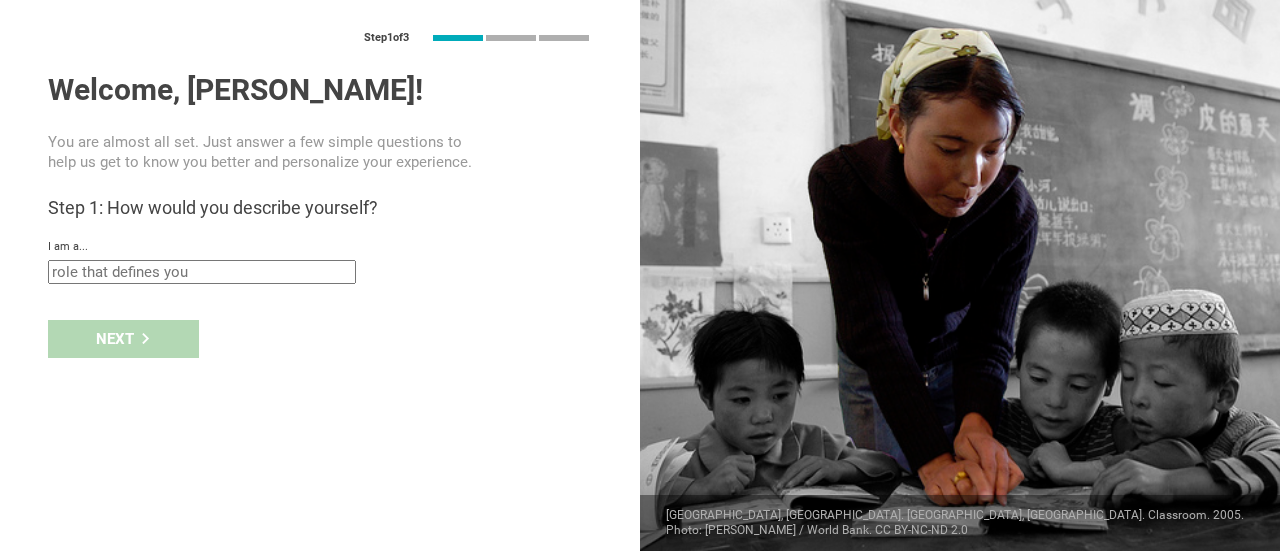 click at bounding box center [202, 272] 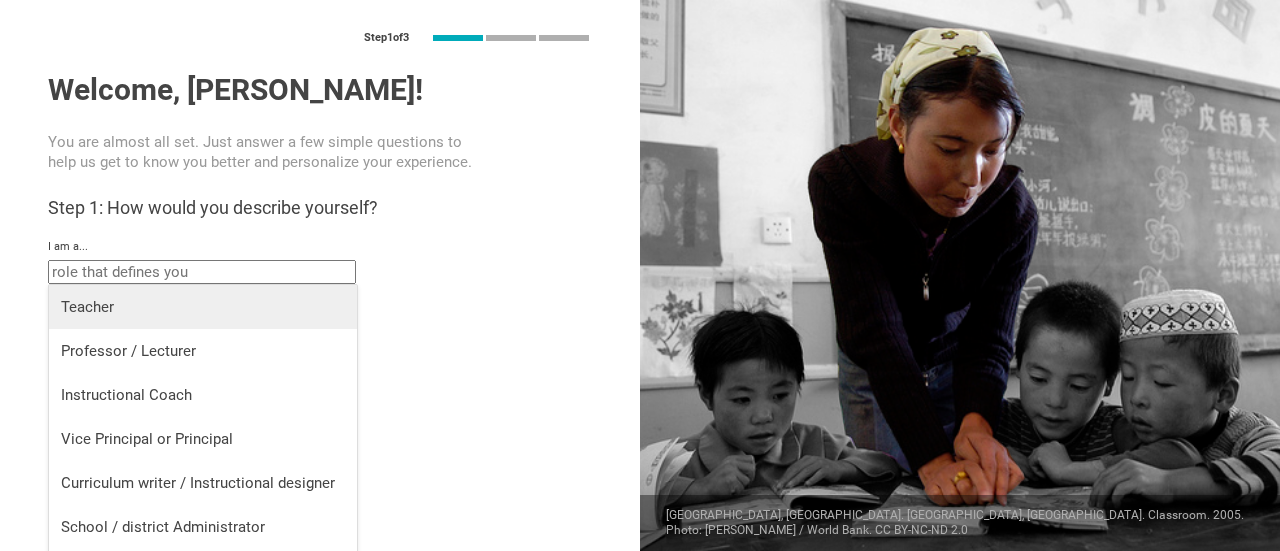 click on "Teacher" at bounding box center [203, 307] 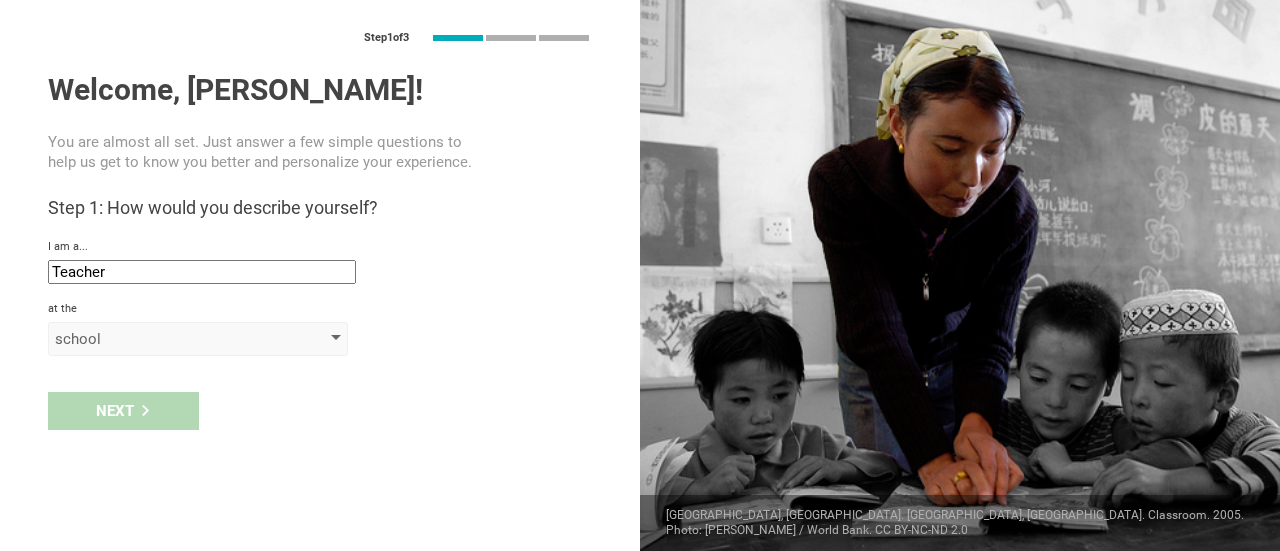 click on "school" at bounding box center (169, 339) 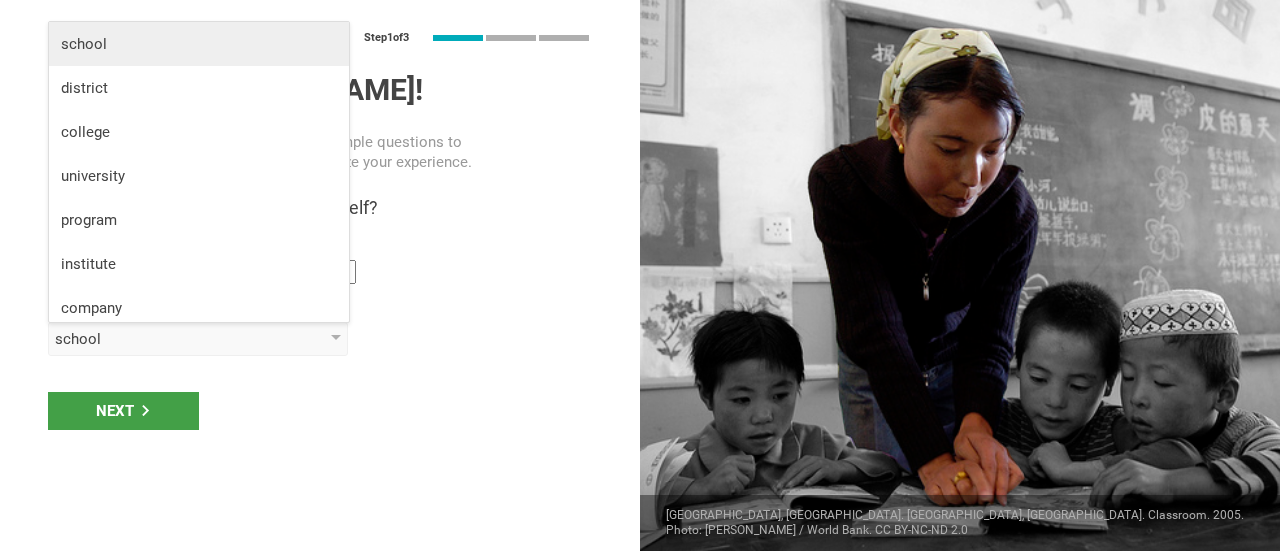 click on "school" at bounding box center (199, 44) 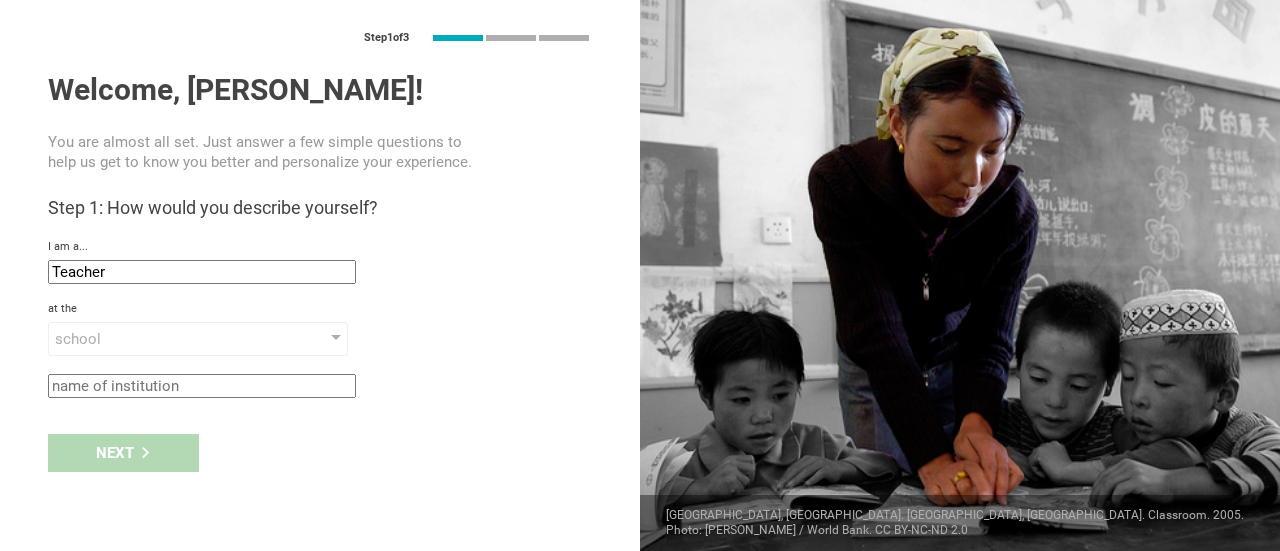 click 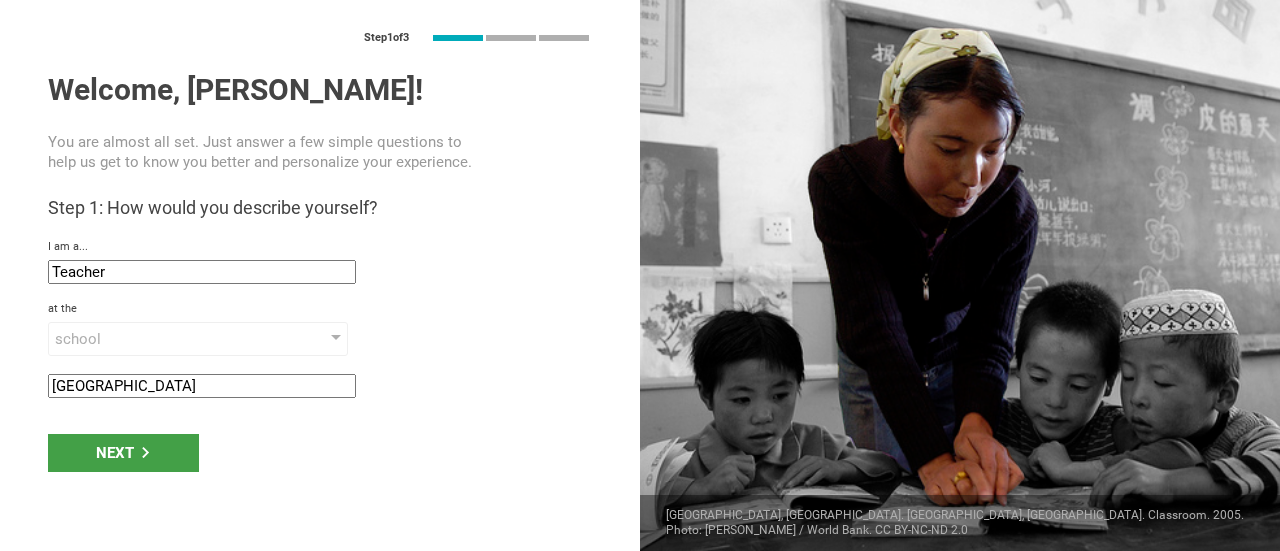 type on "Ephrata High School" 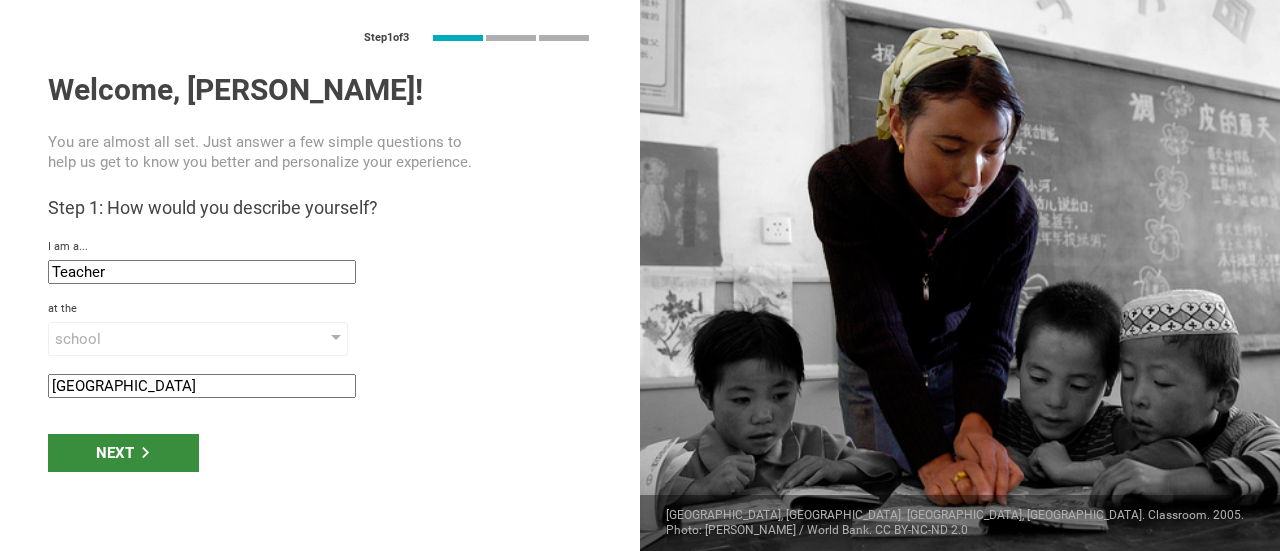 click on "Next" at bounding box center [123, 453] 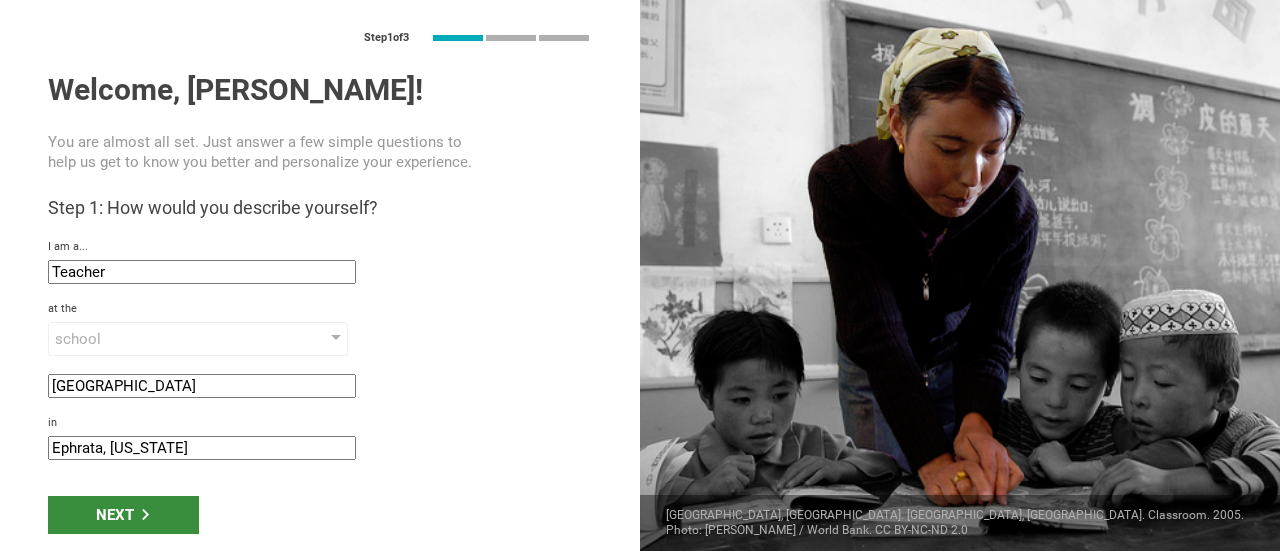 click on "Next" at bounding box center (123, 515) 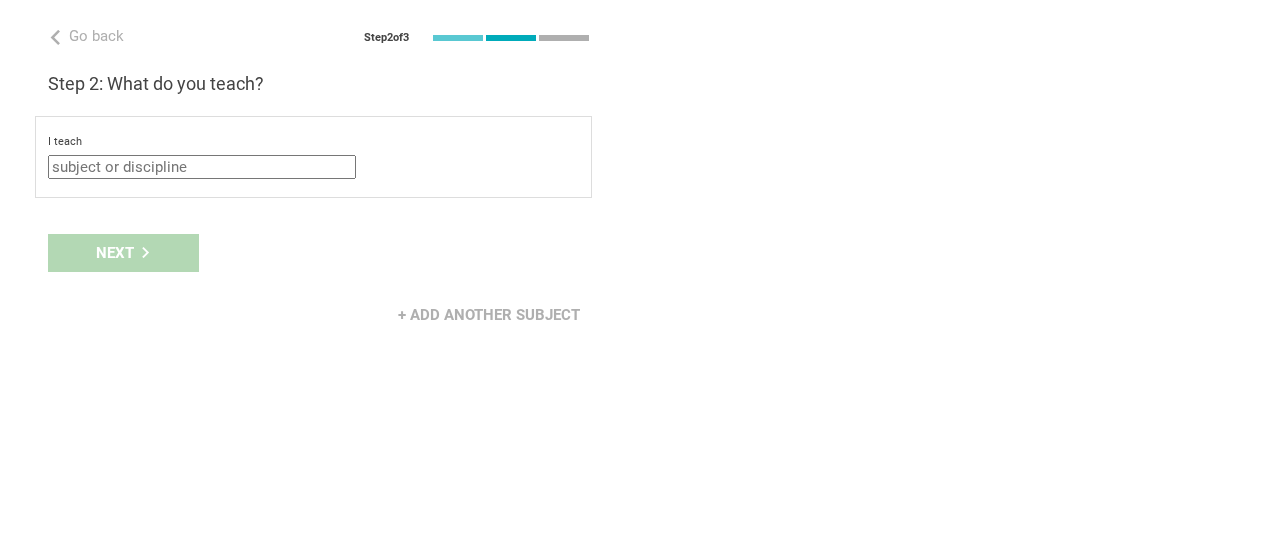click at bounding box center [202, 167] 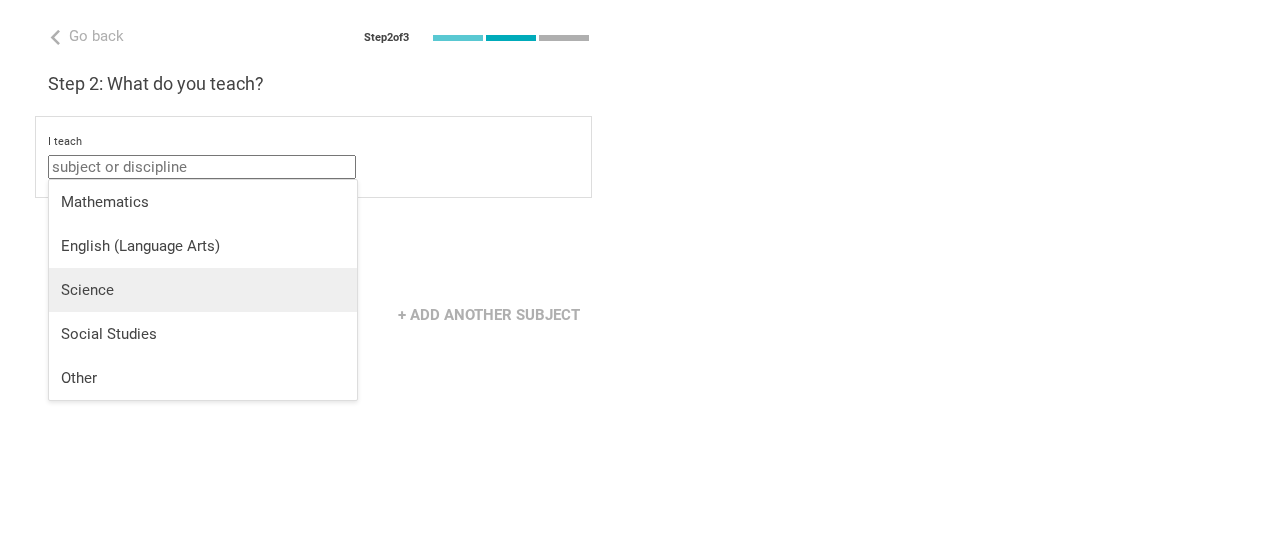 click on "Science" at bounding box center (203, 290) 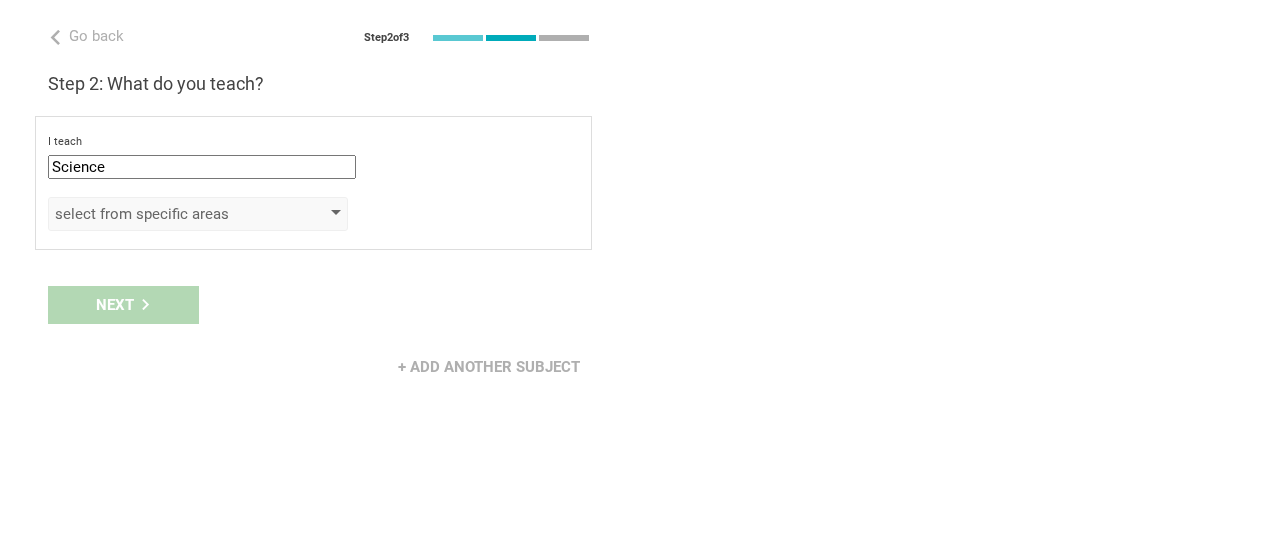 click at bounding box center (336, 214) 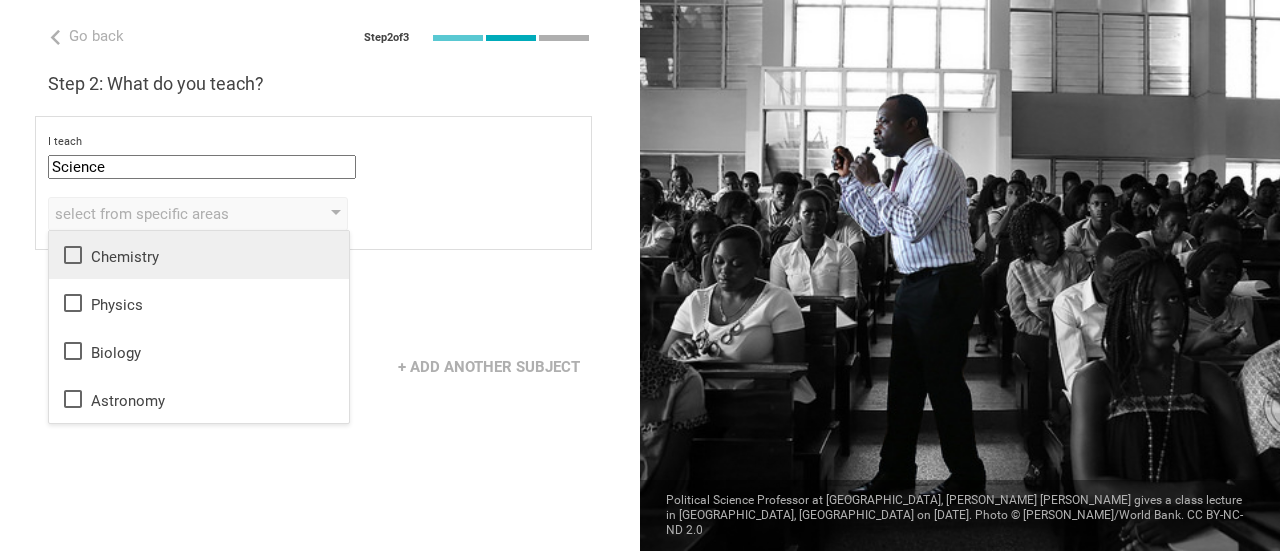 click 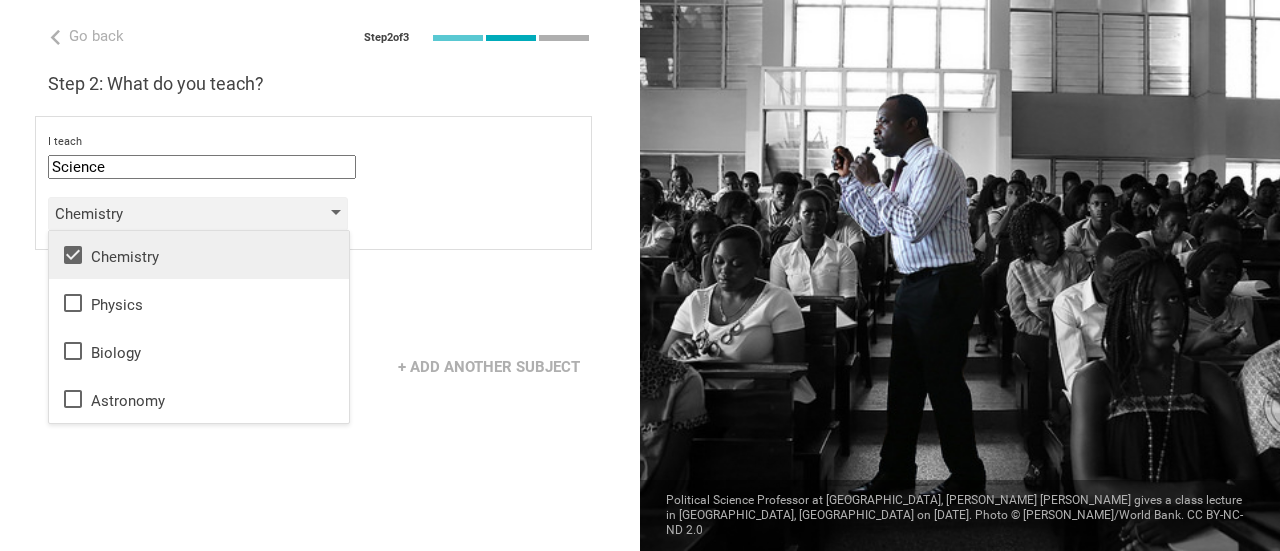 click on "Chemistry" at bounding box center [198, 214] 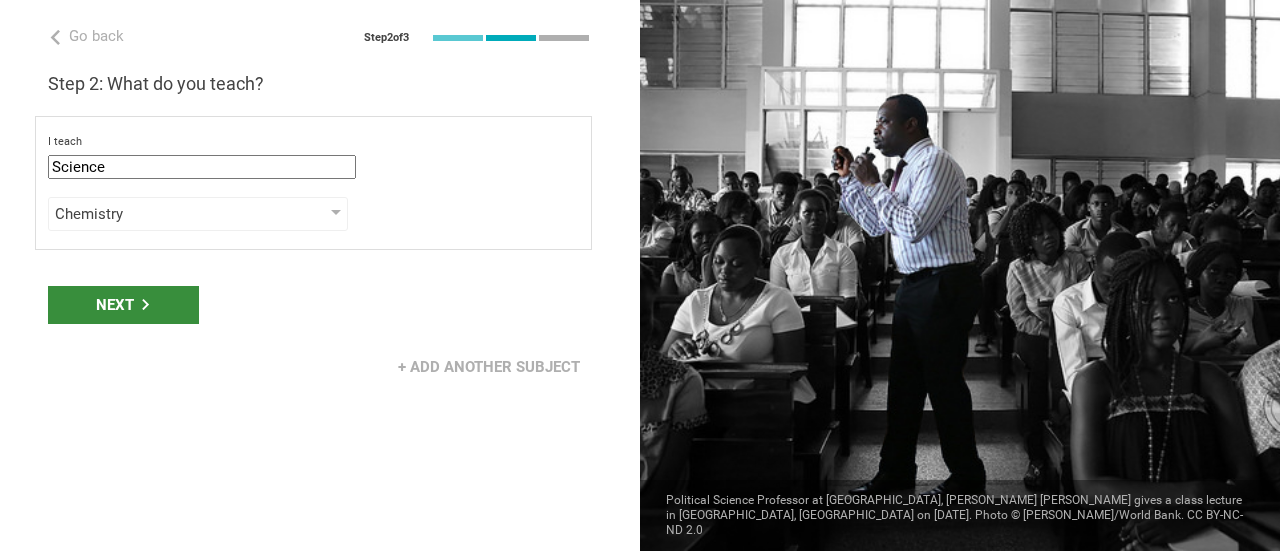 click on "Next" at bounding box center [123, 305] 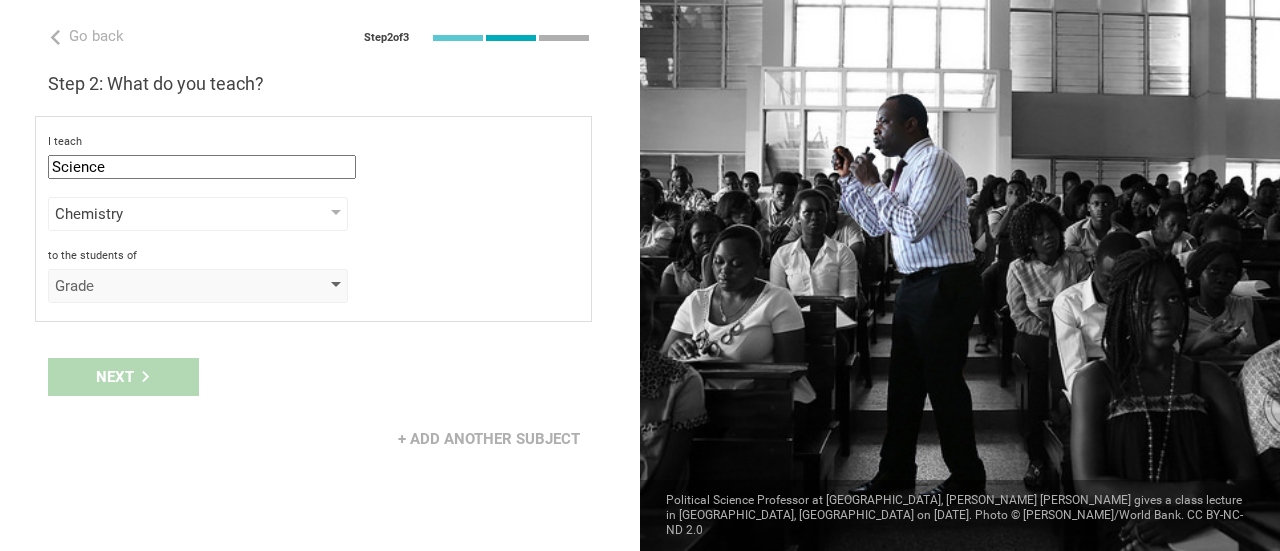 click on "Grade" at bounding box center [169, 286] 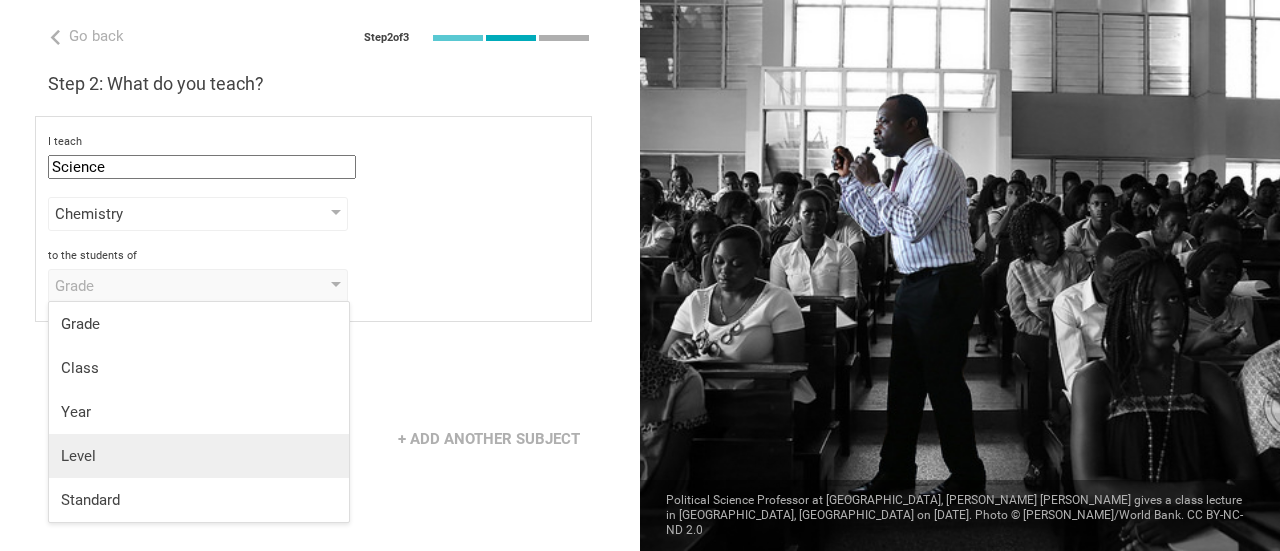 click on "Level" at bounding box center [199, 456] 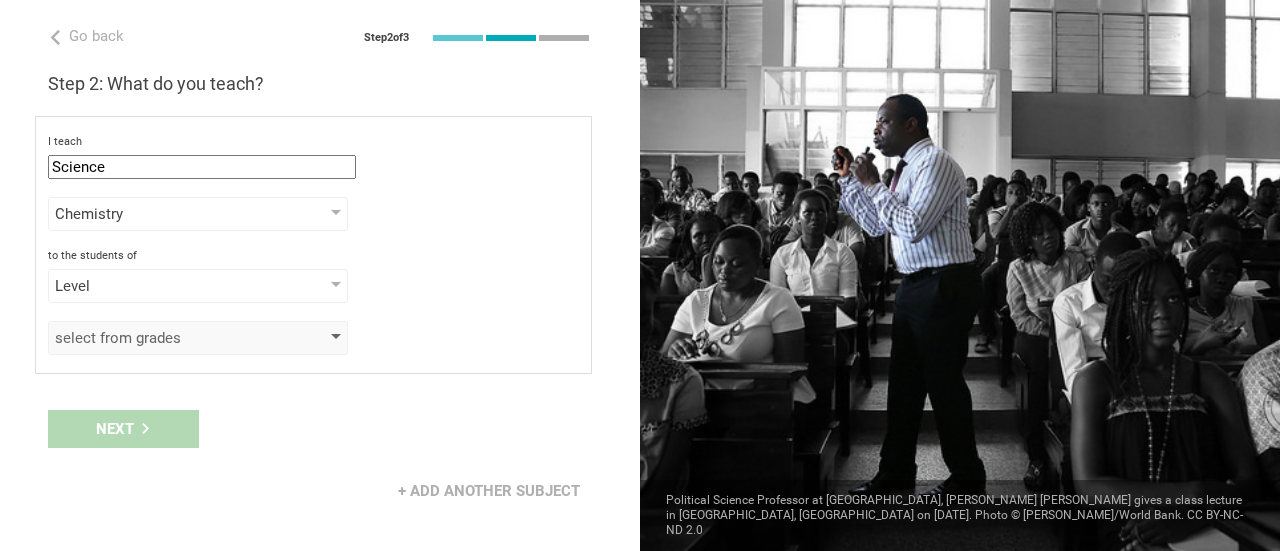 click on "select from grades" at bounding box center (169, 338) 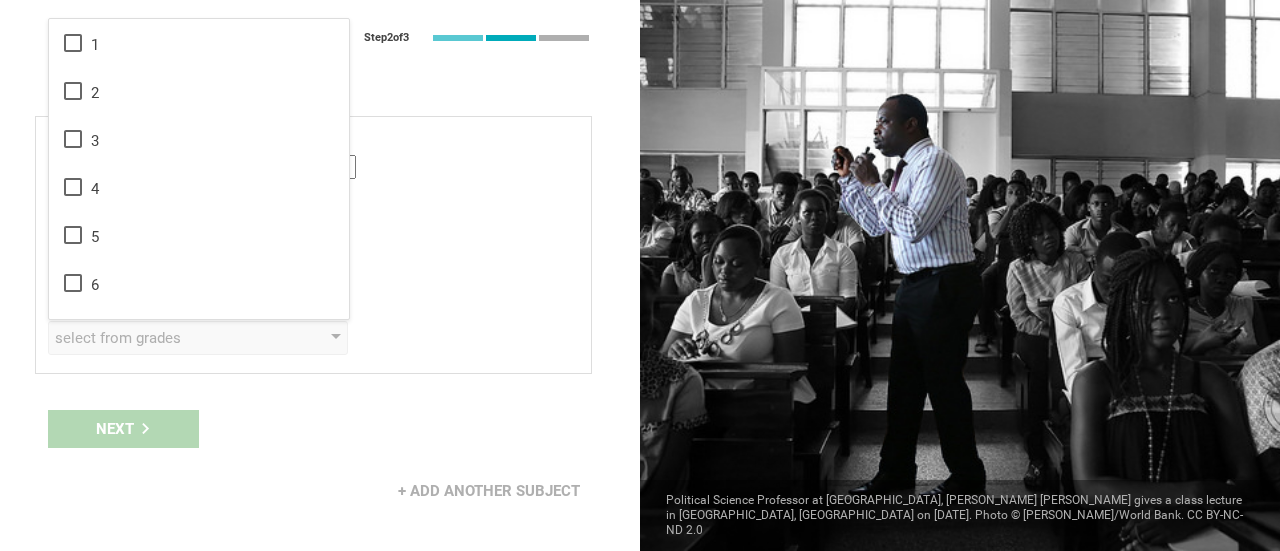 scroll, scrollTop: 324, scrollLeft: 0, axis: vertical 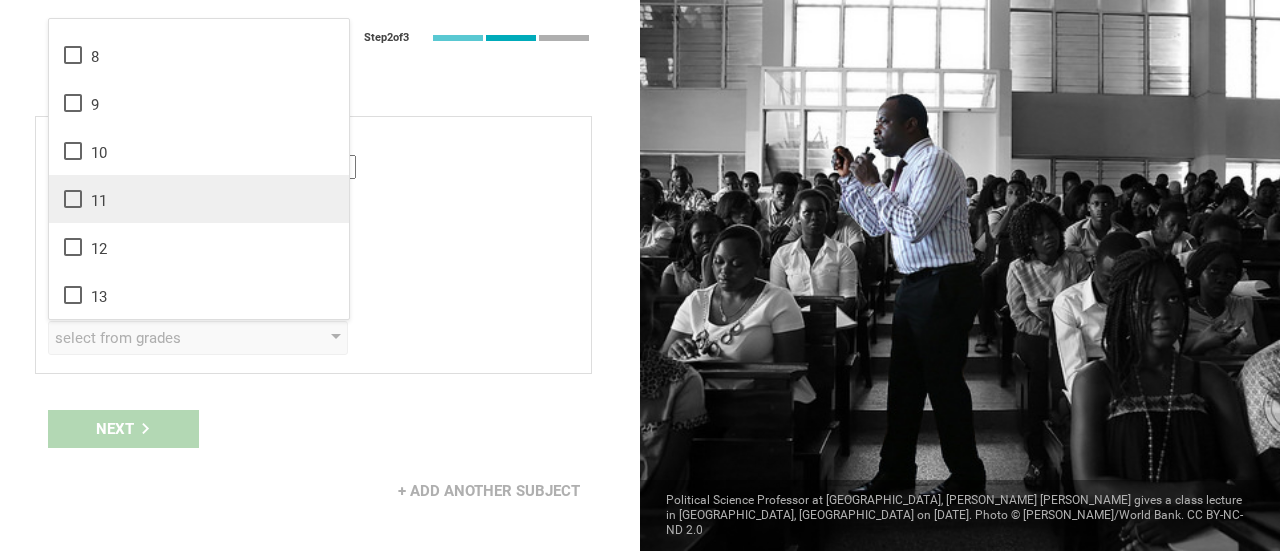 click 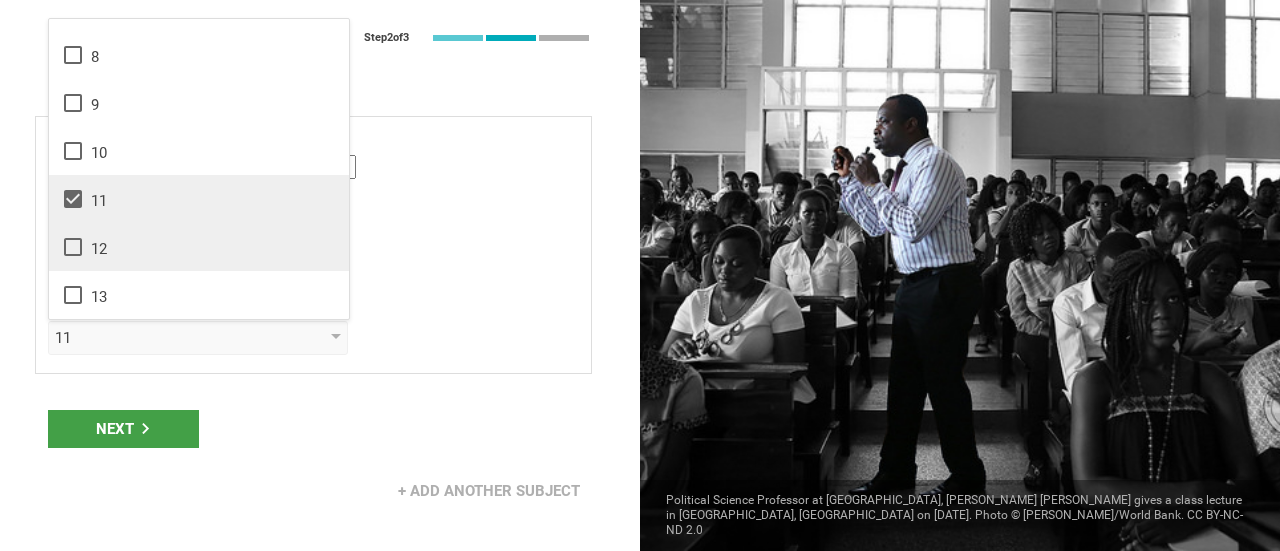 click 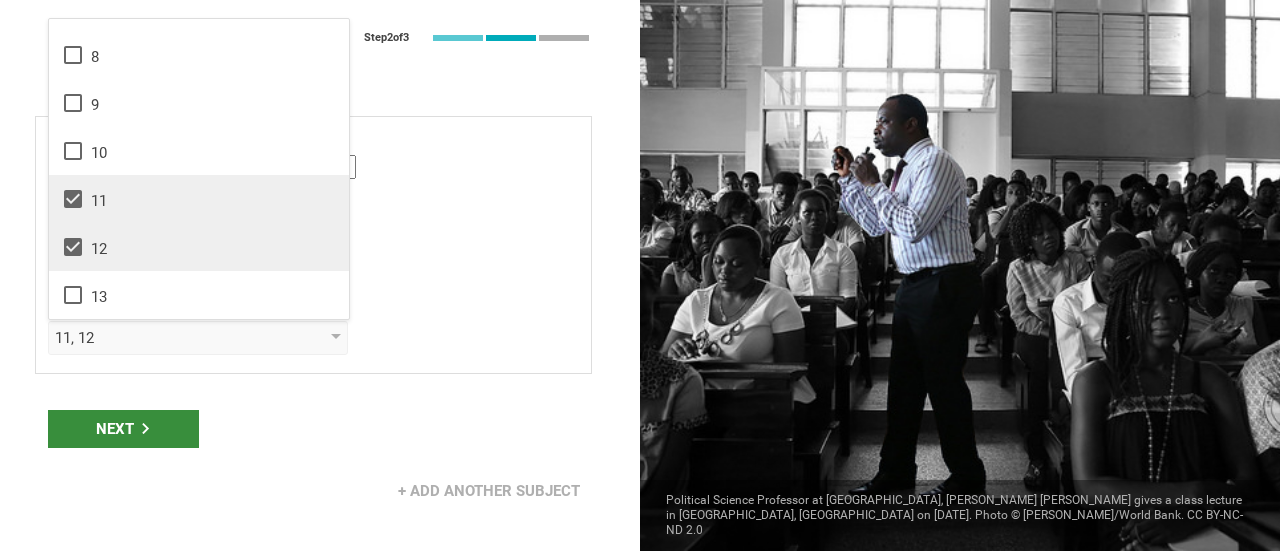 click on "Next" at bounding box center [123, 429] 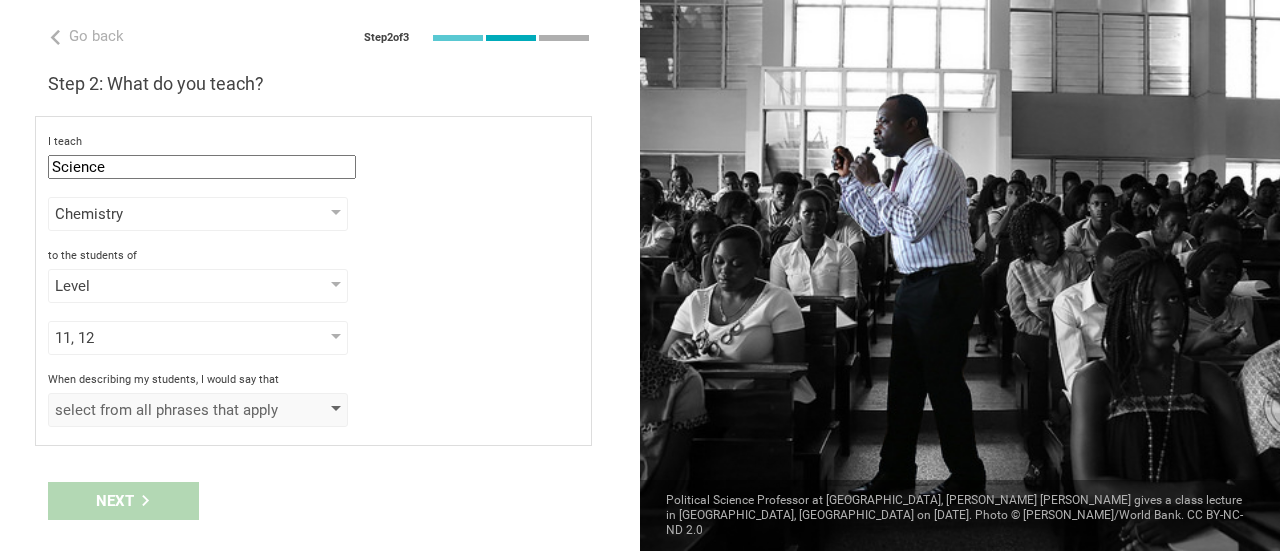 click on "select from all phrases that apply" at bounding box center (169, 410) 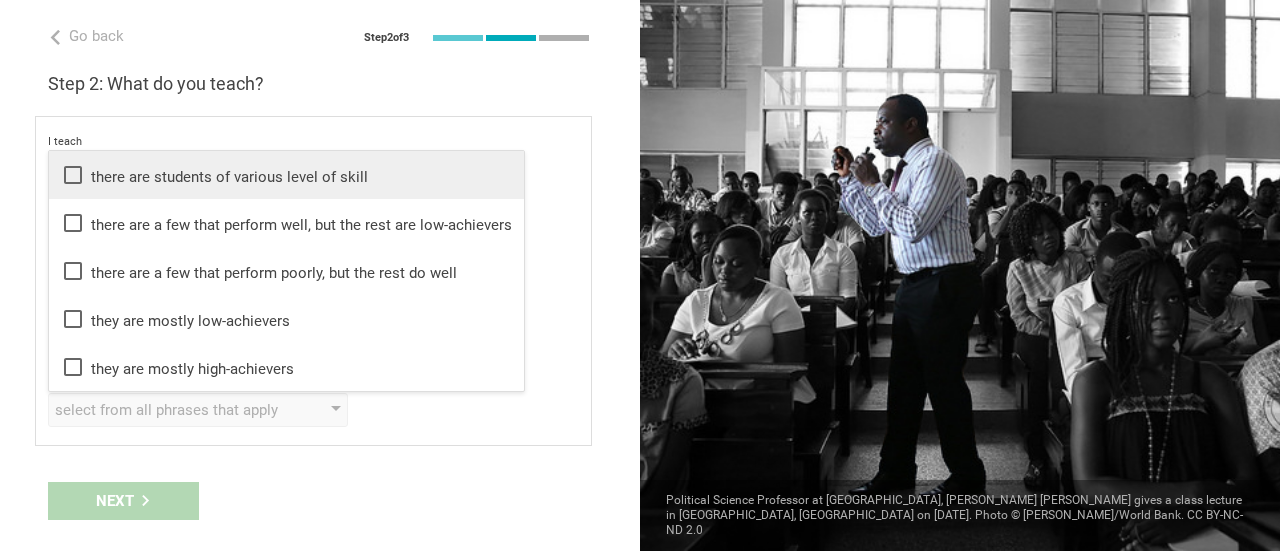 click 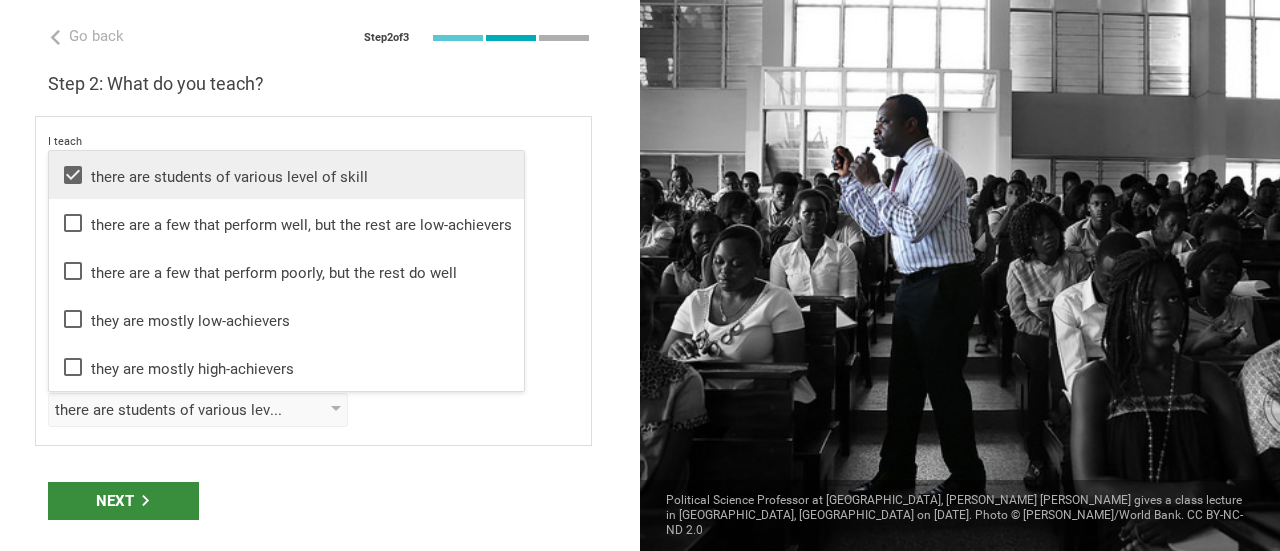click on "Next" at bounding box center [123, 501] 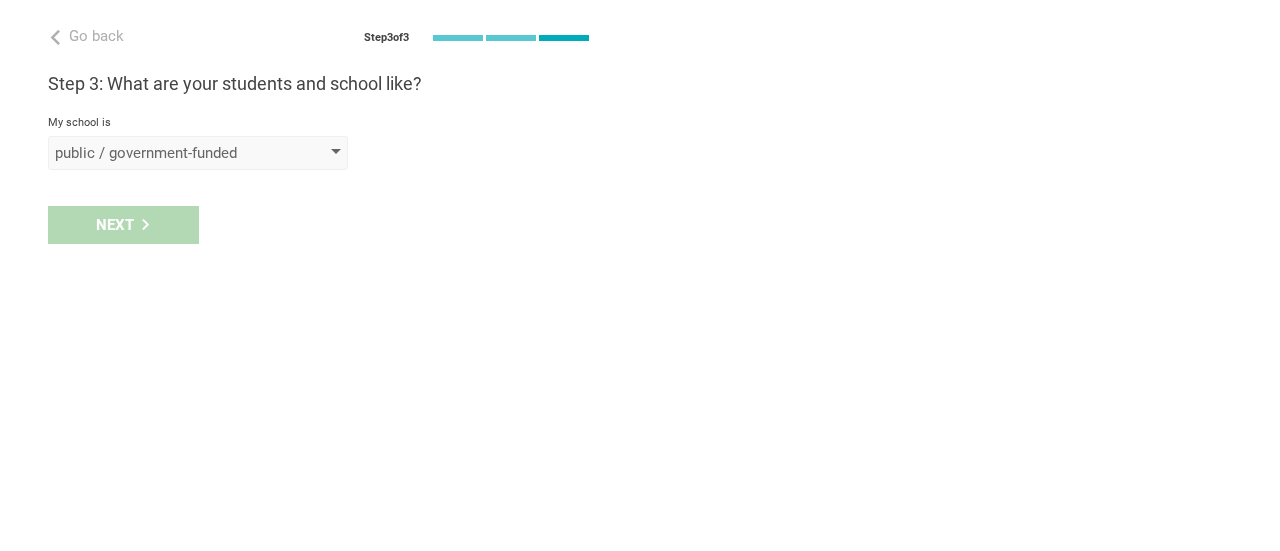 click on "public / government-funded" at bounding box center (169, 153) 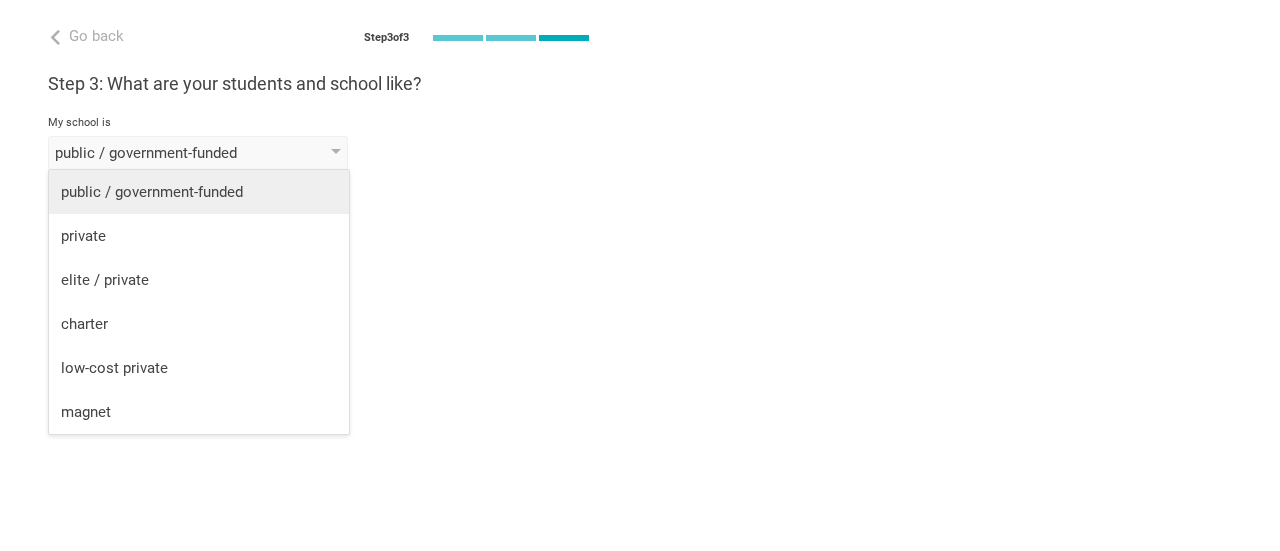 click on "public / government-funded" at bounding box center (199, 192) 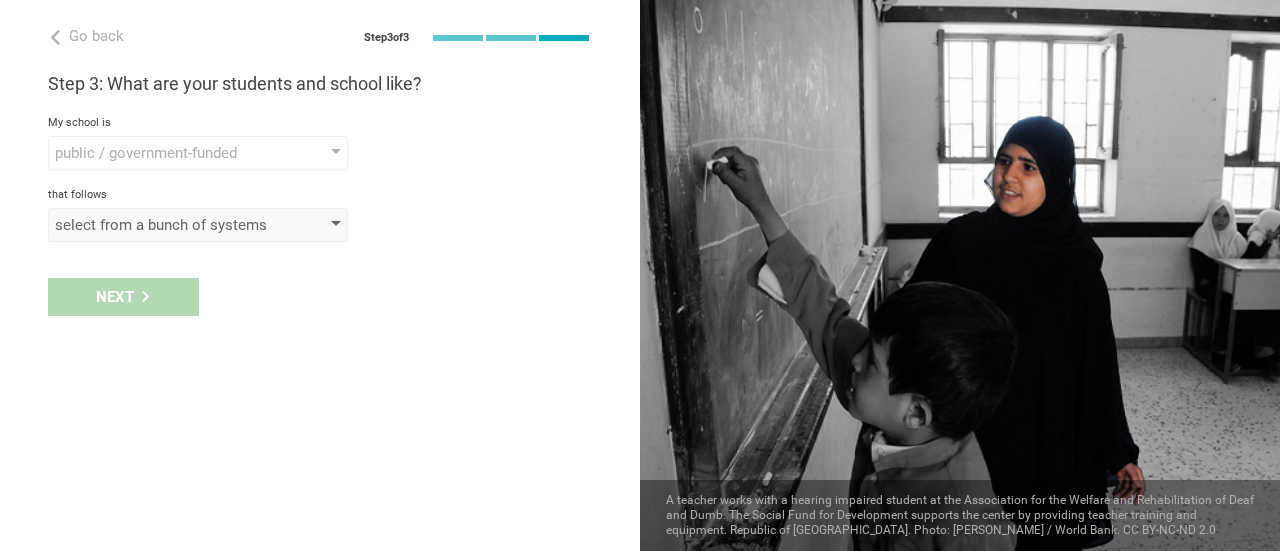 click on "select from a bunch of systems" at bounding box center [169, 225] 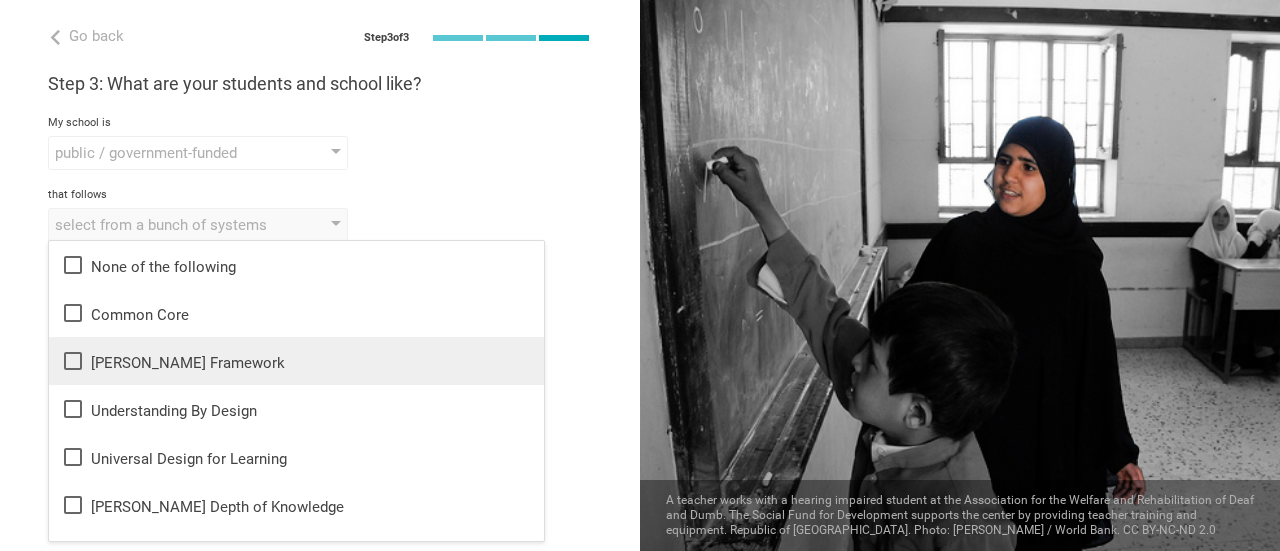 click 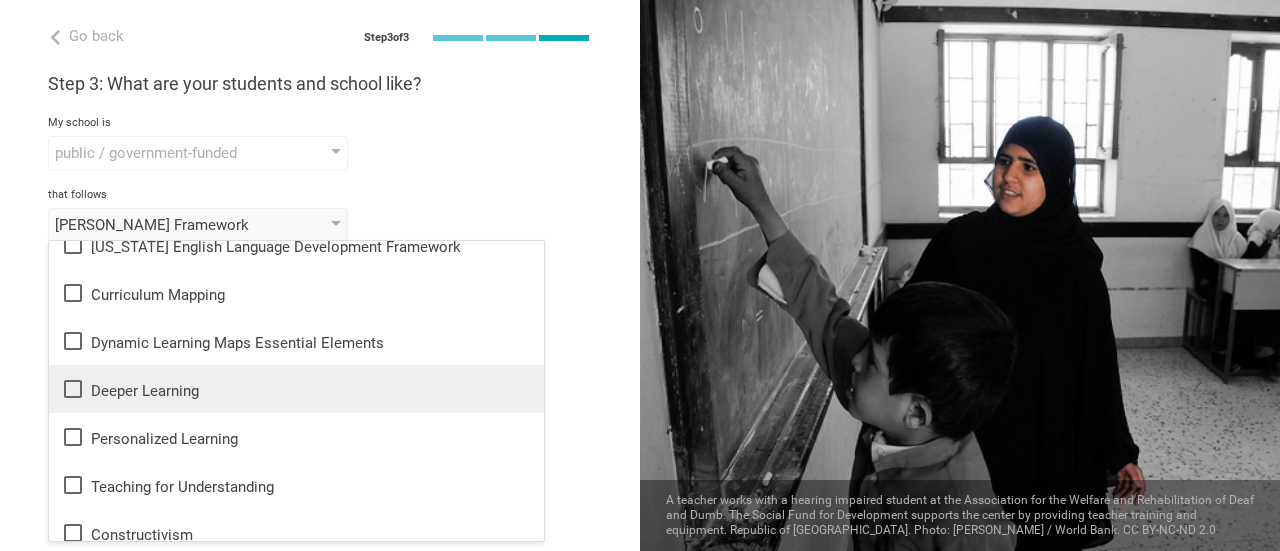 scroll, scrollTop: 600, scrollLeft: 0, axis: vertical 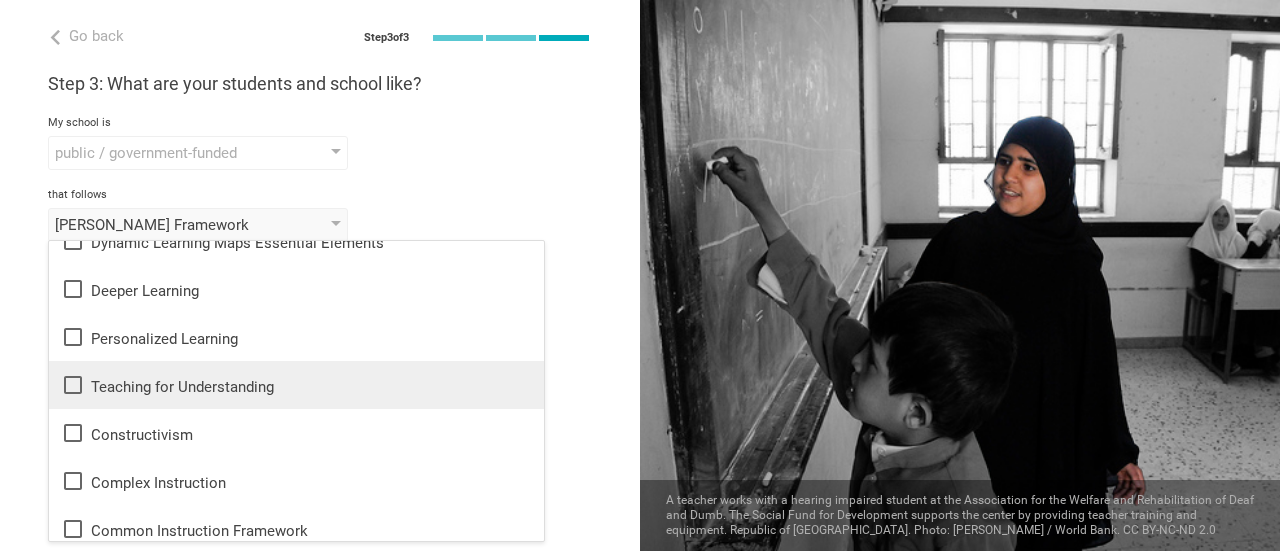 click 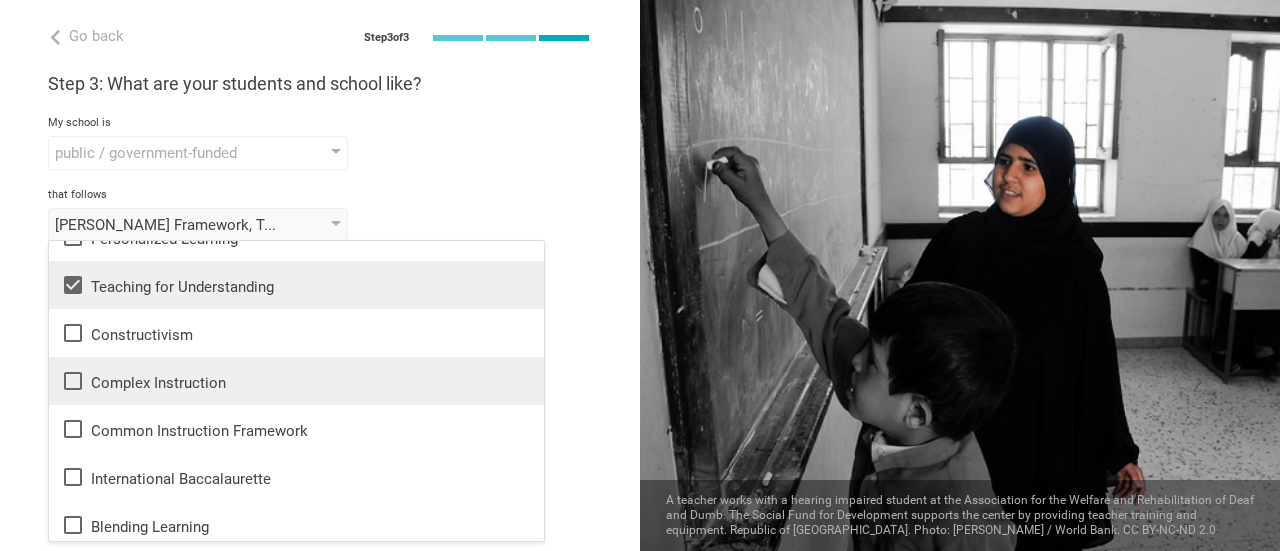 scroll, scrollTop: 800, scrollLeft: 0, axis: vertical 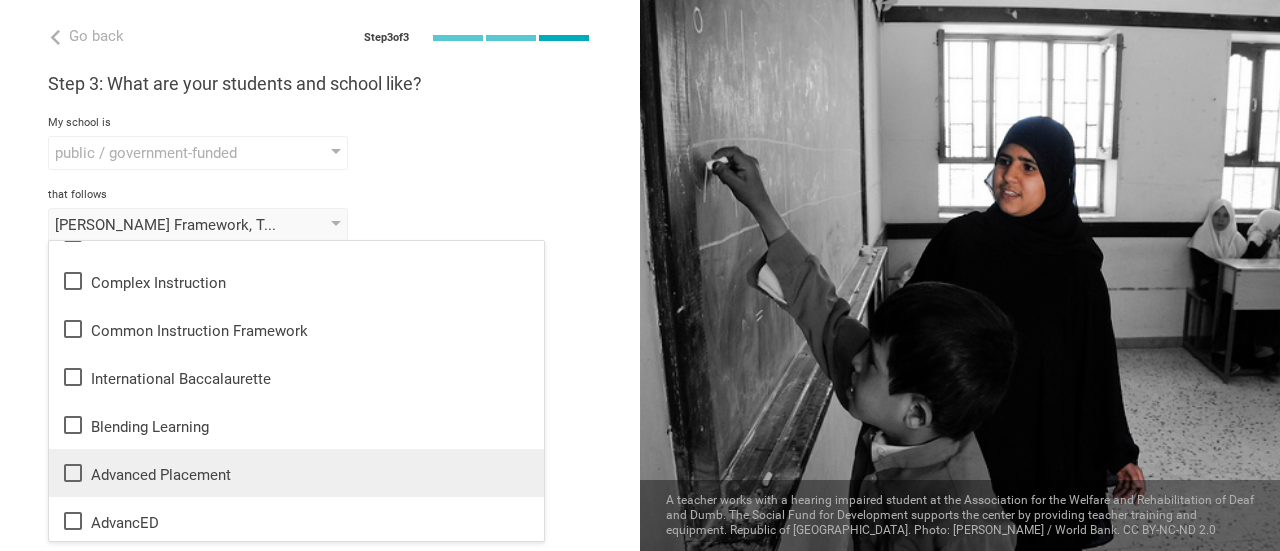 click 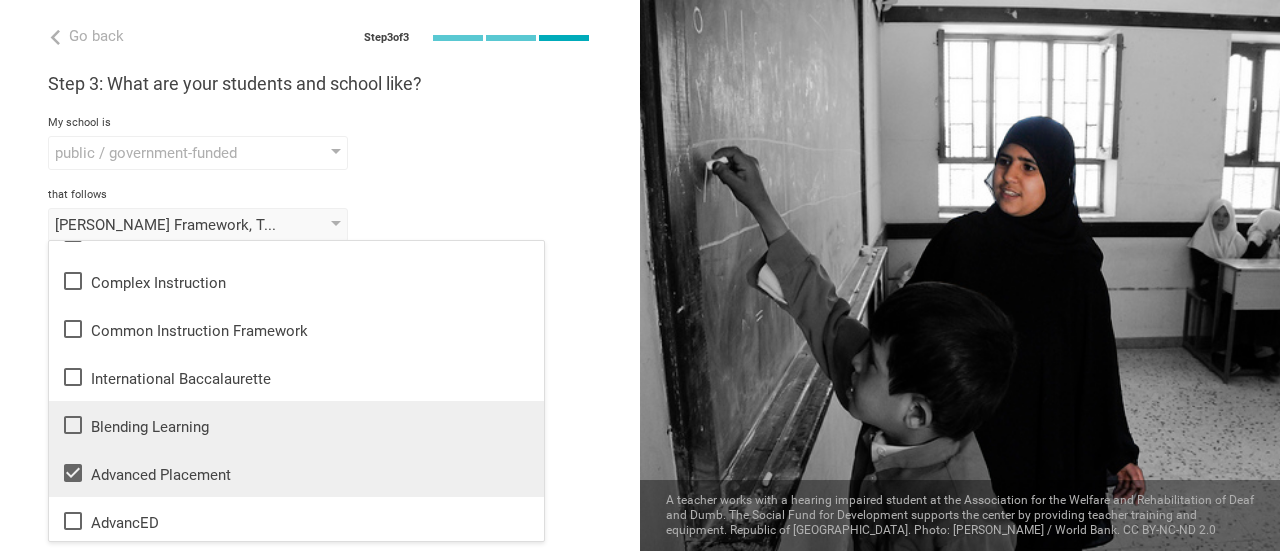 click 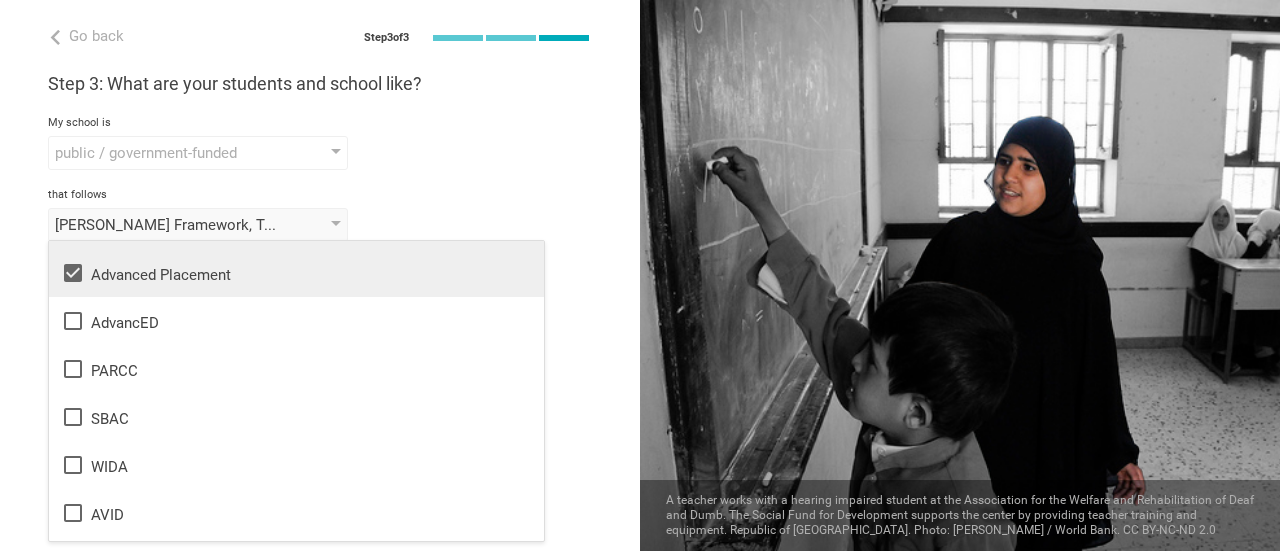scroll, scrollTop: 1100, scrollLeft: 0, axis: vertical 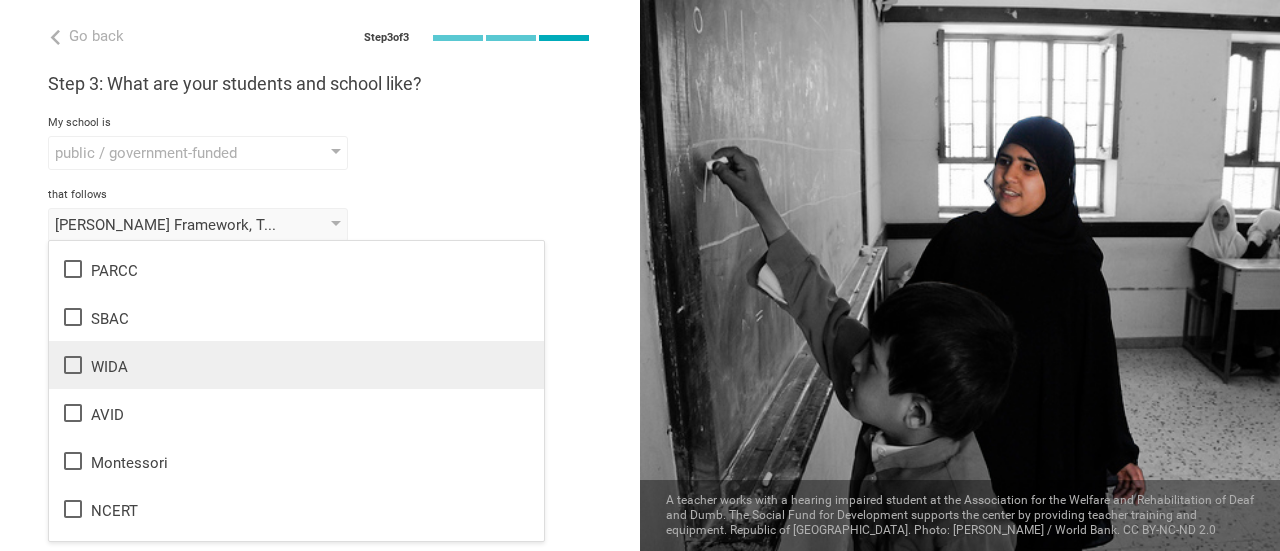 click 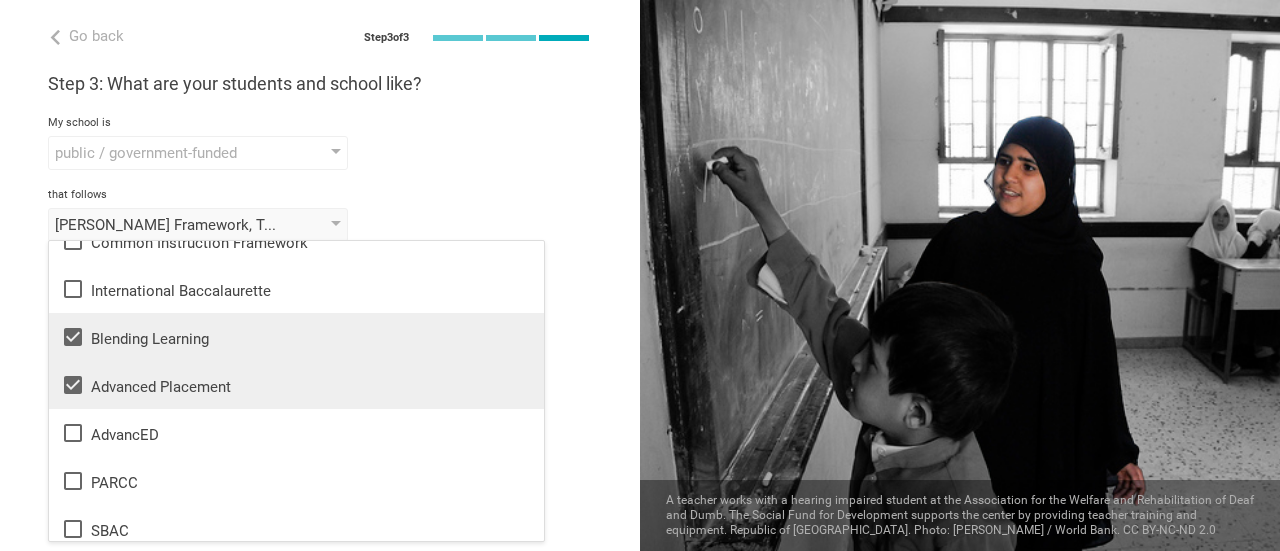 scroll, scrollTop: 688, scrollLeft: 0, axis: vertical 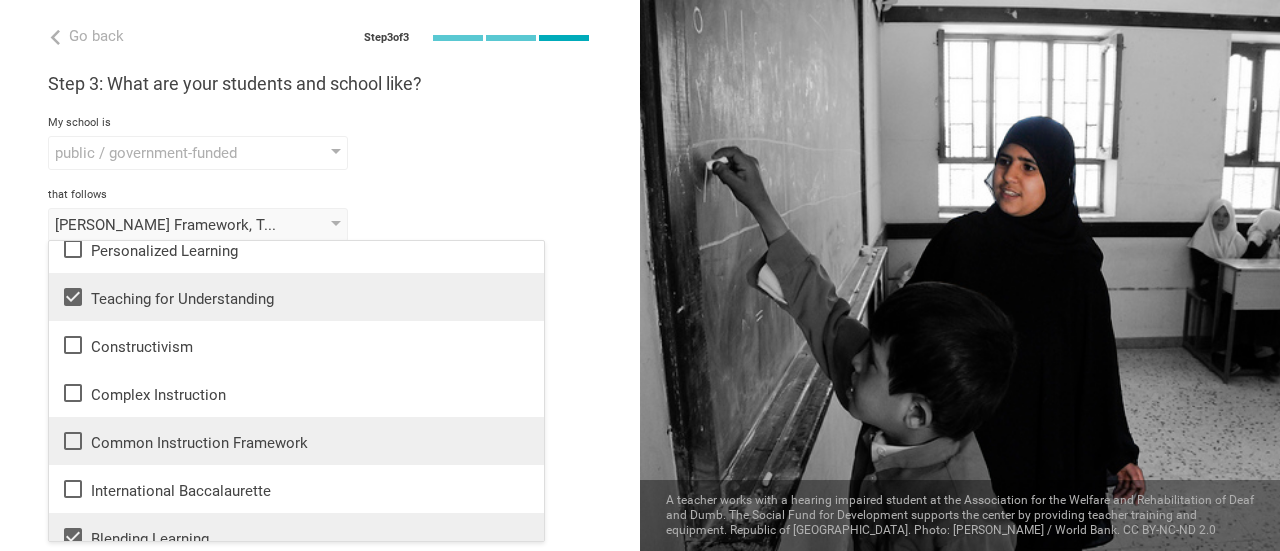 click 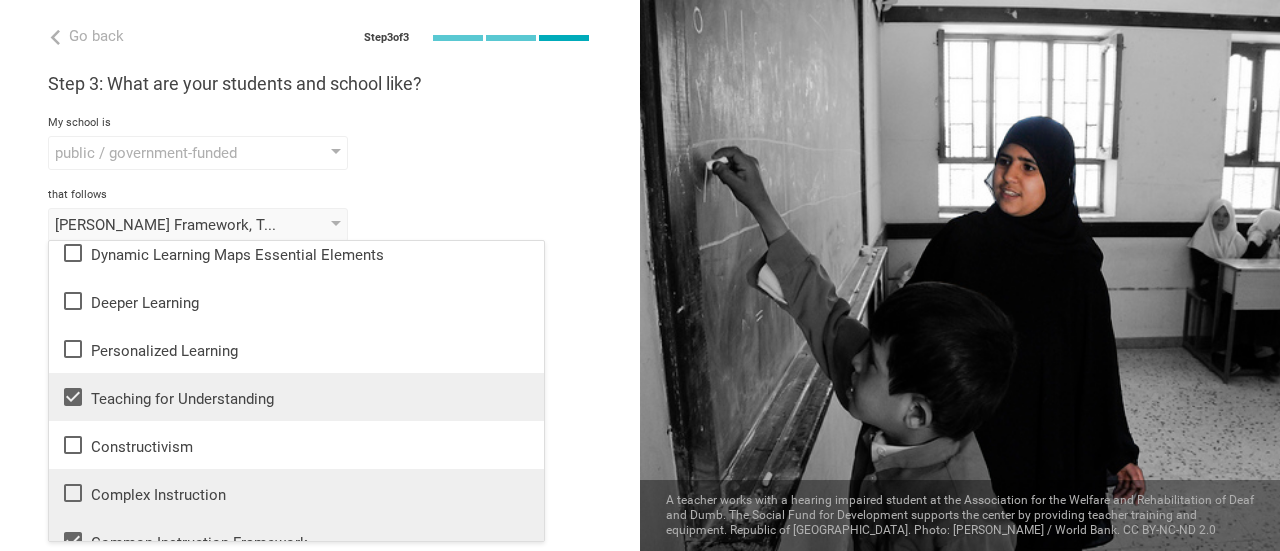 scroll, scrollTop: 488, scrollLeft: 0, axis: vertical 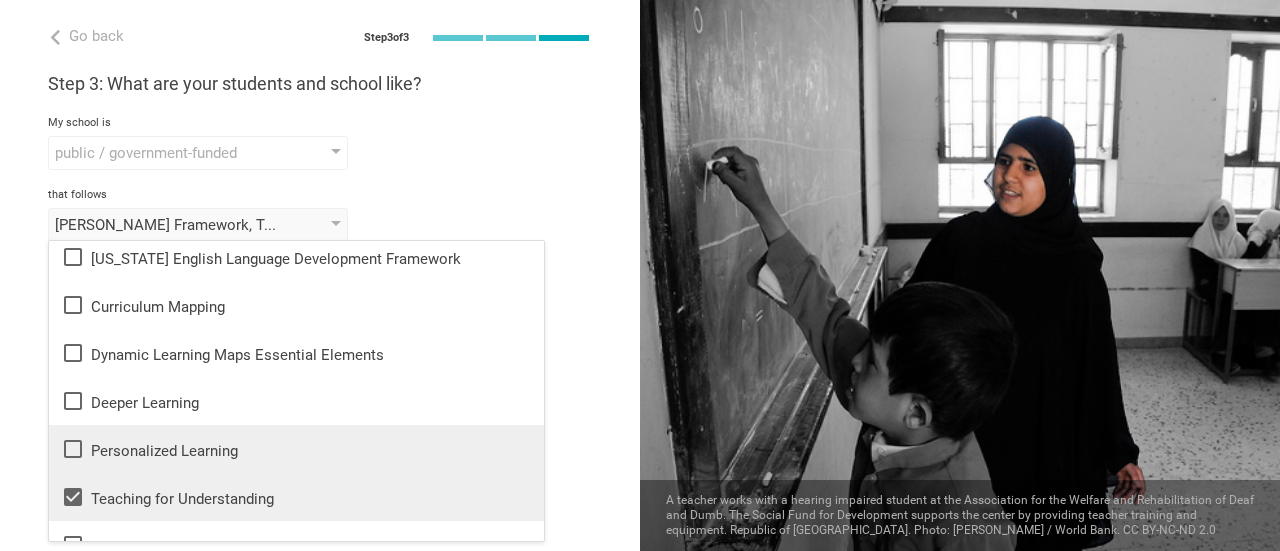 click 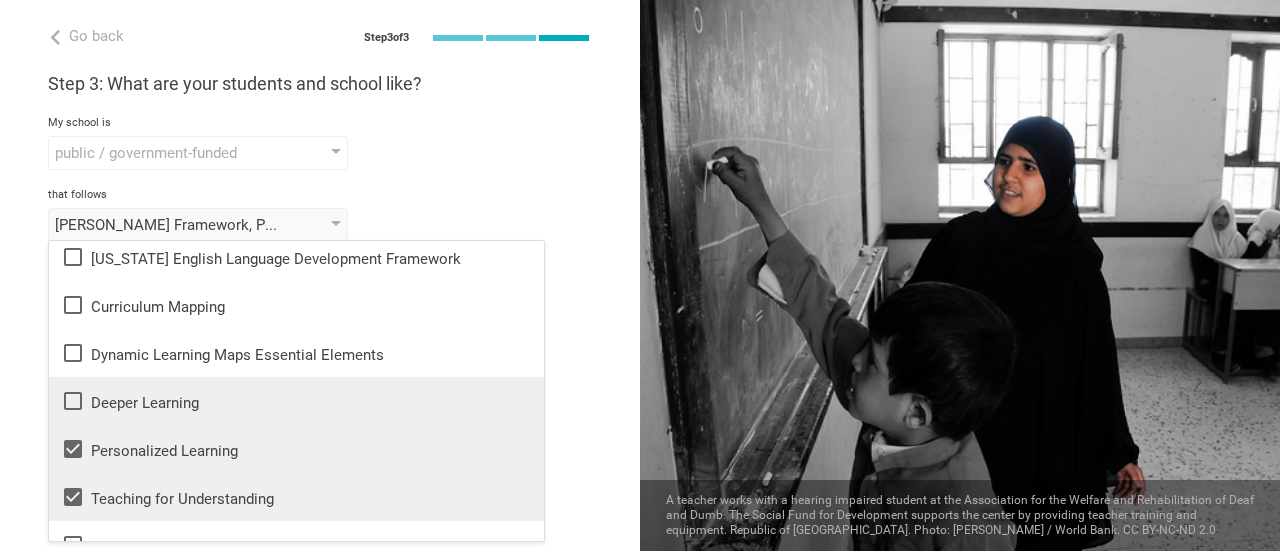 scroll, scrollTop: 388, scrollLeft: 0, axis: vertical 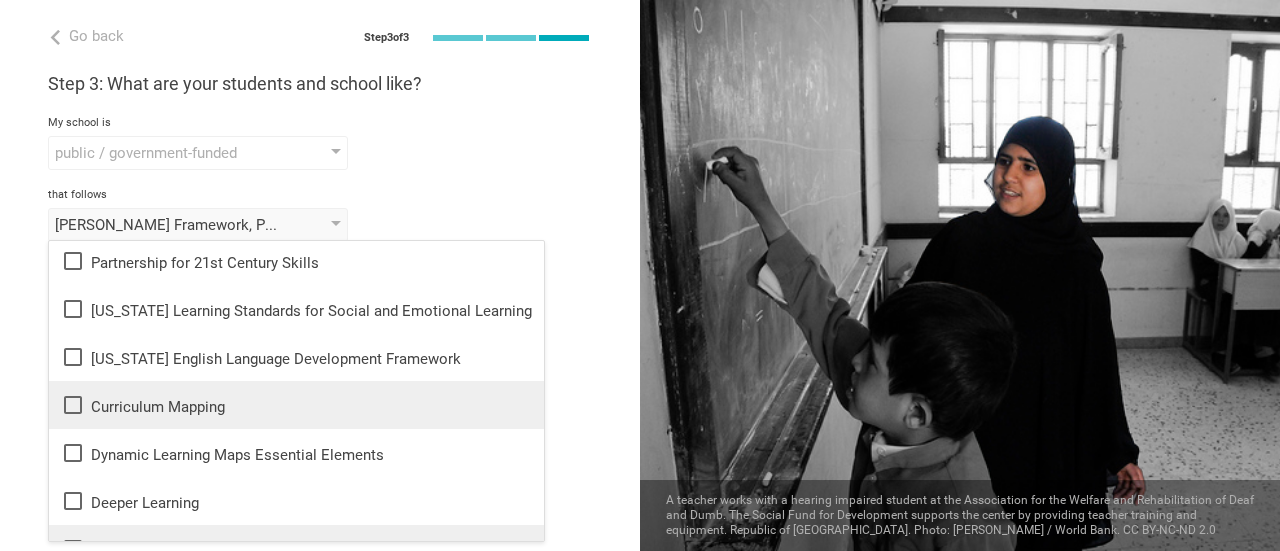 click 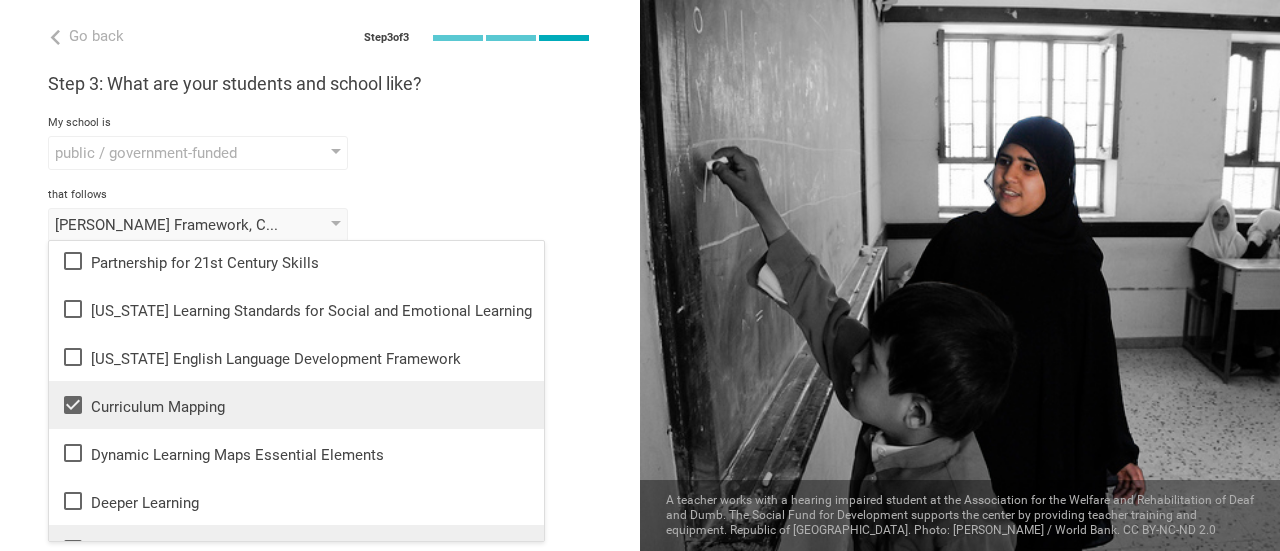 scroll, scrollTop: 288, scrollLeft: 0, axis: vertical 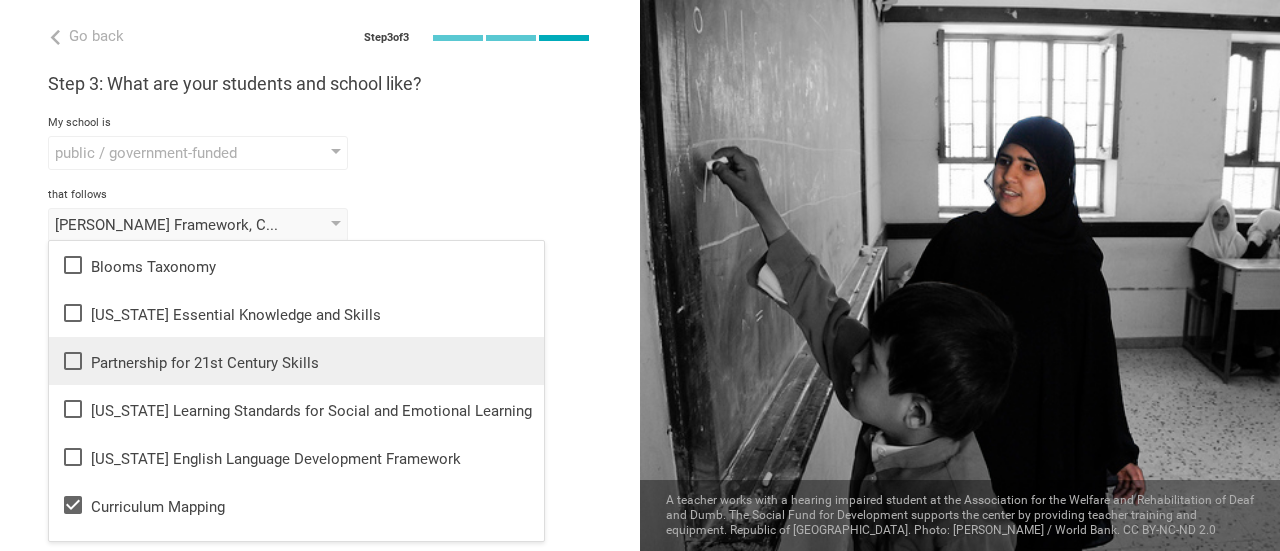 click 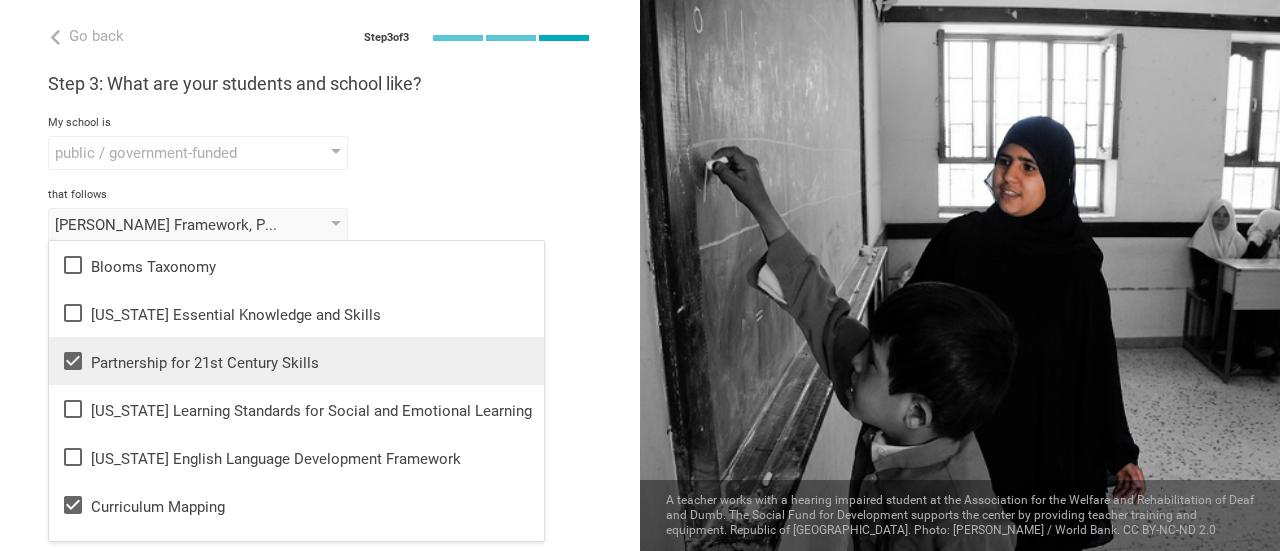 scroll, scrollTop: 88, scrollLeft: 0, axis: vertical 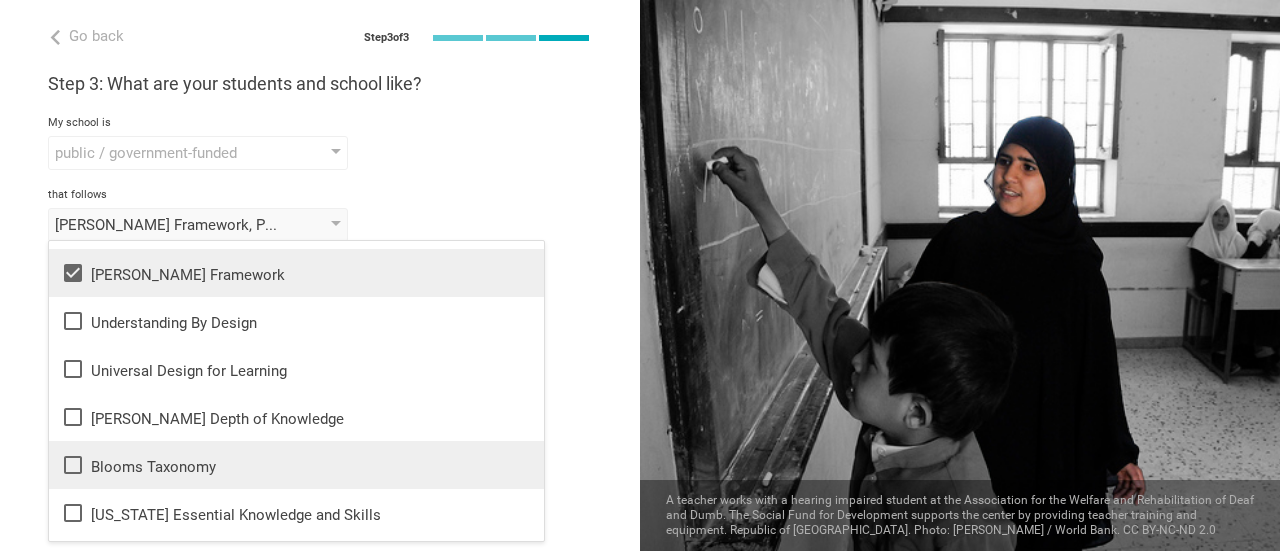 click 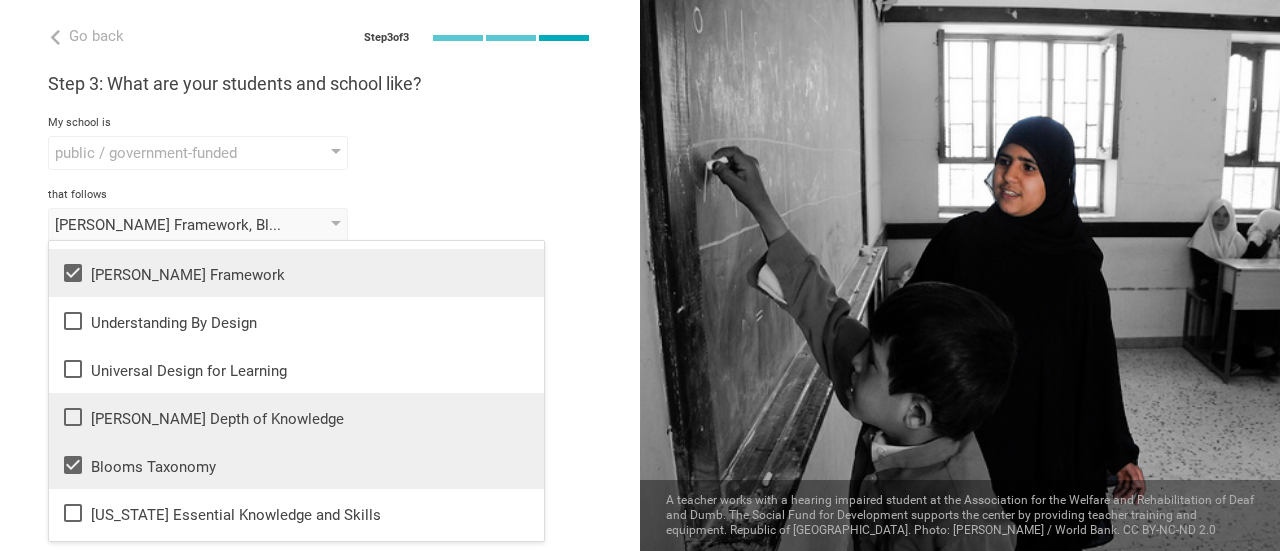 click 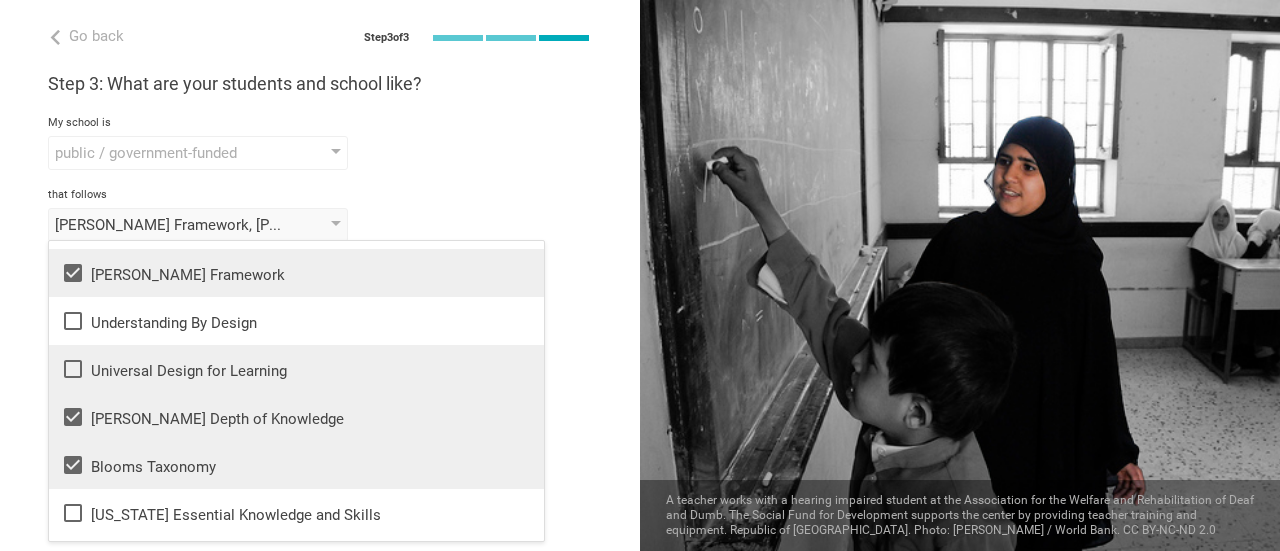 drag, startPoint x: 70, startPoint y: 363, endPoint x: 195, endPoint y: 375, distance: 125.57468 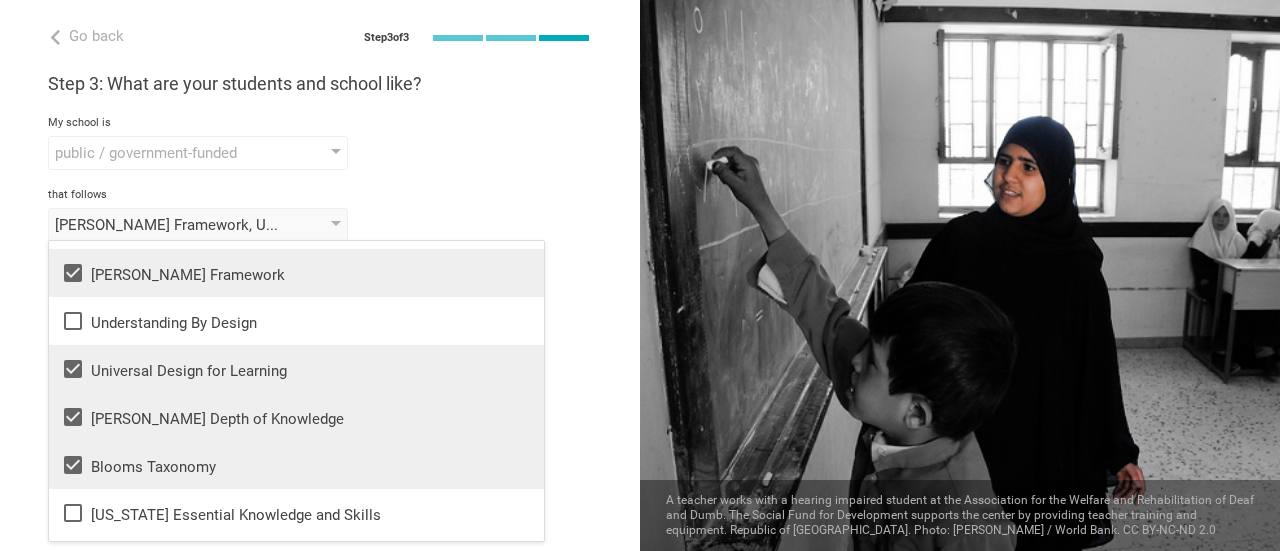 scroll, scrollTop: 0, scrollLeft: 0, axis: both 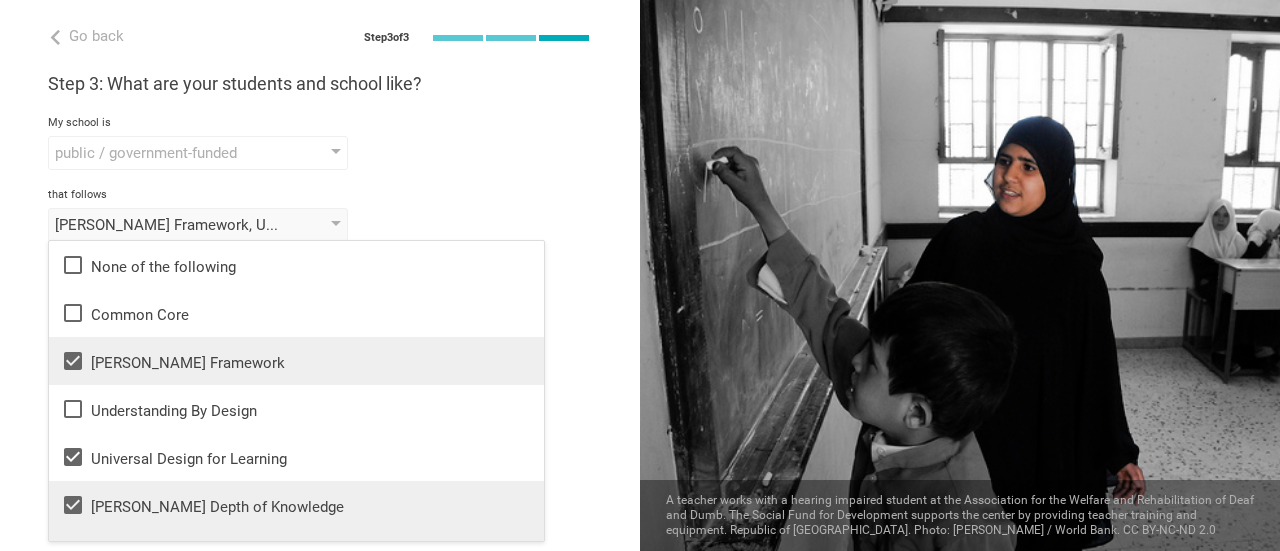 click on "Go back Step  3  of  3 Welcome, Christopher! You are almost all set. Just answer a few simple questions to help us get to know you better and personalize your experience. Step 1: How would you describe yourself? I am a... Teacher Teacher Professor / Lecturer Instructional Coach Vice Principal or Principal Curriculum writer / Instructional designer School / district Administrator EdTech maker / enthusiast at the school school district college university program institute company organization Ephrata High School in Ephrata, Pennsylvania Step 2: What do you teach? I teach Science Mathematics English (Language Arts) Science Social Studies Other Chemistry Chemistry Physics Biology Astronomy to the students of Level Grade Class Year Level Standard 11, 12 1 2 3 4 5 6 7 8 9 10 11 12 13 When describing my students, I would say that there are students of various level of skill there are students of various level of skill there are a few that perform well, but the rest are low-achievers they are mostly low-achievers" at bounding box center (320, 275) 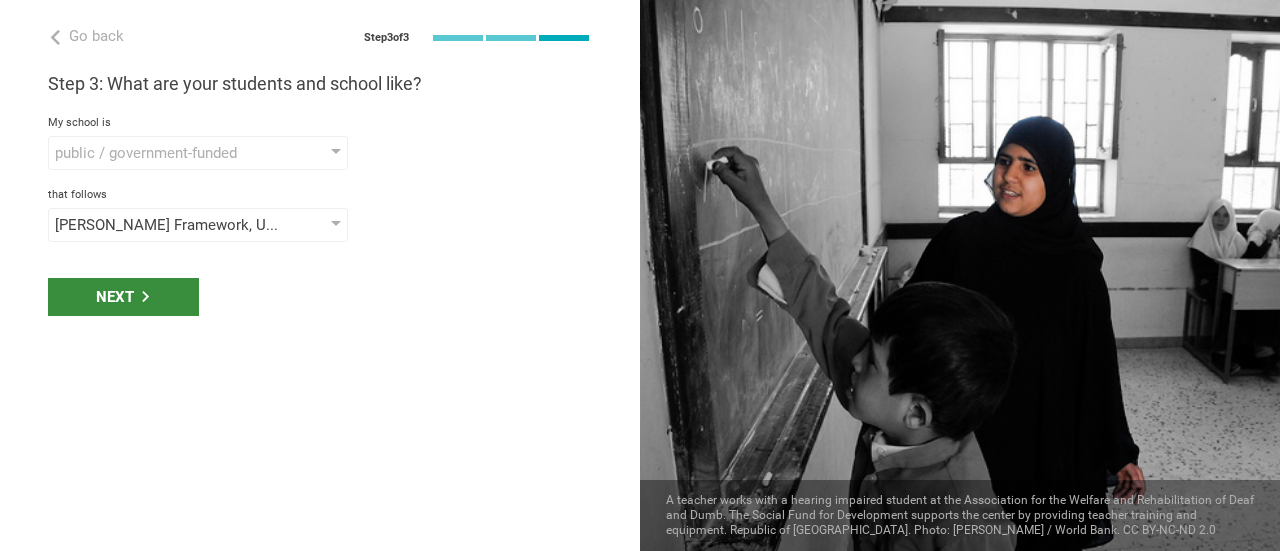 click on "Next" at bounding box center (123, 297) 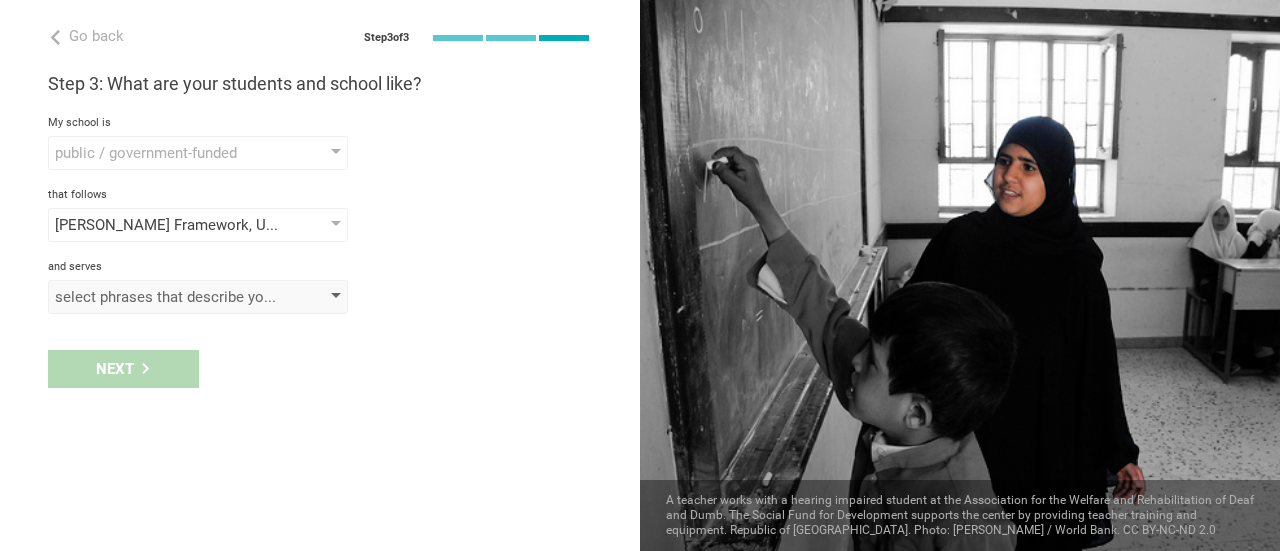 click on "select phrases that describe your student population" at bounding box center [169, 297] 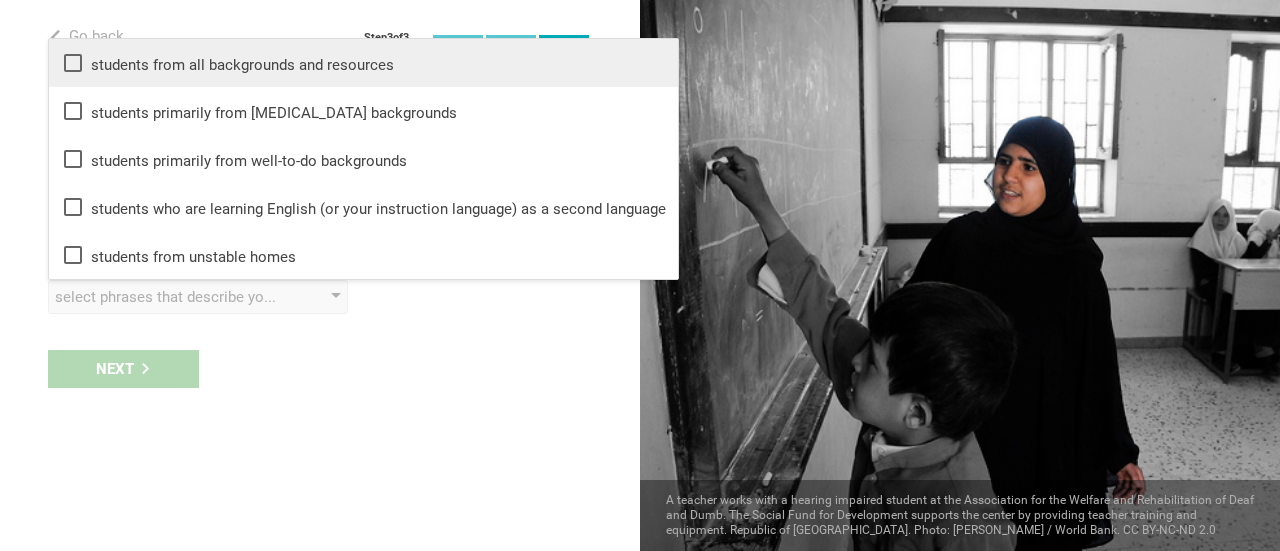 click 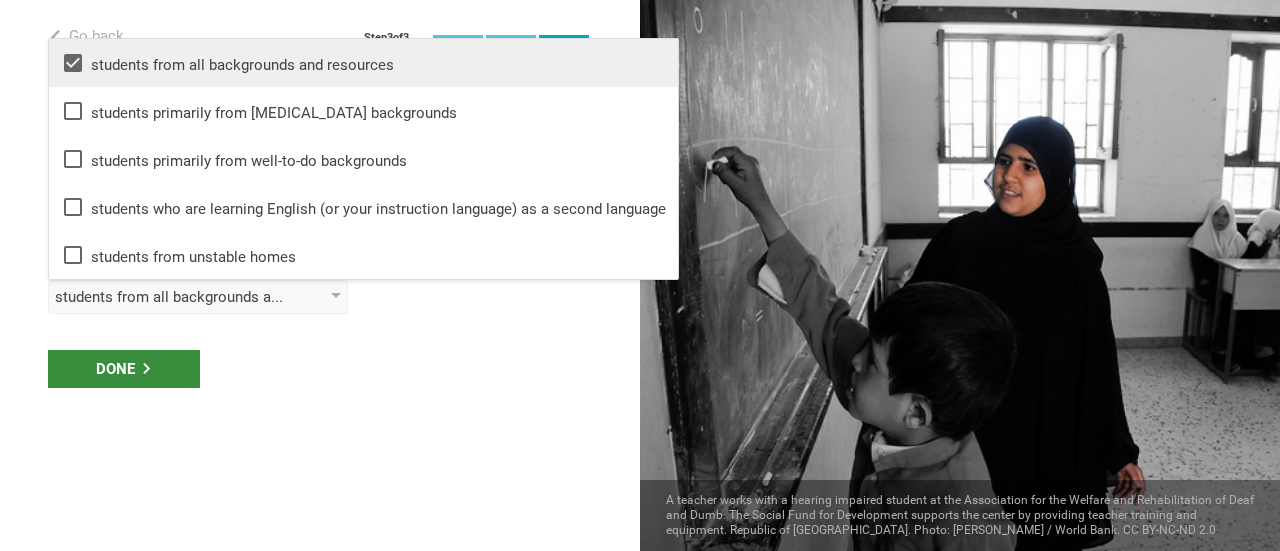 click on "Done" at bounding box center [124, 369] 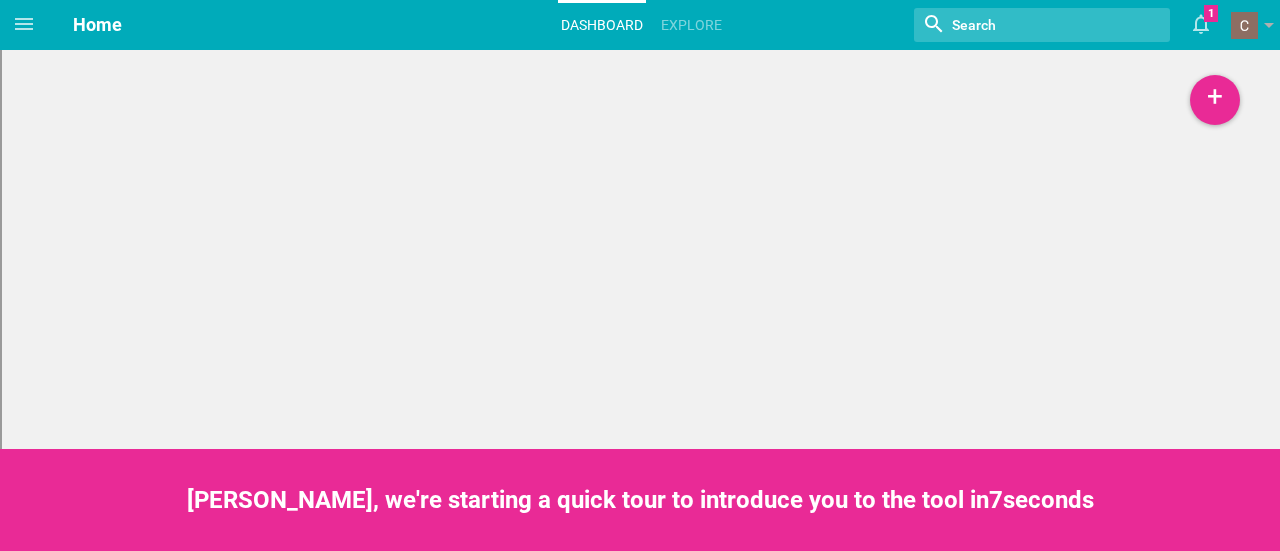scroll, scrollTop: 0, scrollLeft: 0, axis: both 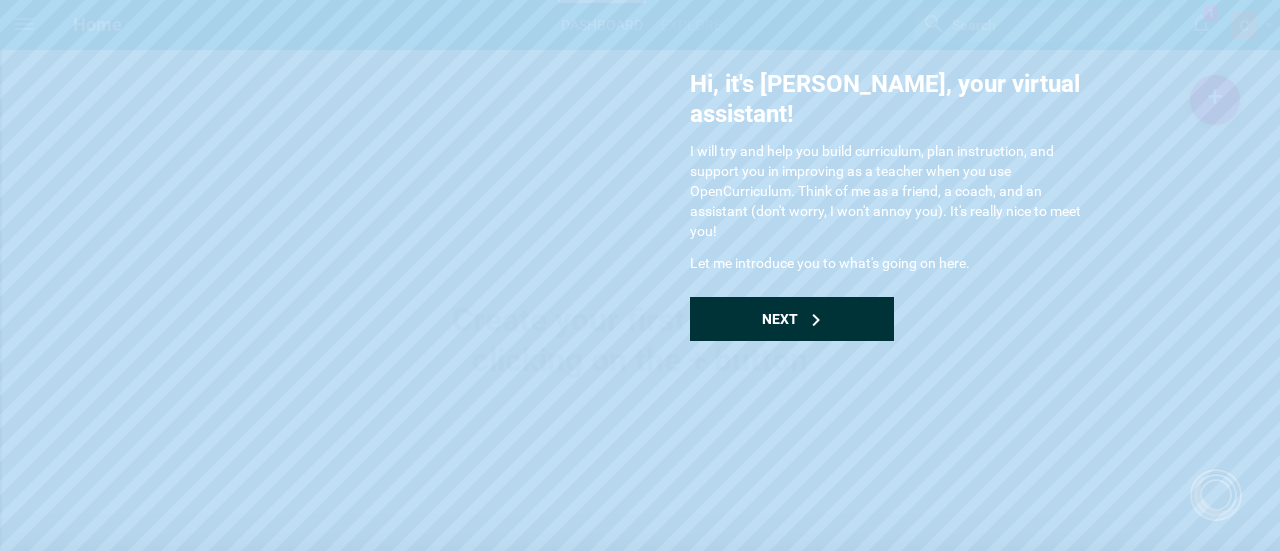click on "Next" at bounding box center [780, 319] 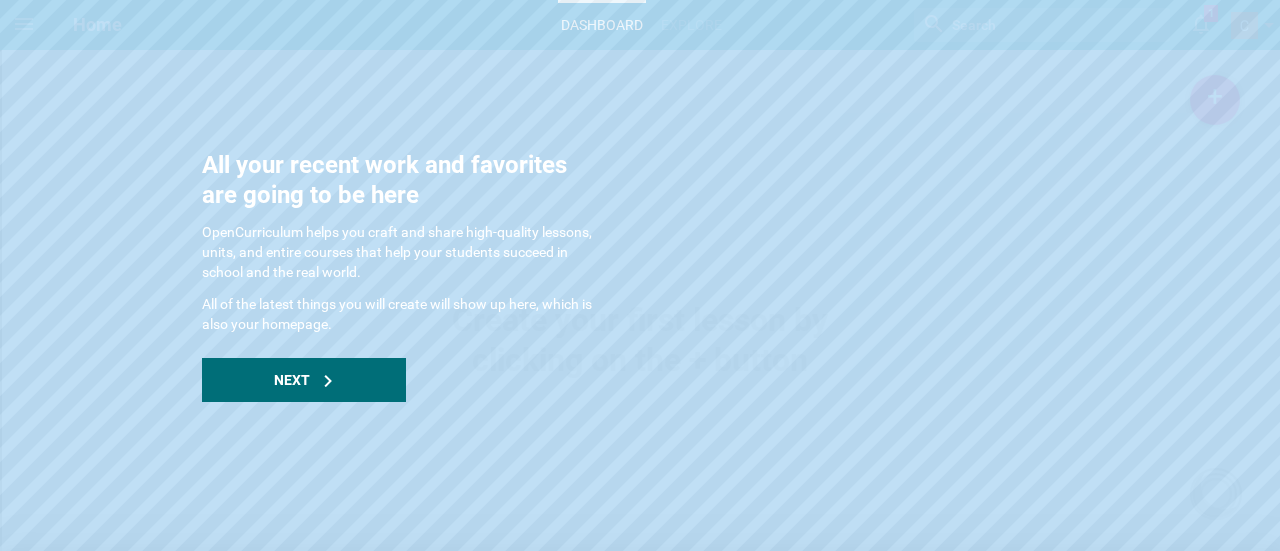 click on "Next" at bounding box center (292, 380) 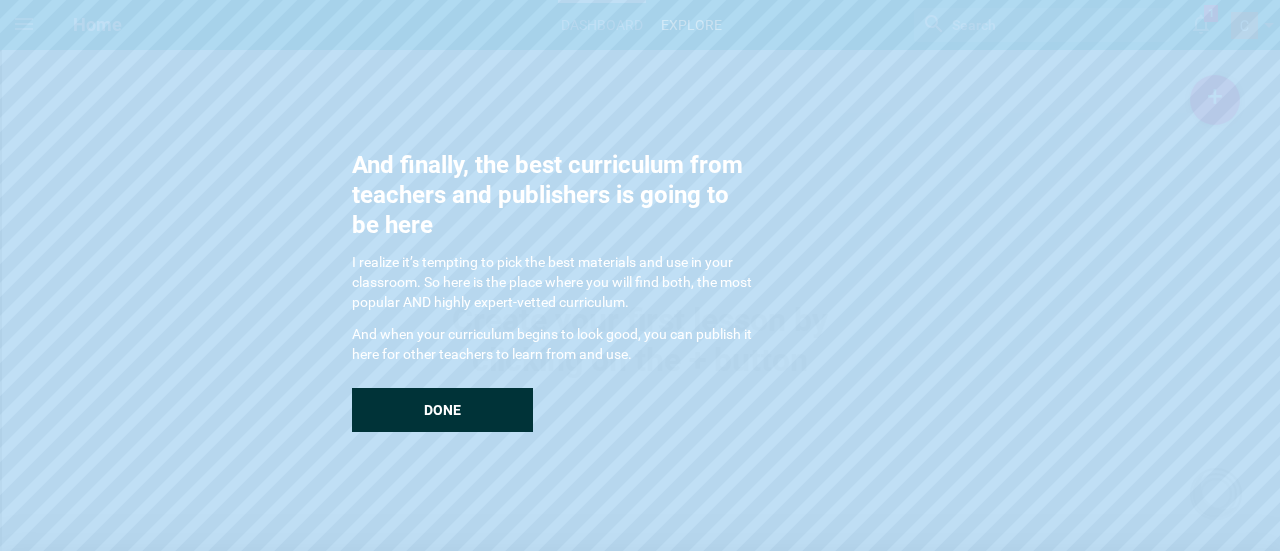 click on "Done" at bounding box center (442, 410) 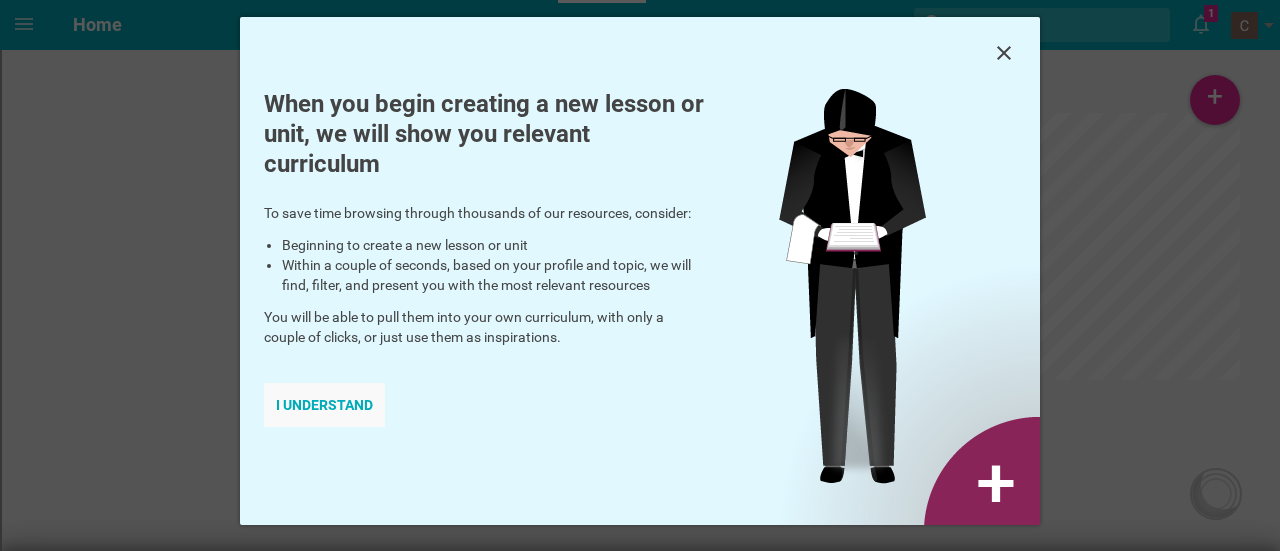 click on "I understand" at bounding box center (324, 405) 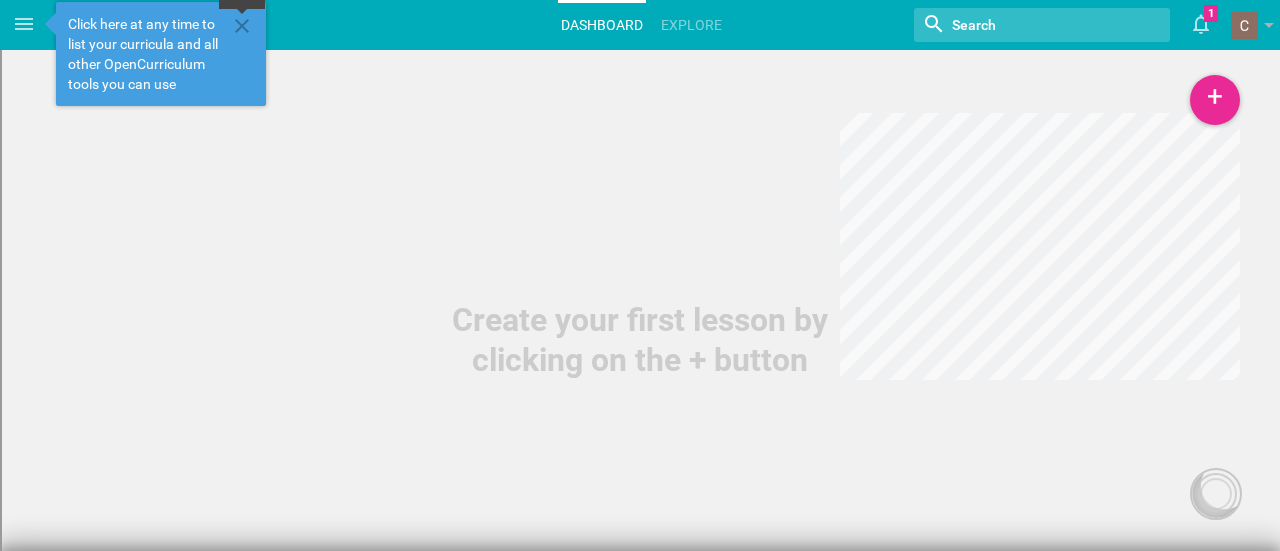 click 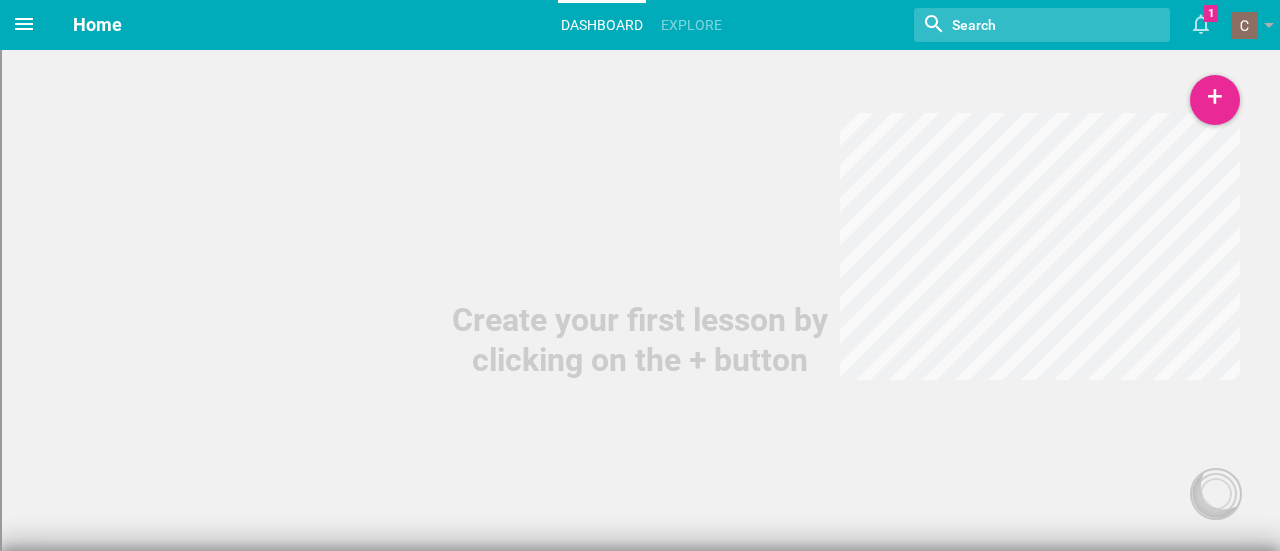 click 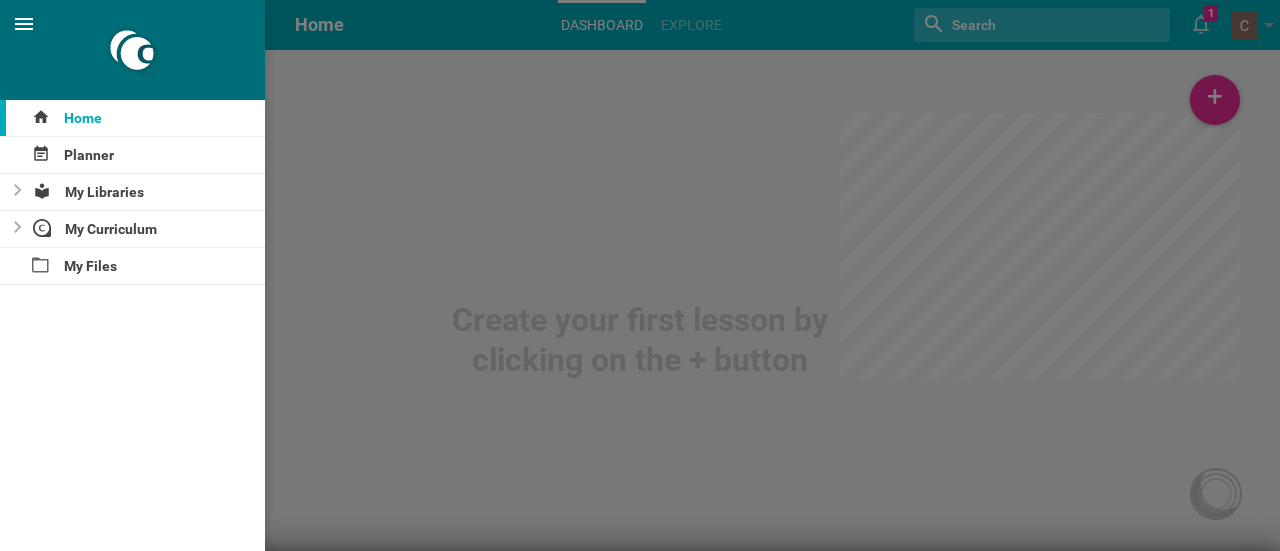click 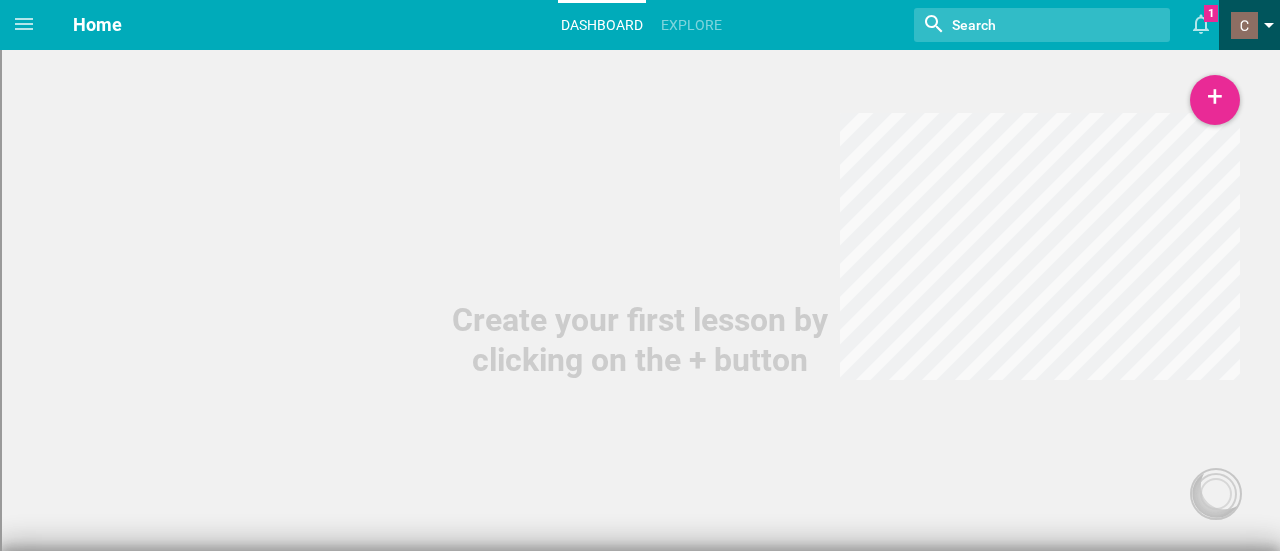 click at bounding box center [1269, 30] 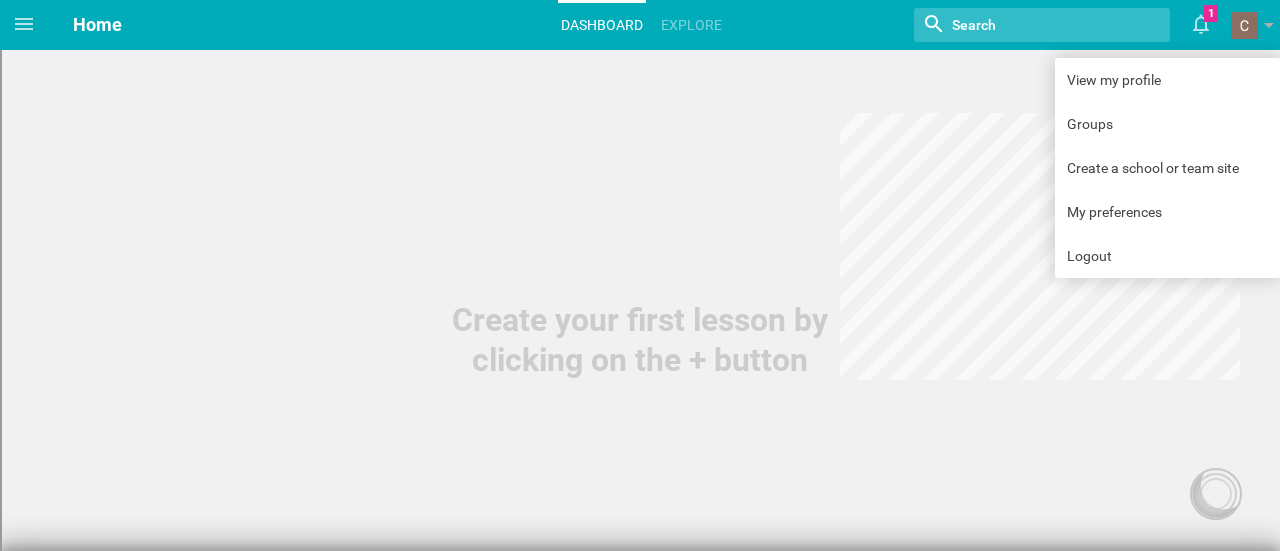 click on "Create your first lesson by clicking on the + button" at bounding box center [640, 190] 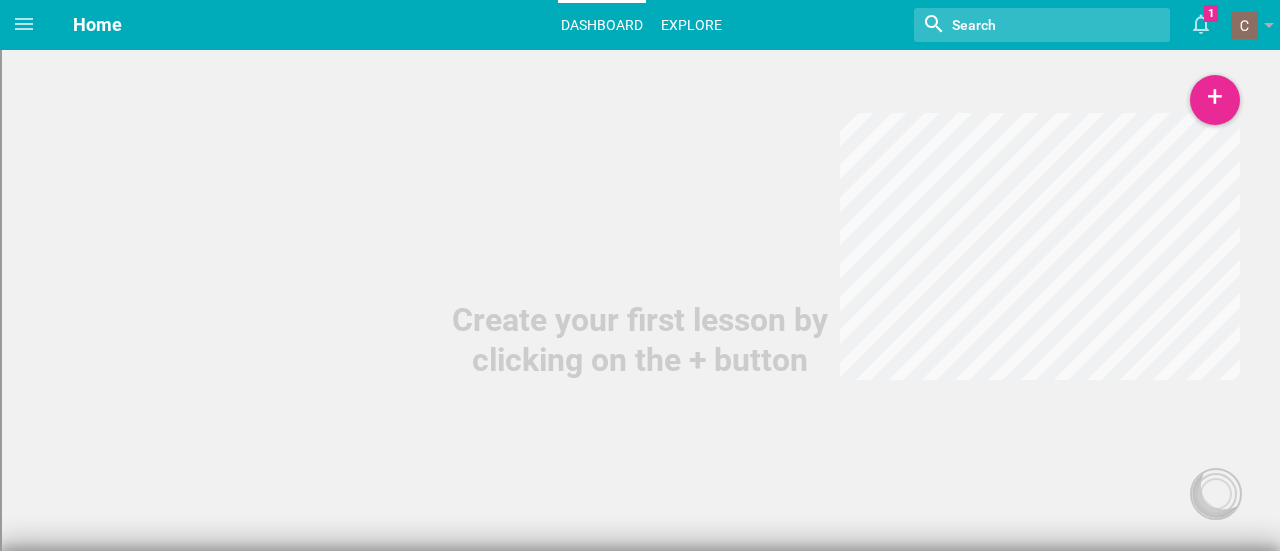 click on "Explore" at bounding box center (691, 25) 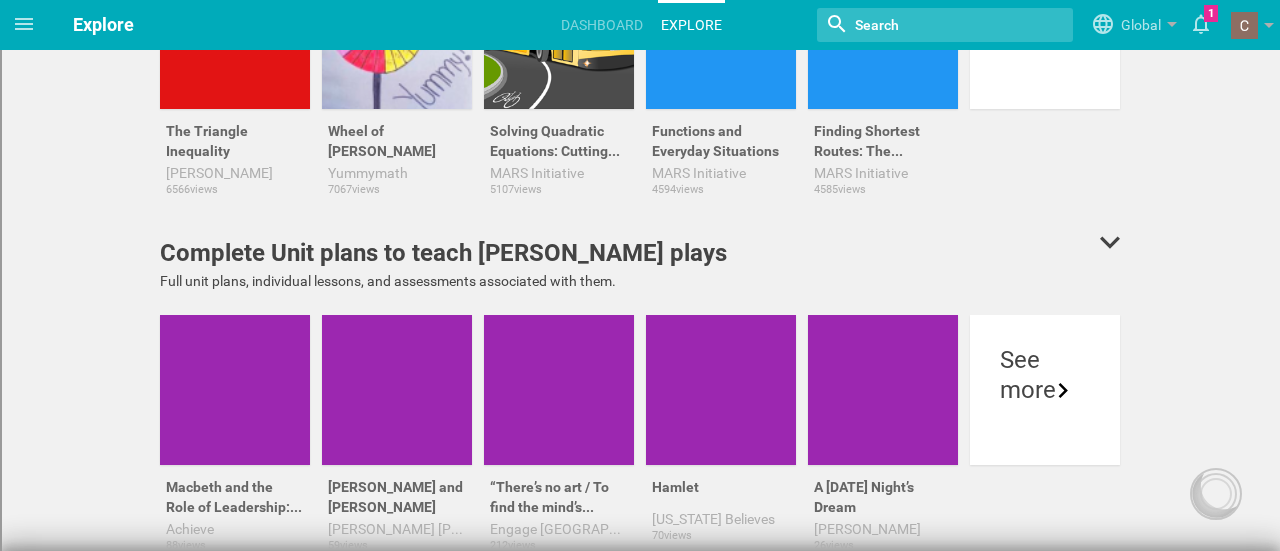 scroll, scrollTop: 0, scrollLeft: 0, axis: both 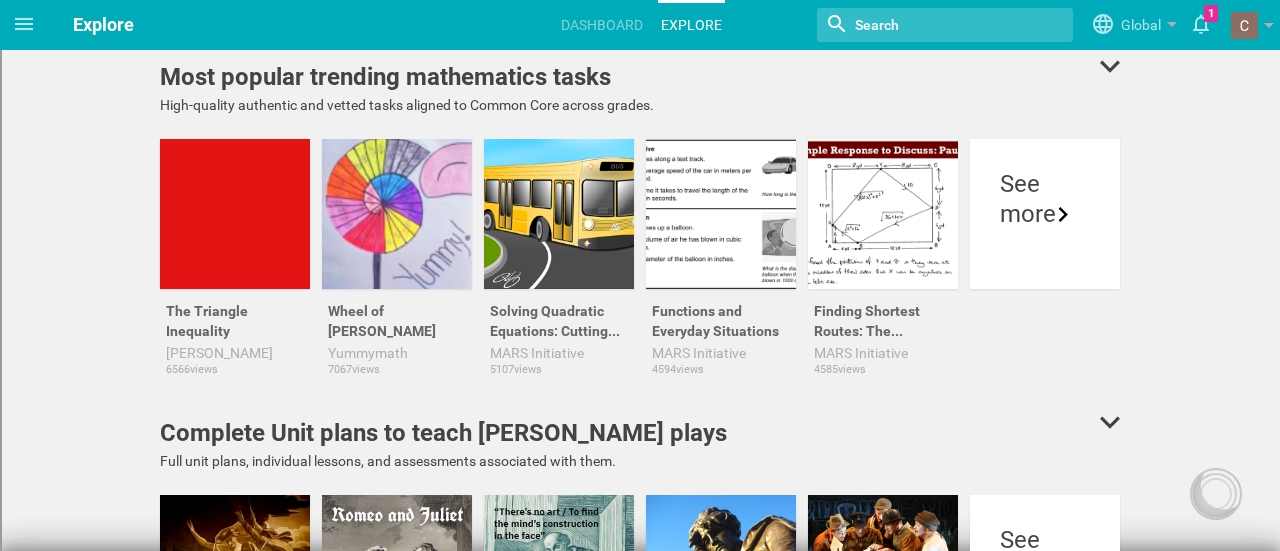click at bounding box center (929, 25) 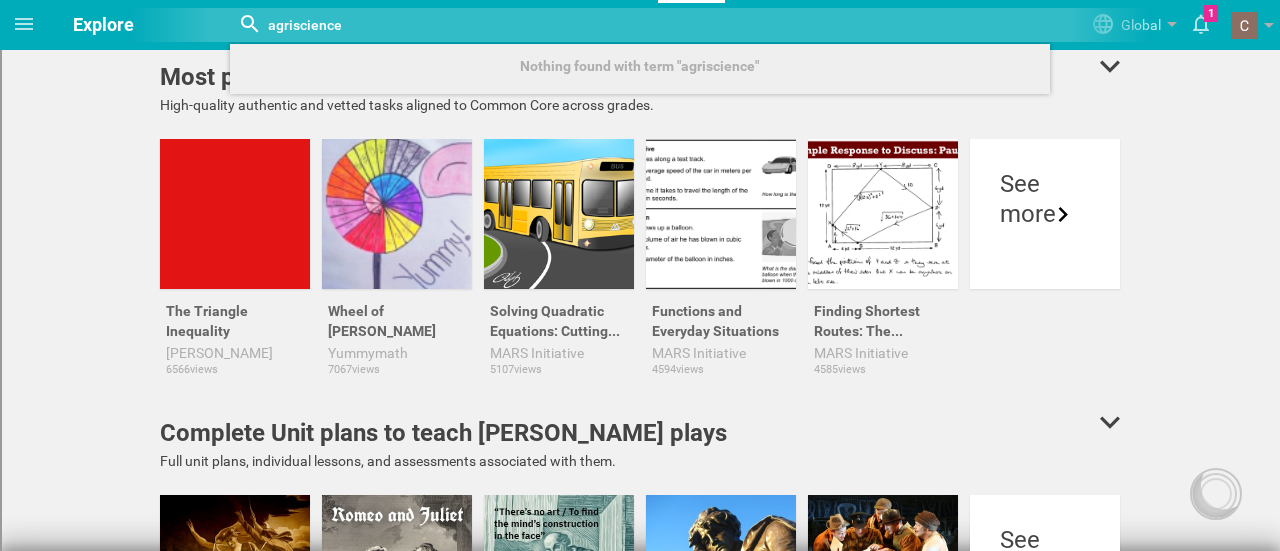 type on "agriscience" 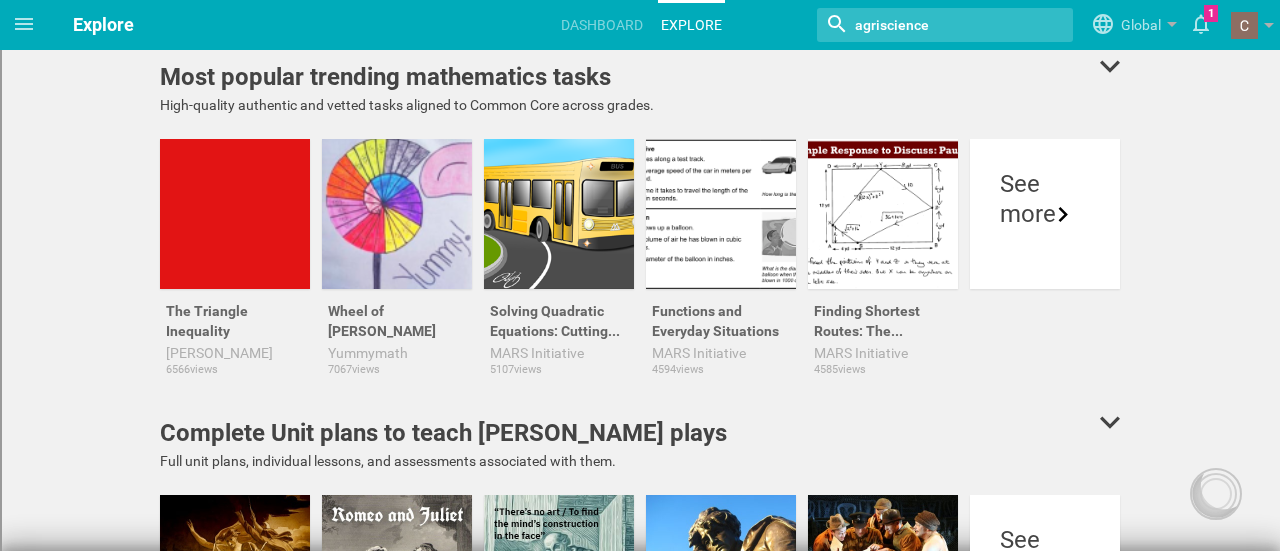 click 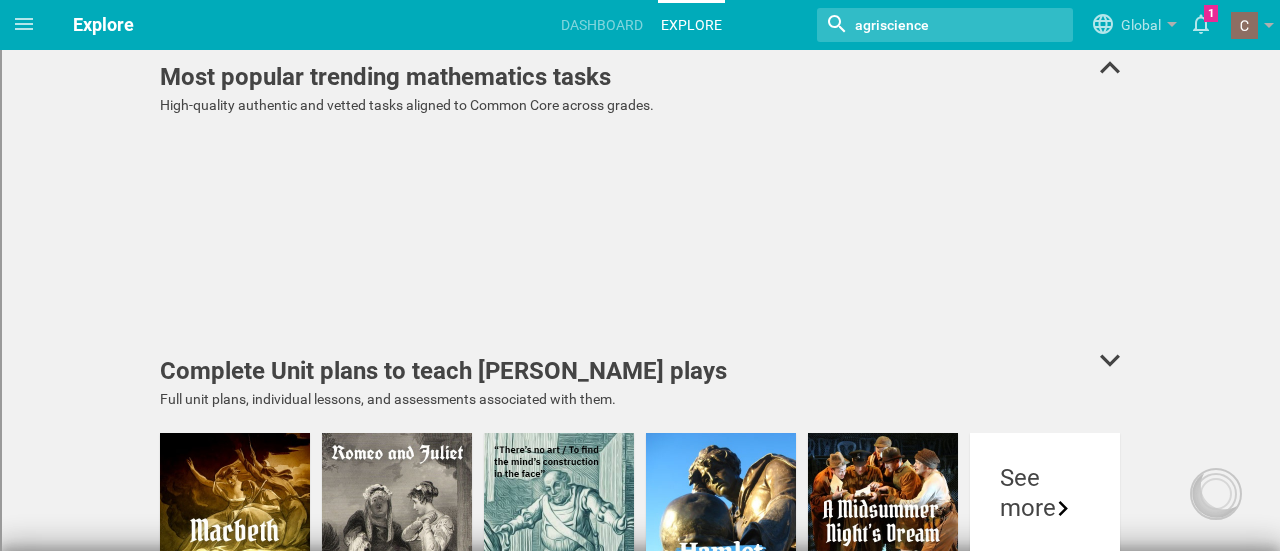 click 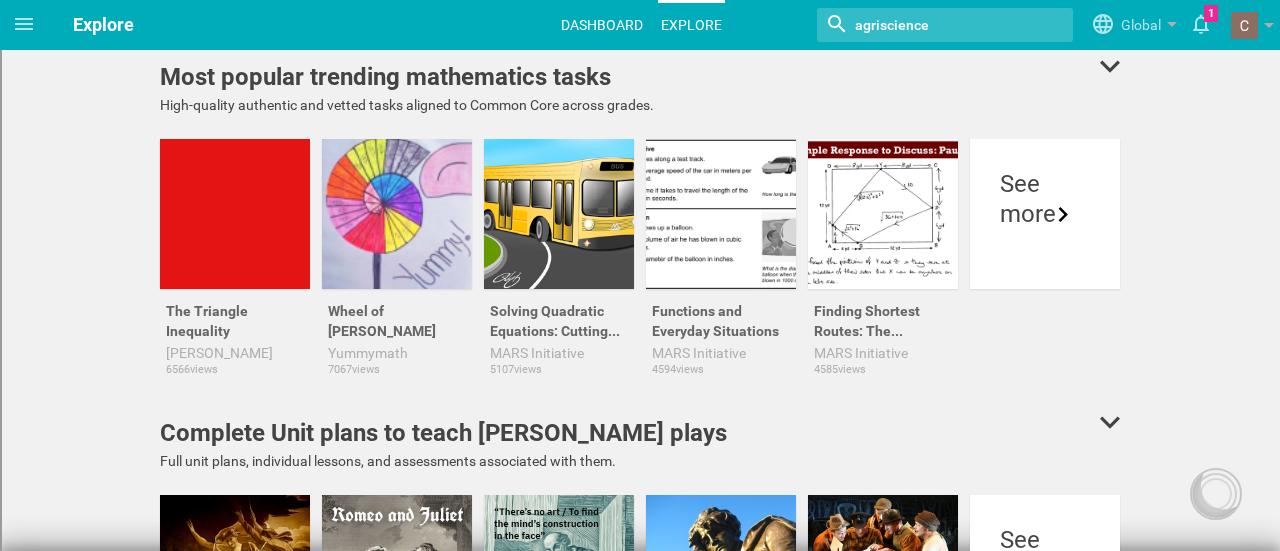 click on "Dashboard" at bounding box center [602, 25] 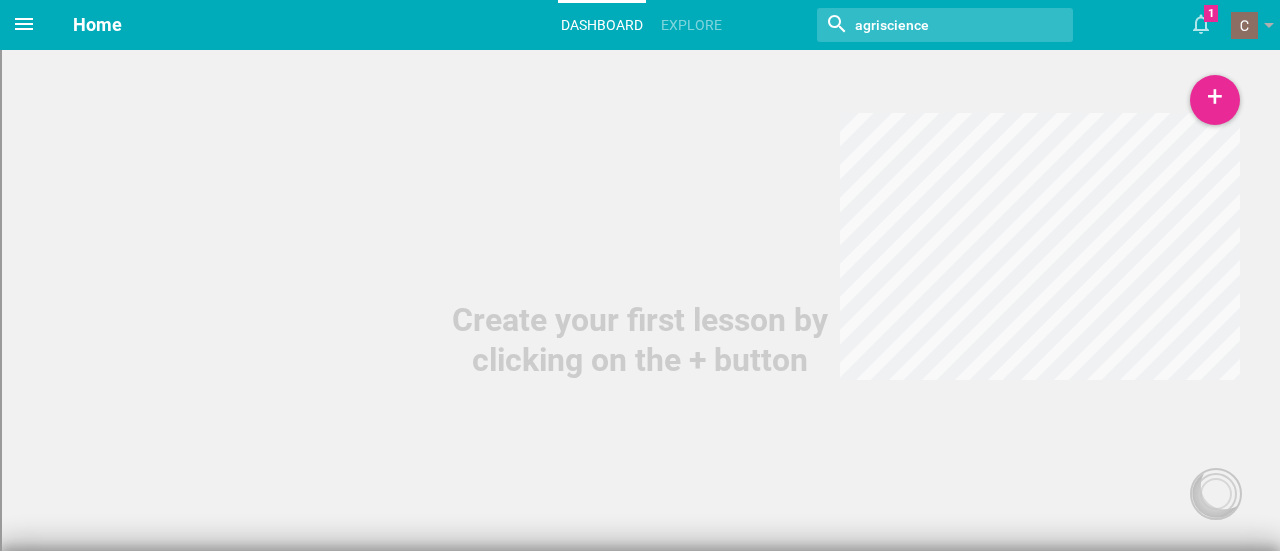 click 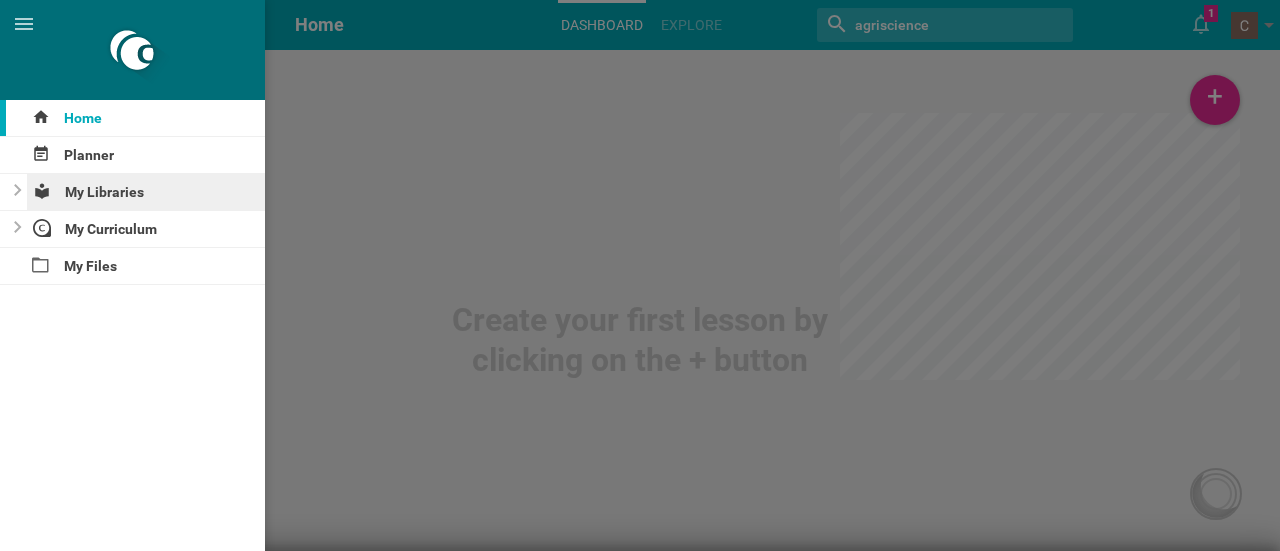 click on "My Libraries" at bounding box center (146, 192) 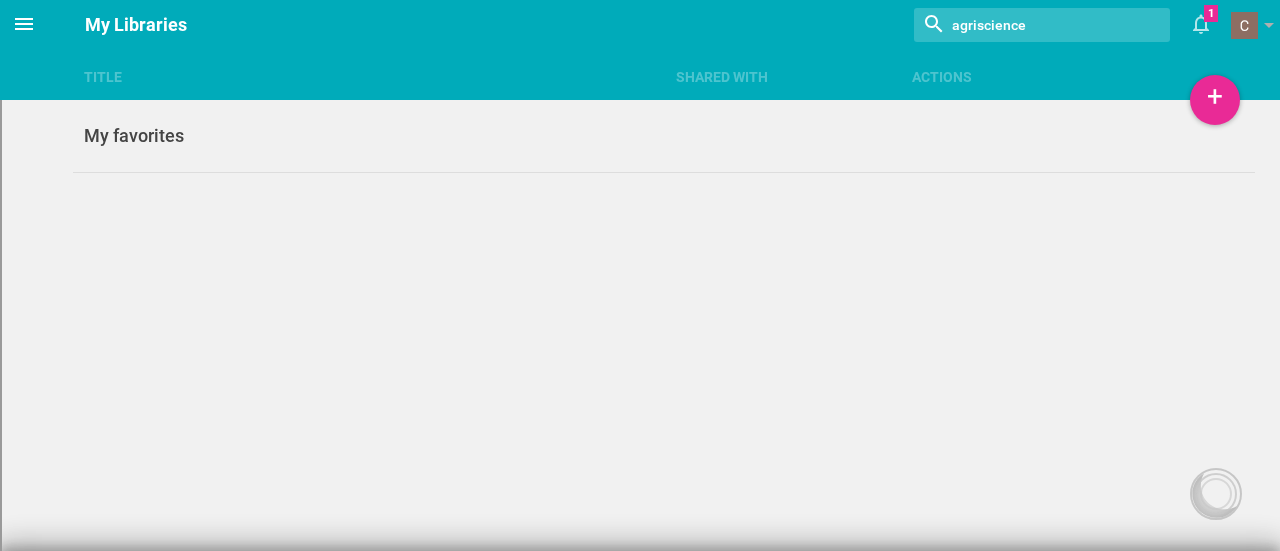 click 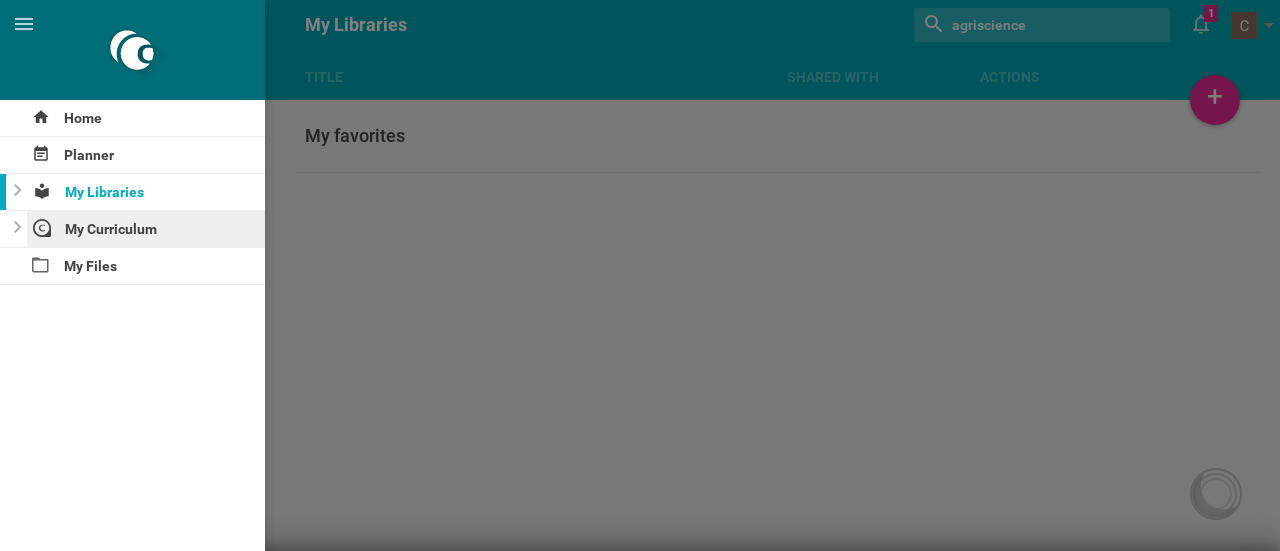 click on "My Curriculum" at bounding box center (146, 229) 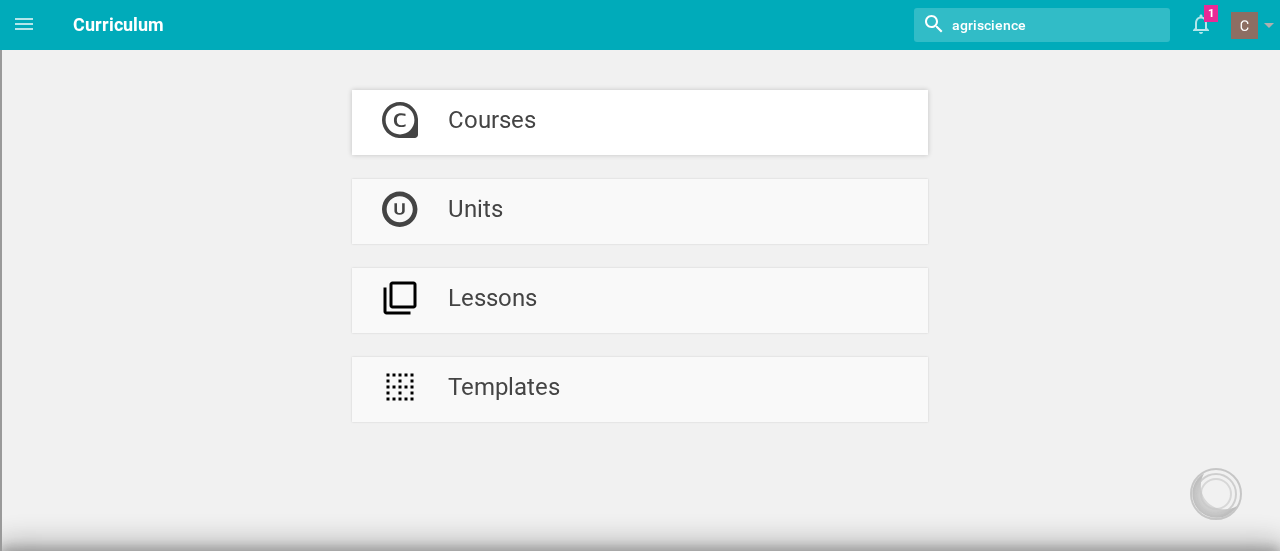 click on "Courses" at bounding box center (492, 122) 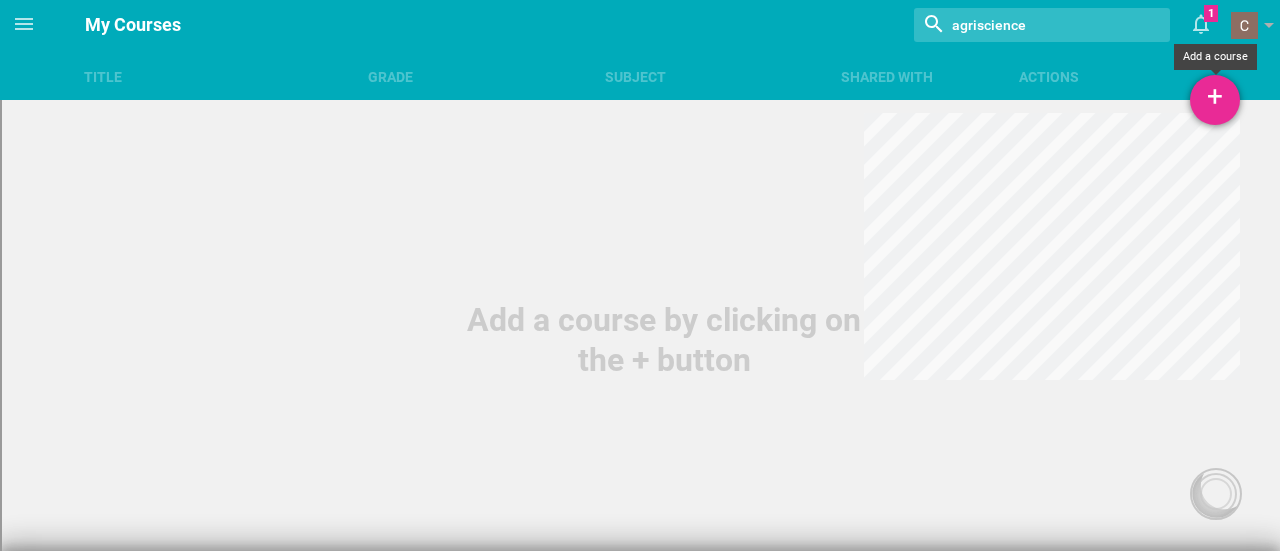 click on "+" at bounding box center (1215, 100) 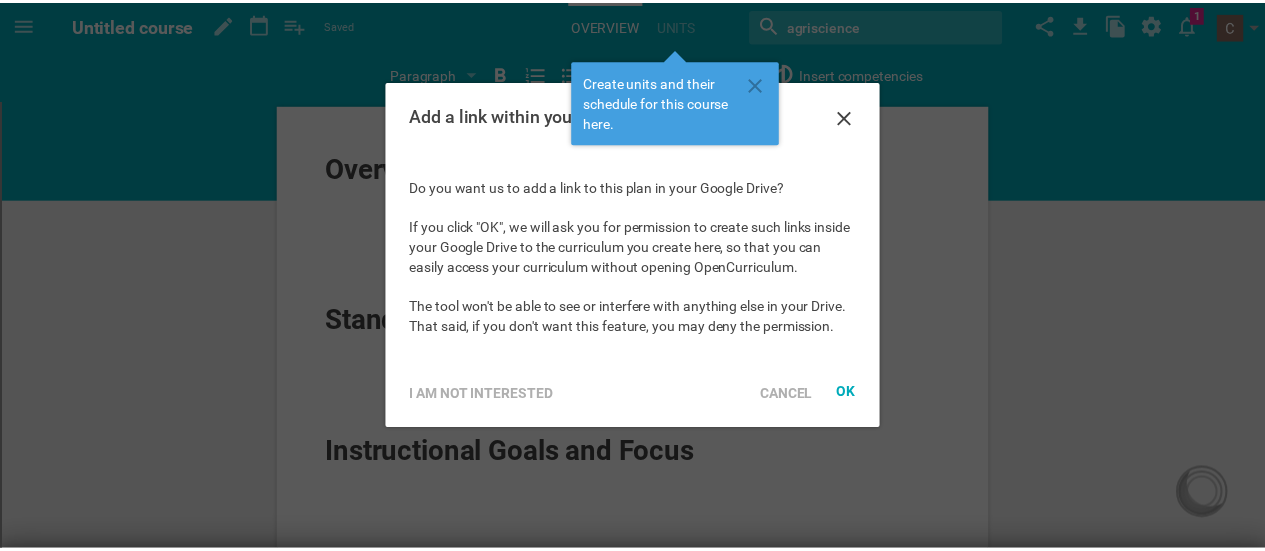 scroll, scrollTop: 0, scrollLeft: 0, axis: both 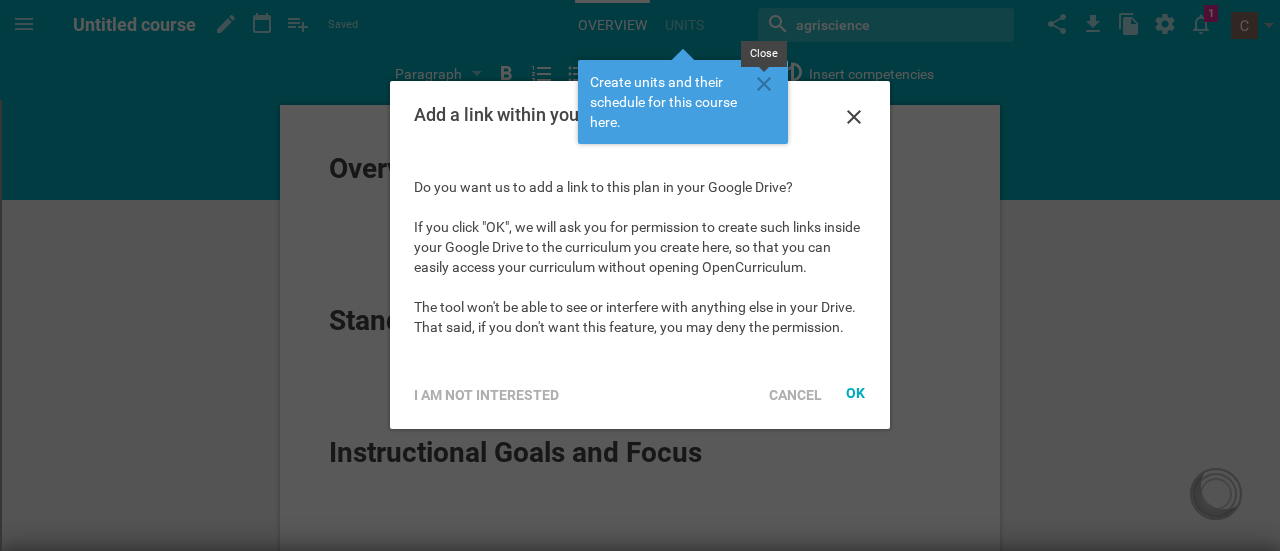click 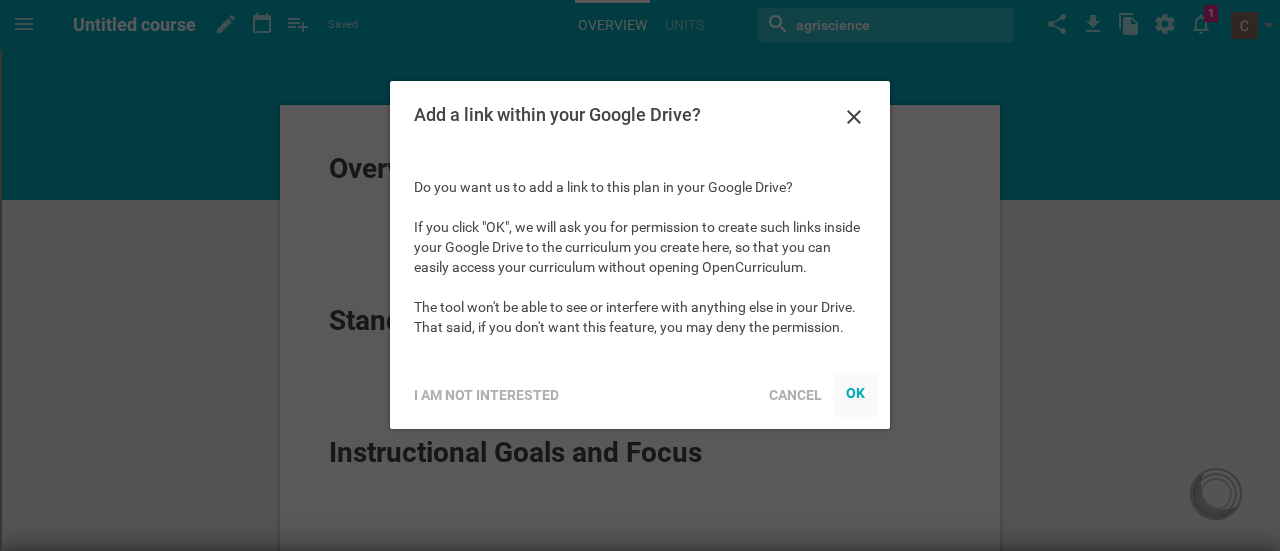 click on "OK" at bounding box center (856, 393) 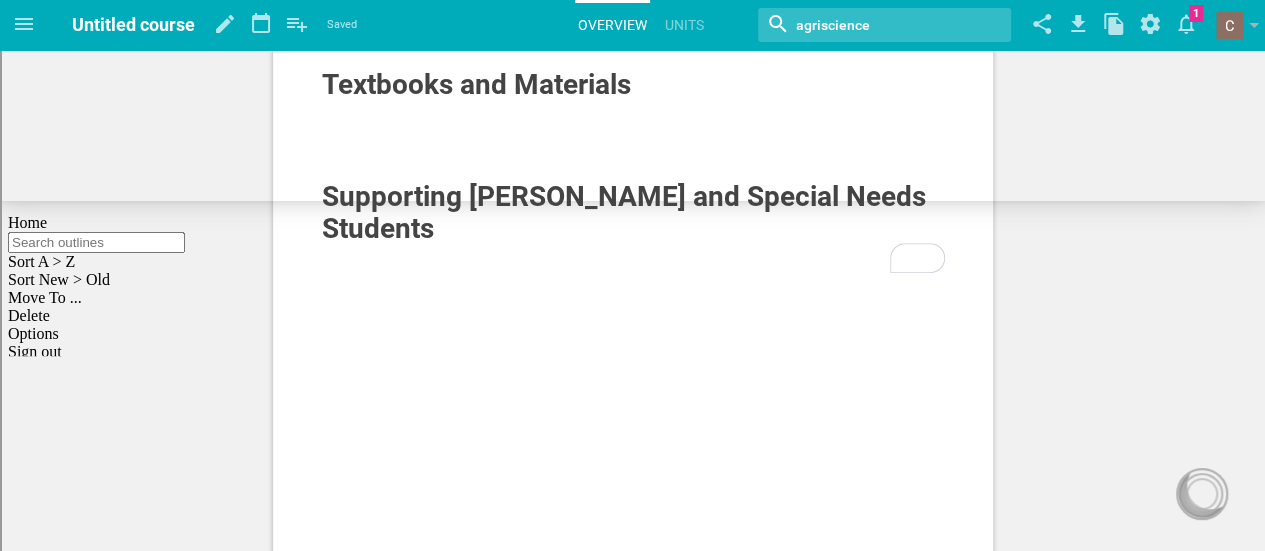 scroll, scrollTop: 0, scrollLeft: 0, axis: both 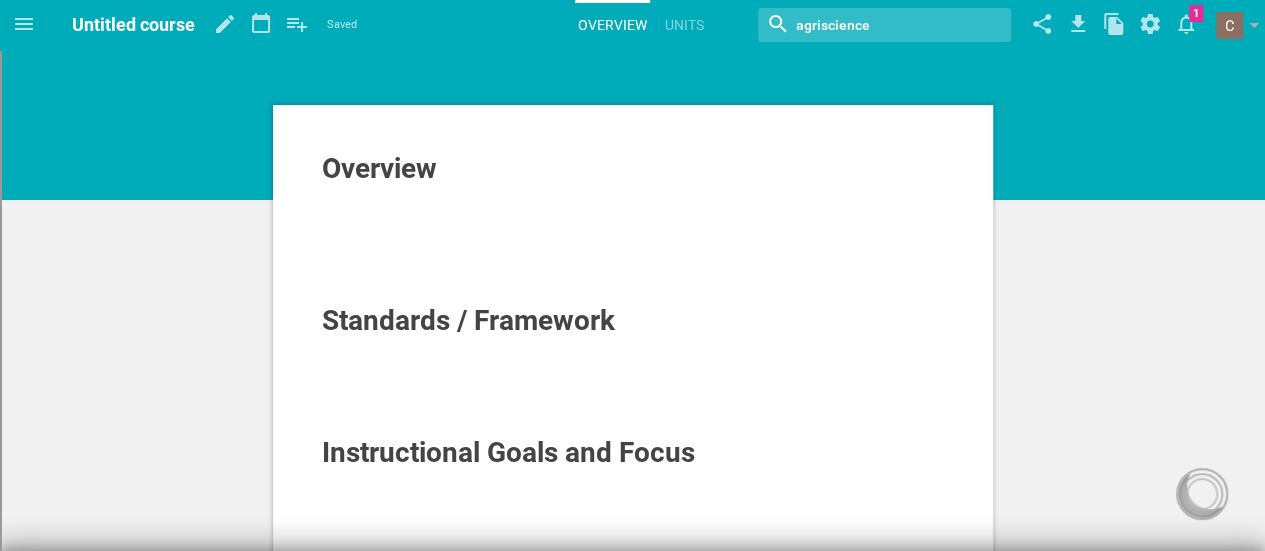 click on "Overview" at bounding box center (633, 169) 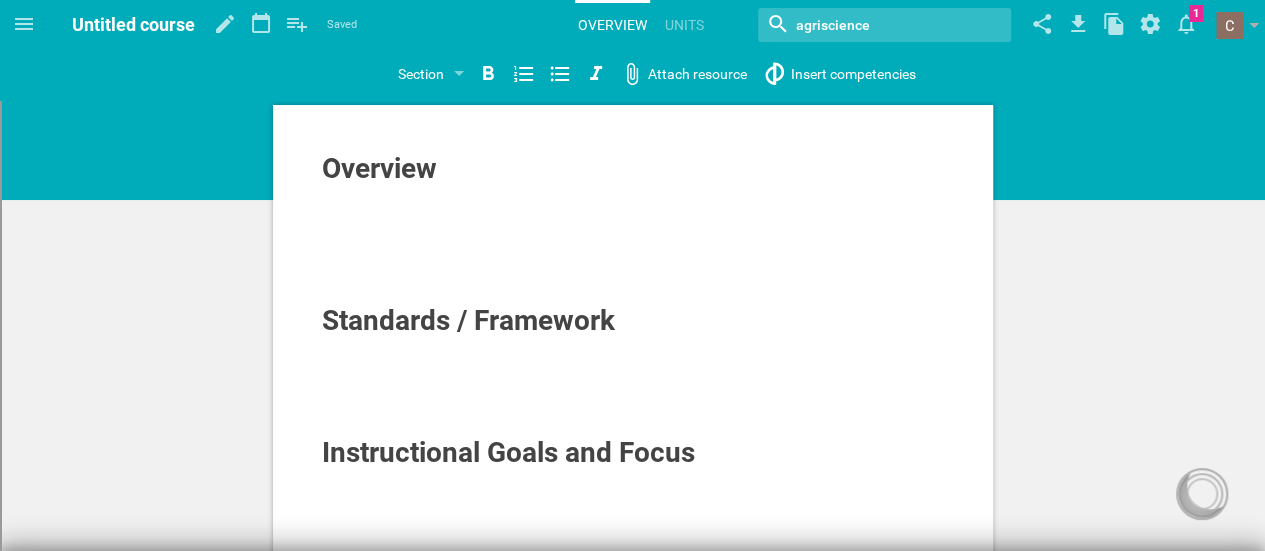 type 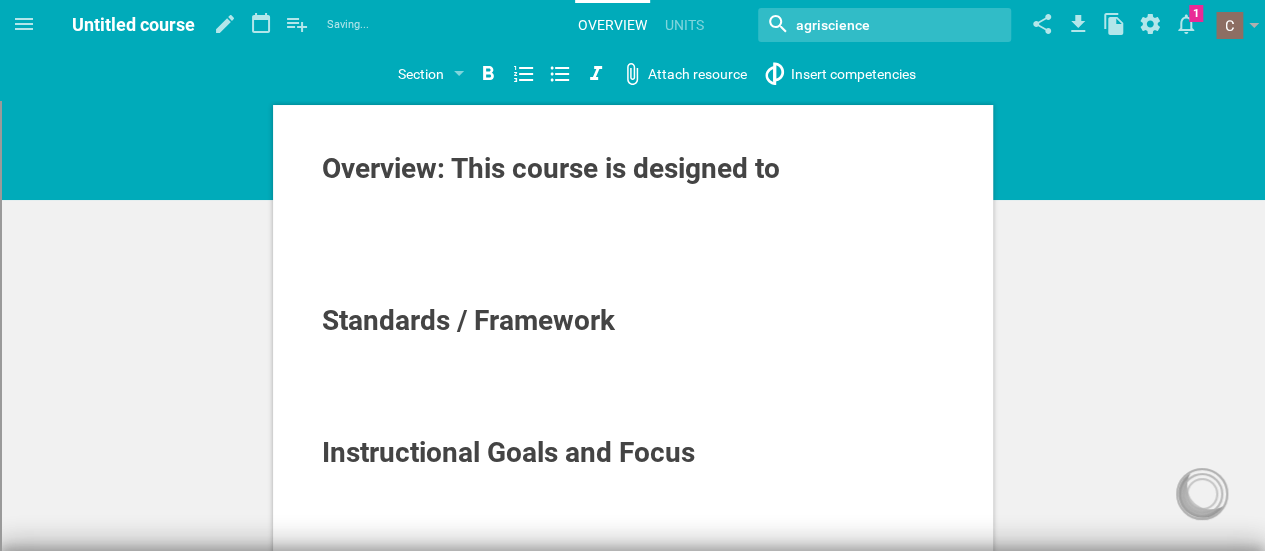 scroll, scrollTop: 0, scrollLeft: 0, axis: both 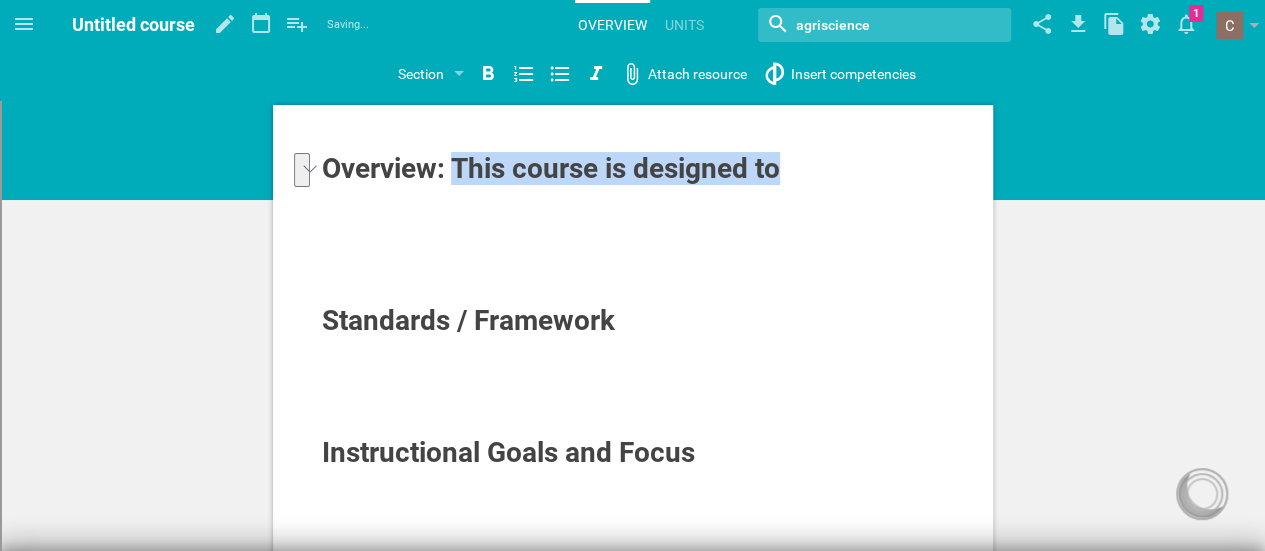drag, startPoint x: 779, startPoint y: 171, endPoint x: 459, endPoint y: 178, distance: 320.07654 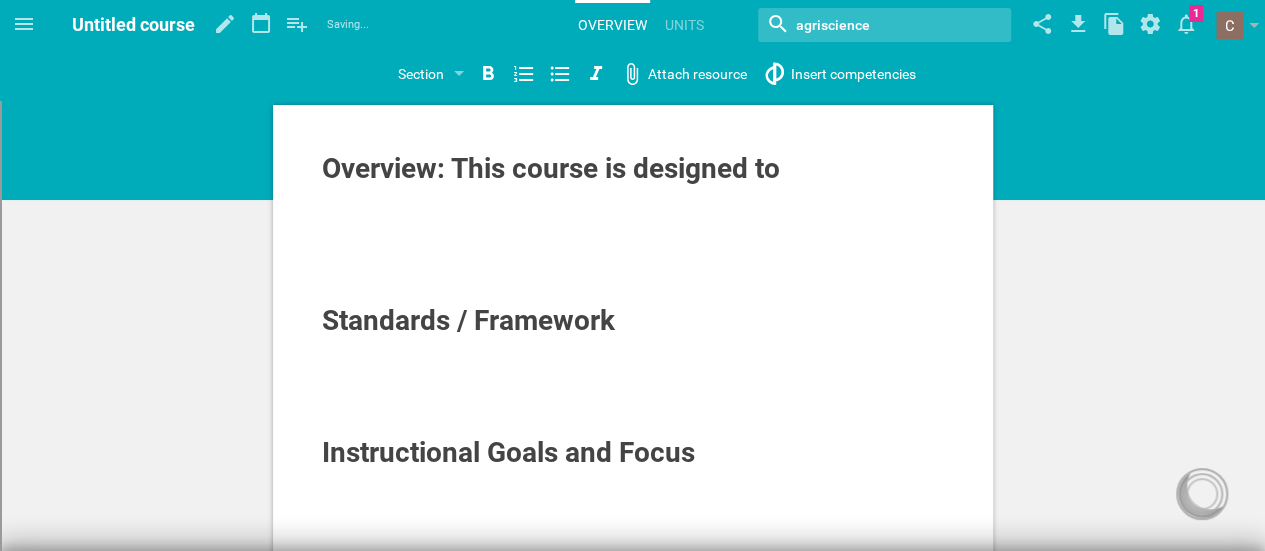 click on "Overview: This course is designed to" at bounding box center (551, 168) 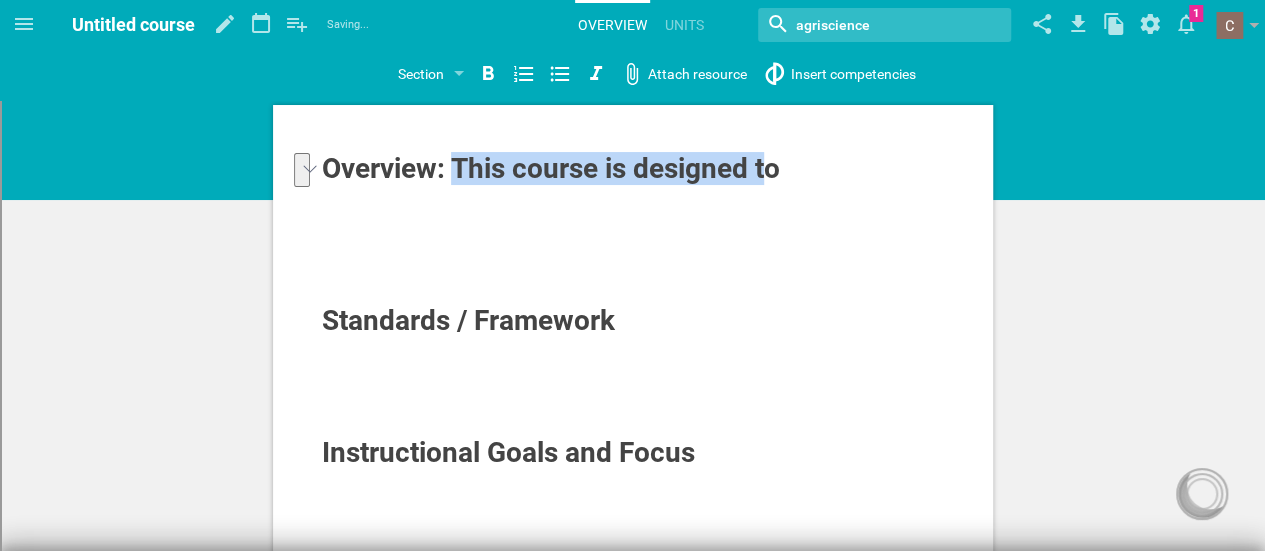 drag, startPoint x: 456, startPoint y: 167, endPoint x: 765, endPoint y: 177, distance: 309.16177 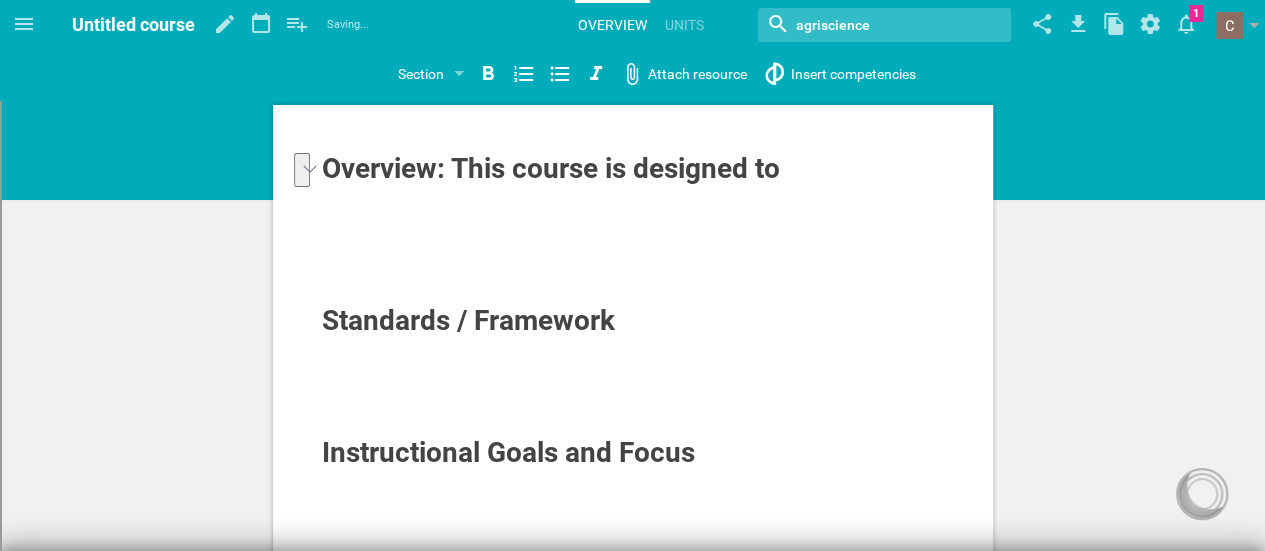 click on "Overview: This course is designed to" at bounding box center (551, 168) 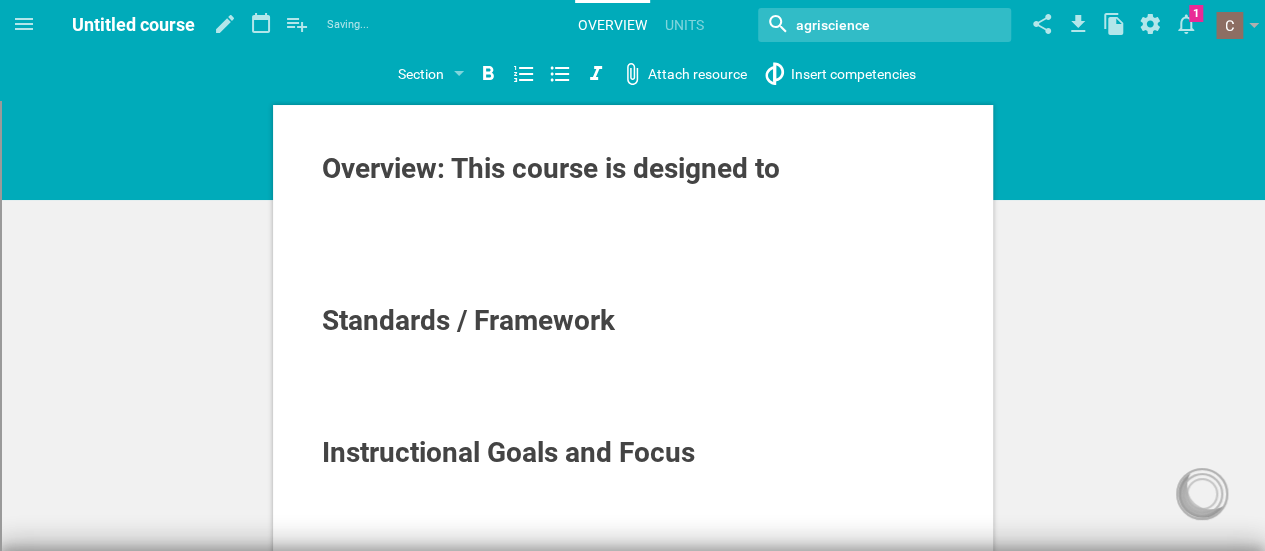 click on "Overview: This course is designed to" at bounding box center [551, 168] 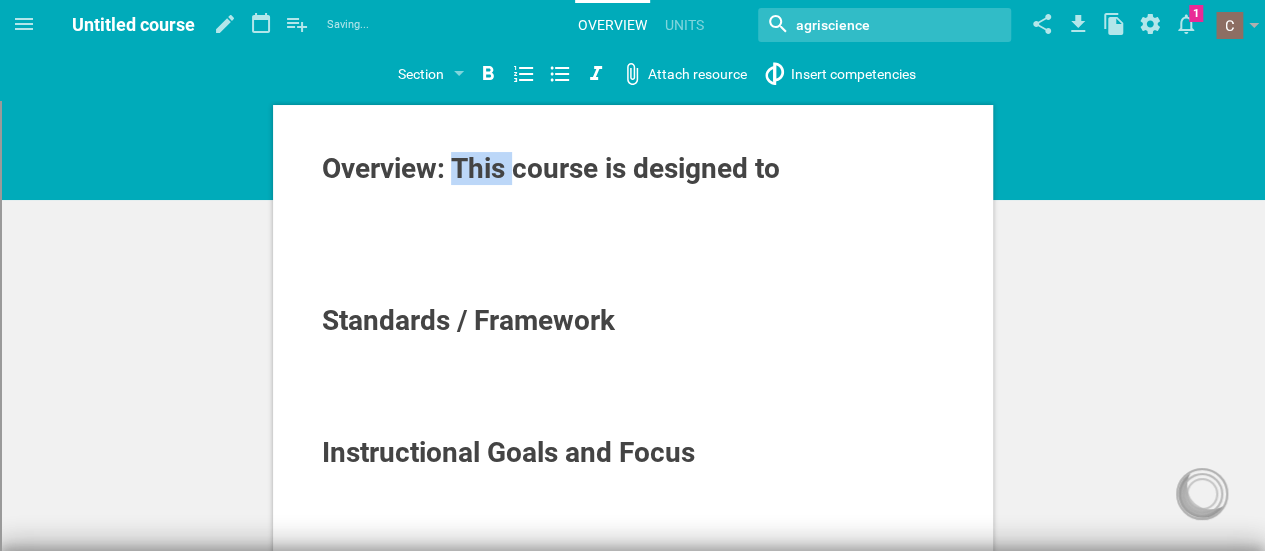 click on "Overview: This course is designed to" at bounding box center [551, 168] 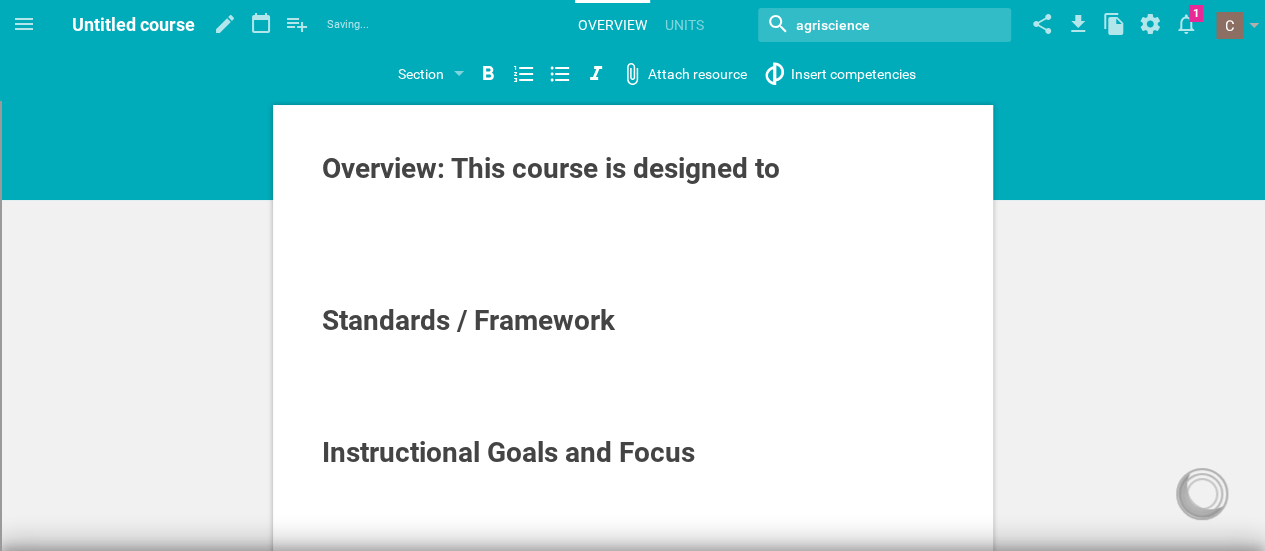 click on "Overview: This course is designed to" at bounding box center (551, 168) 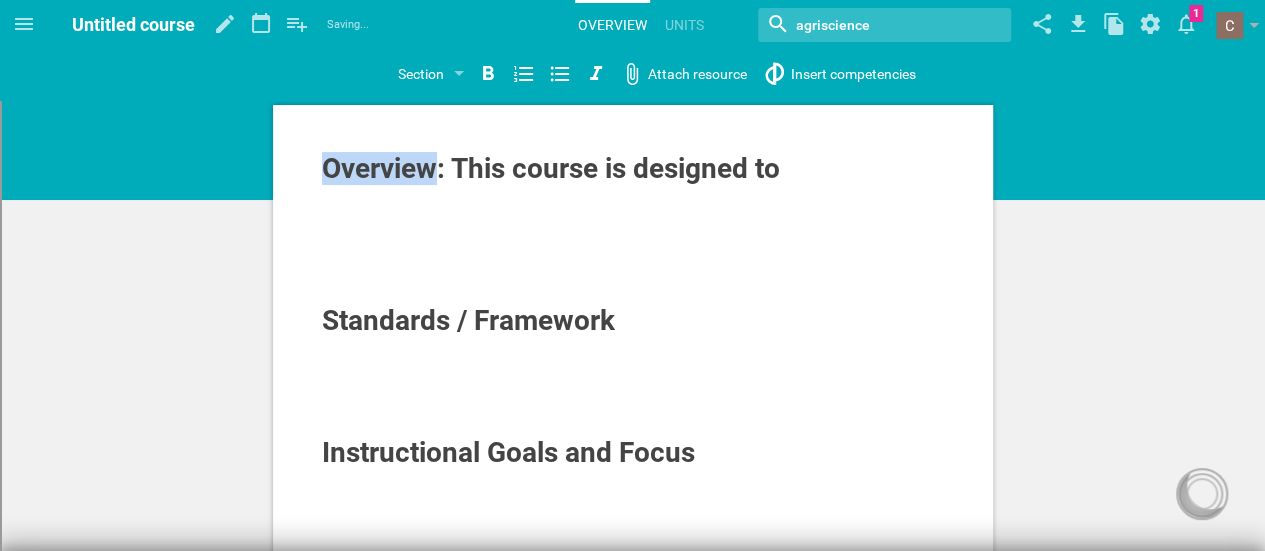 click on "Overview: This course is designed to" at bounding box center (551, 168) 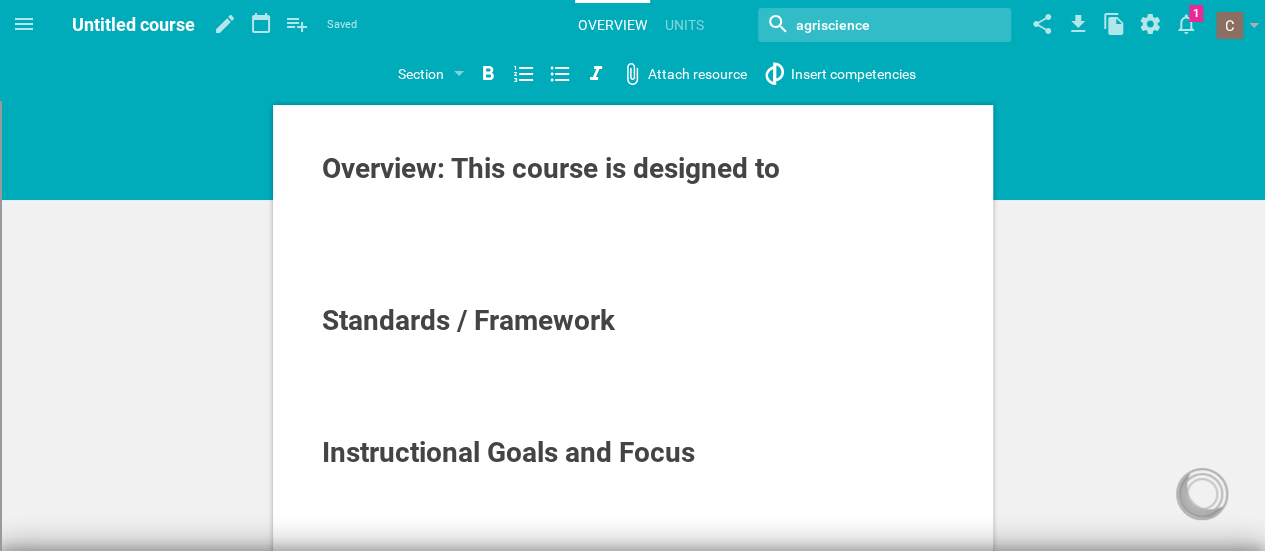 click at bounding box center [633, 195] 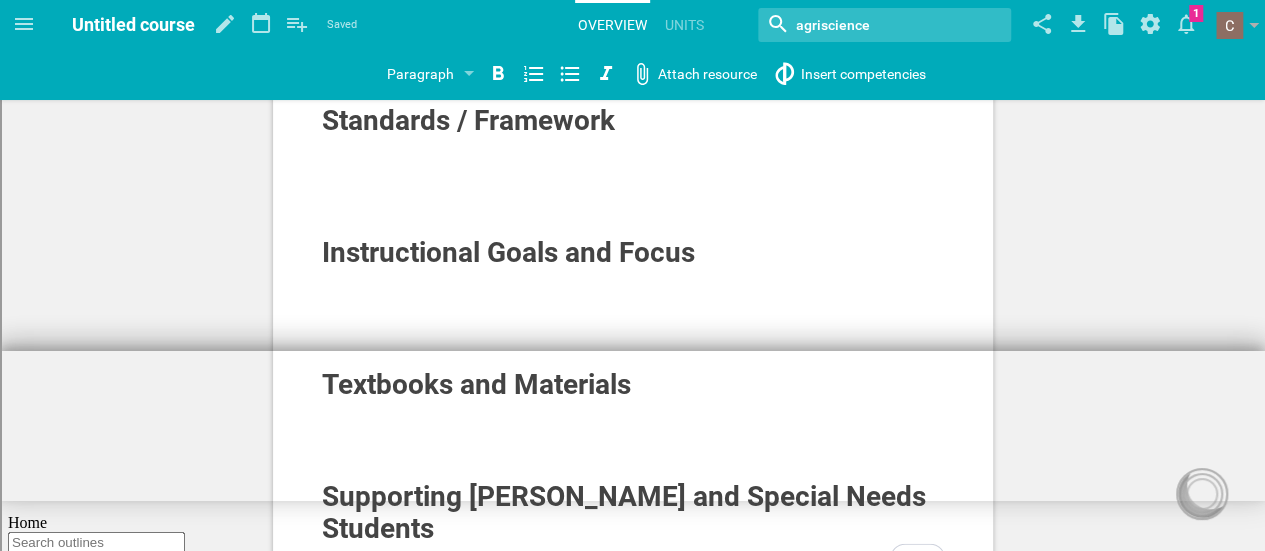 scroll, scrollTop: 0, scrollLeft: 0, axis: both 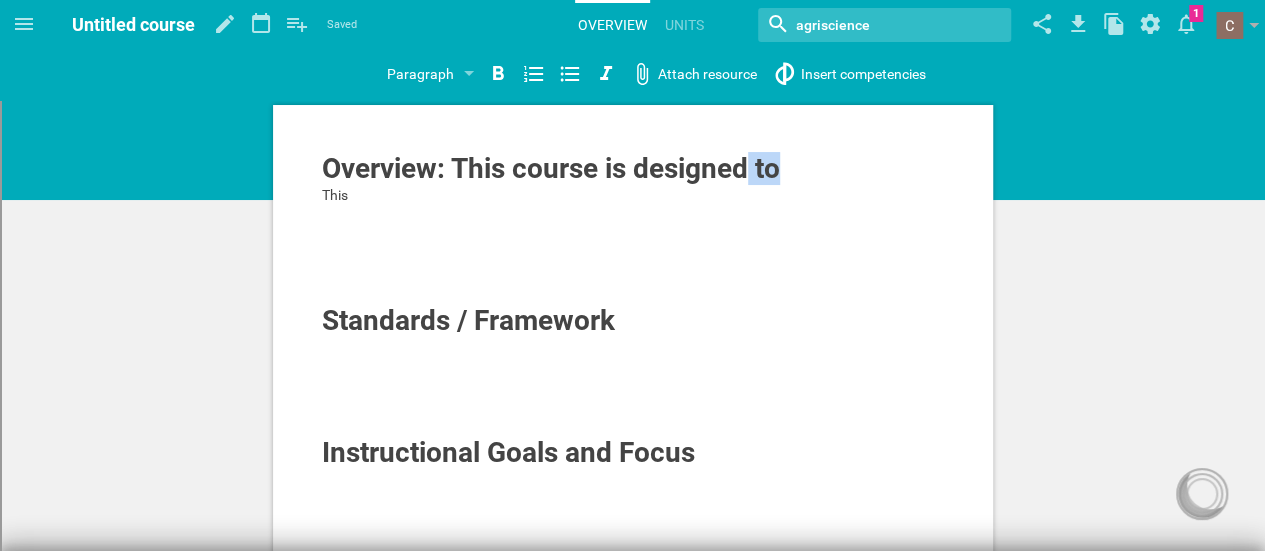 drag, startPoint x: 775, startPoint y: 170, endPoint x: 745, endPoint y: 170, distance: 30 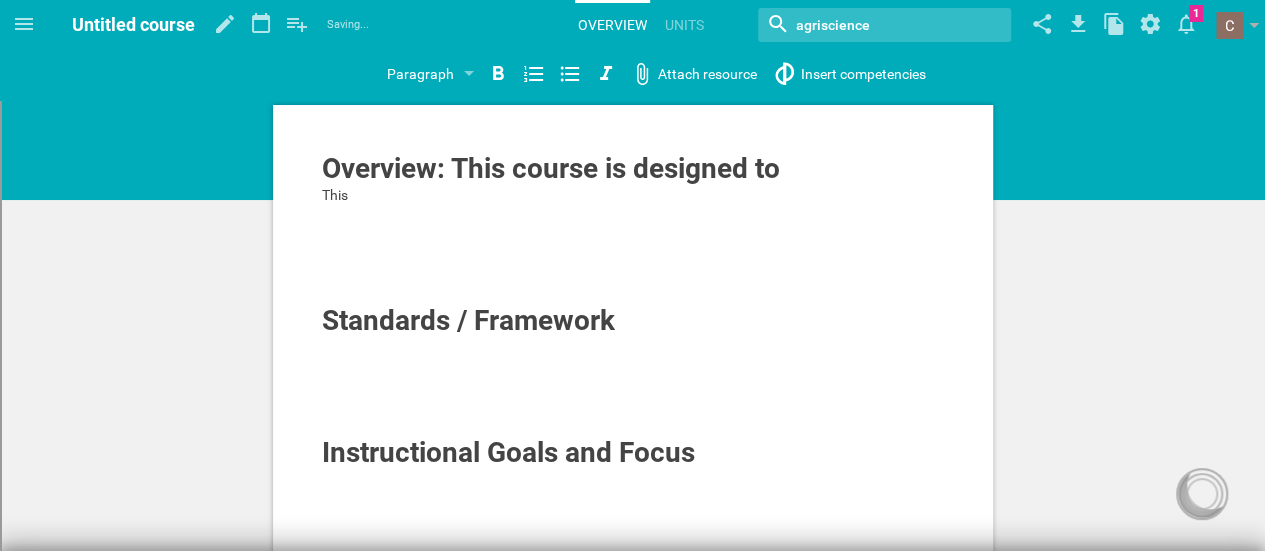 click on "This" at bounding box center (633, 195) 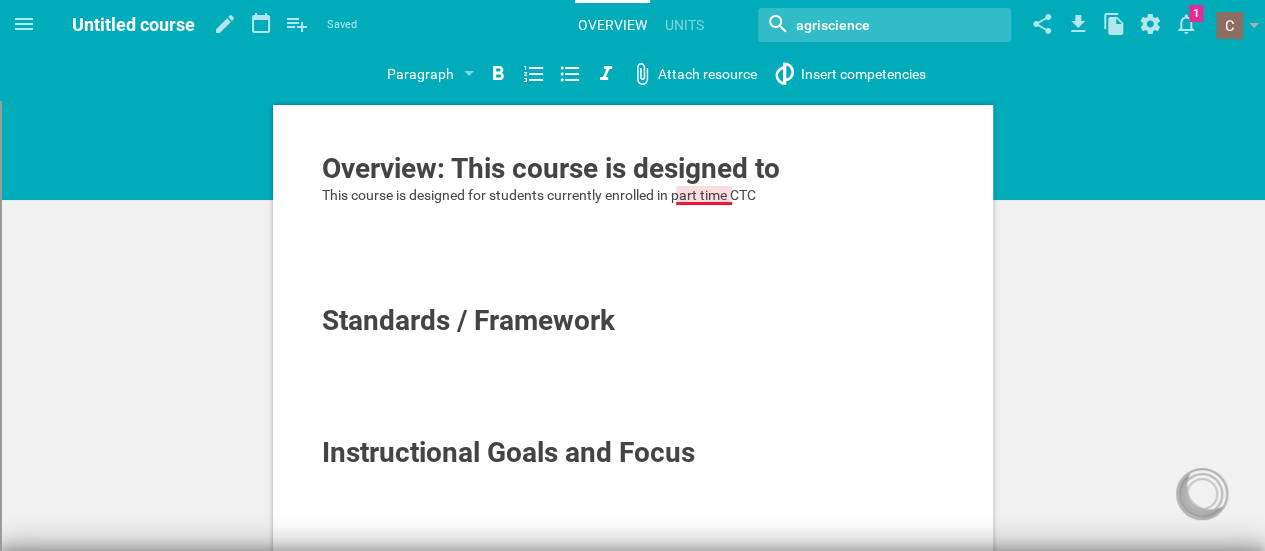 click on "This course is designed for students currently enrolled in part time CTC" at bounding box center (539, 195) 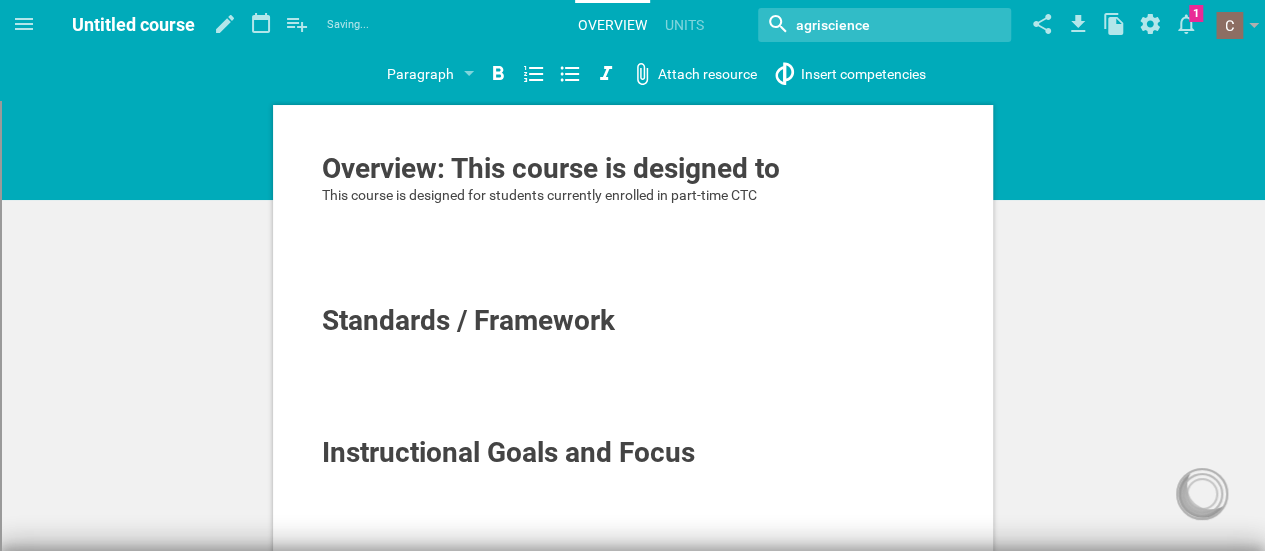 click at bounding box center (633, 215) 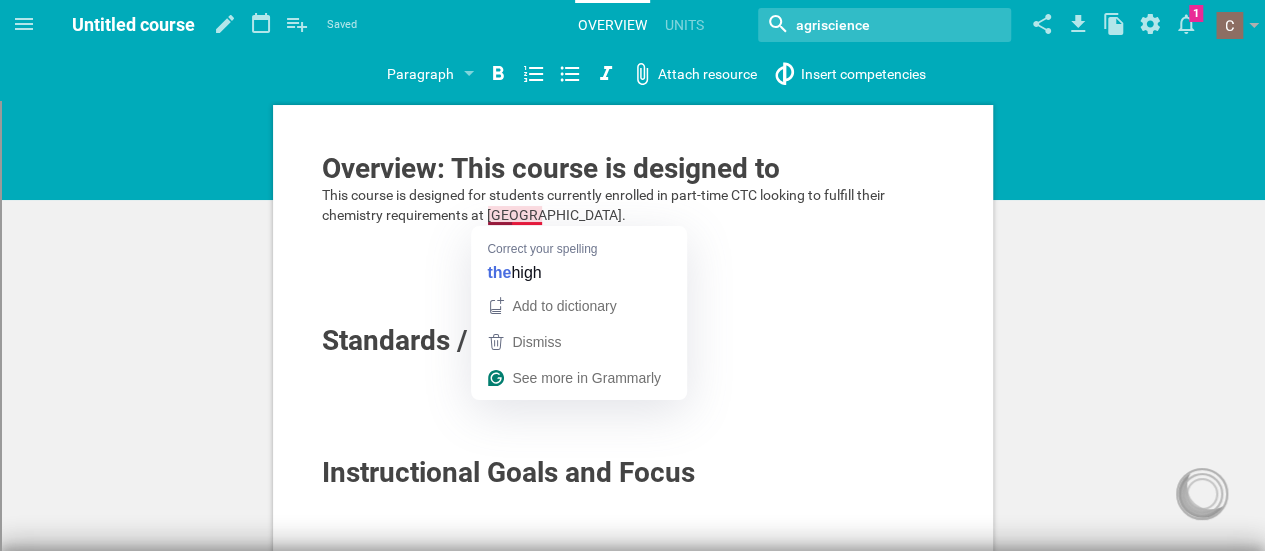 click on "This course is designed for students currently enrolled in part-time CTC looking to fulfill their chemistry requirements at [GEOGRAPHIC_DATA]." at bounding box center (605, 205) 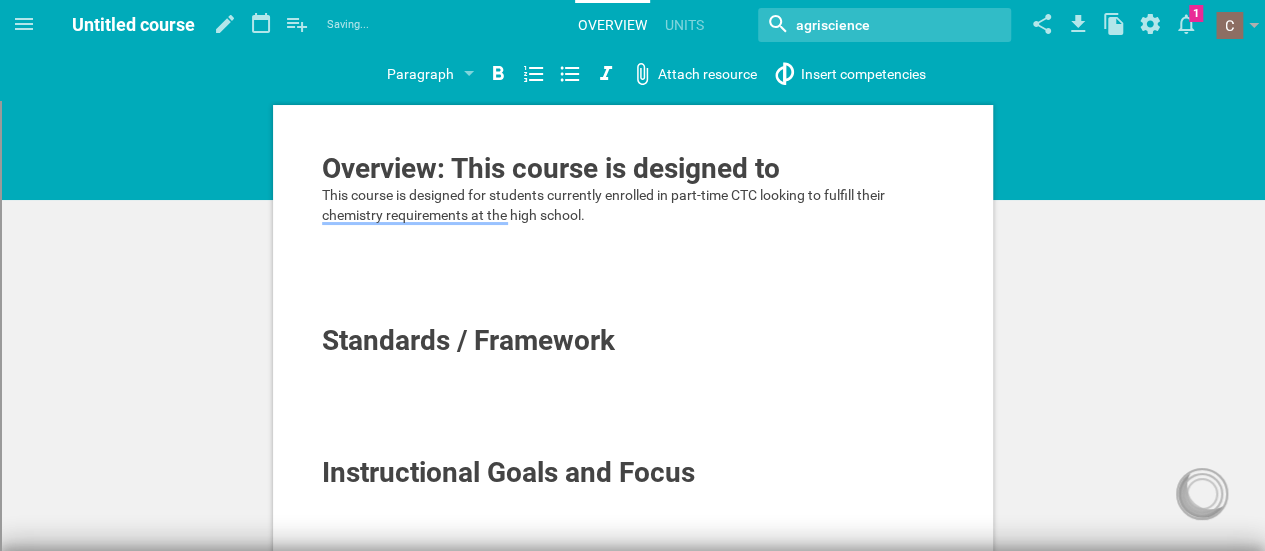 click on "This course is designed for students currently enrolled in part-time CTC looking to fulfill their chemistry requirements at the high school." at bounding box center [633, 205] 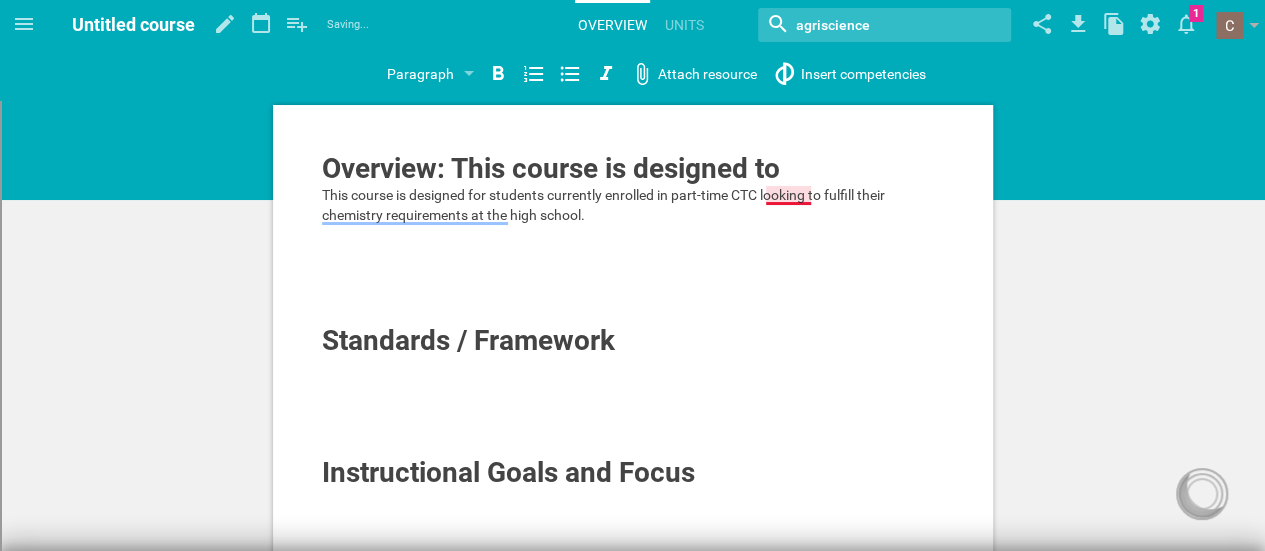 click on "This course is designed for students currently enrolled in part-time CTC looking to fulfill their chemistry requirements at the high school." at bounding box center [605, 205] 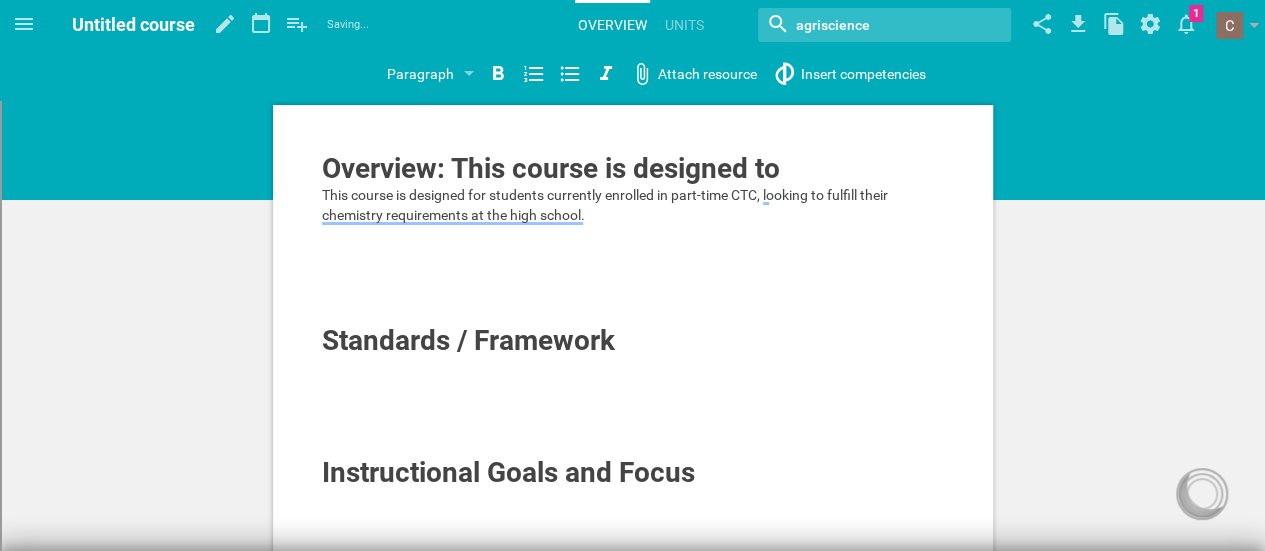 click on "This course is designed for students currently enrolled in part-time CTC, looking to fulfill their chemistry requirements at the high school." at bounding box center (606, 205) 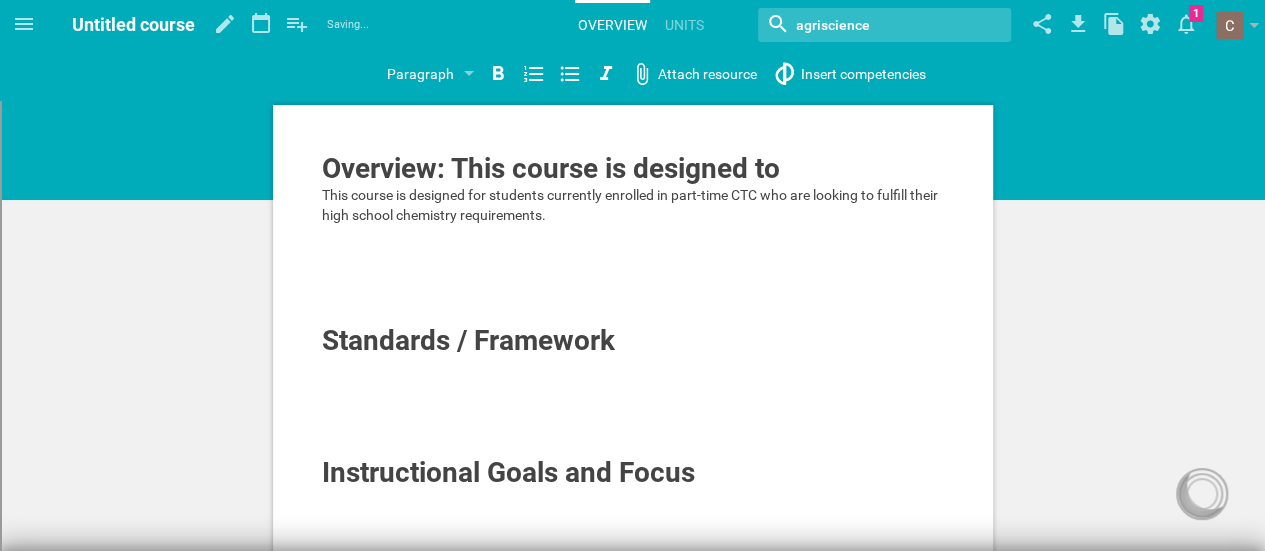 click on "This course is designed for students currently enrolled in part-time CTC who are looking to fulfill their high school chemistry requirements." at bounding box center (633, 205) 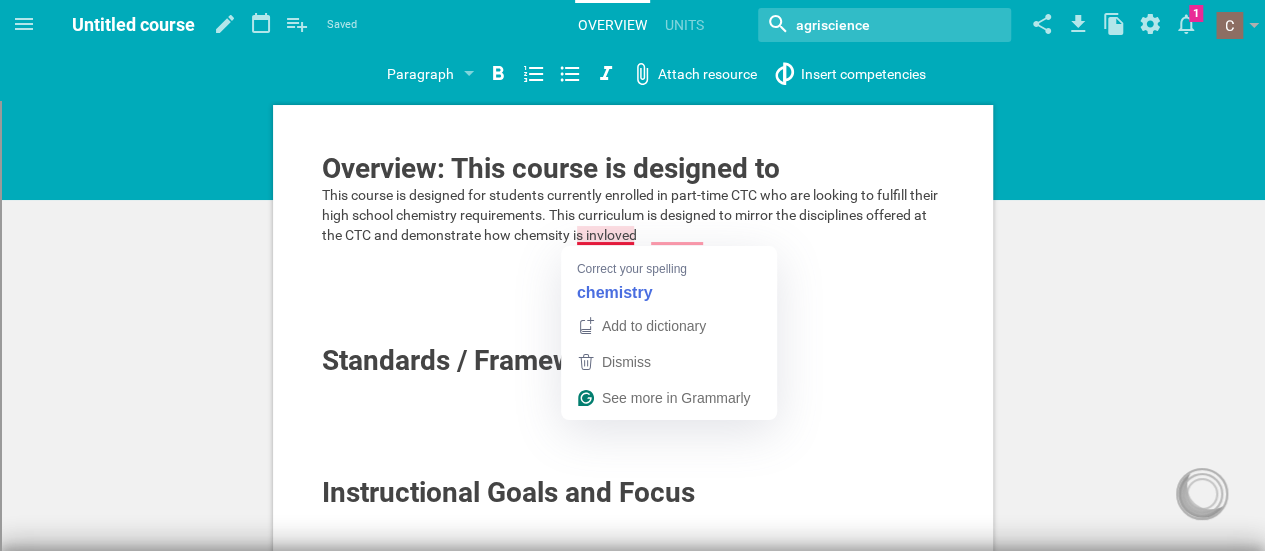 click on "This course is designed for students currently enrolled in part-time CTC who are looking to fulfill their high school chemistry requirements. This curriculum is designed to mirror the disciplines offered at the CTC and demonstrate how chemsity is invloved" at bounding box center (631, 215) 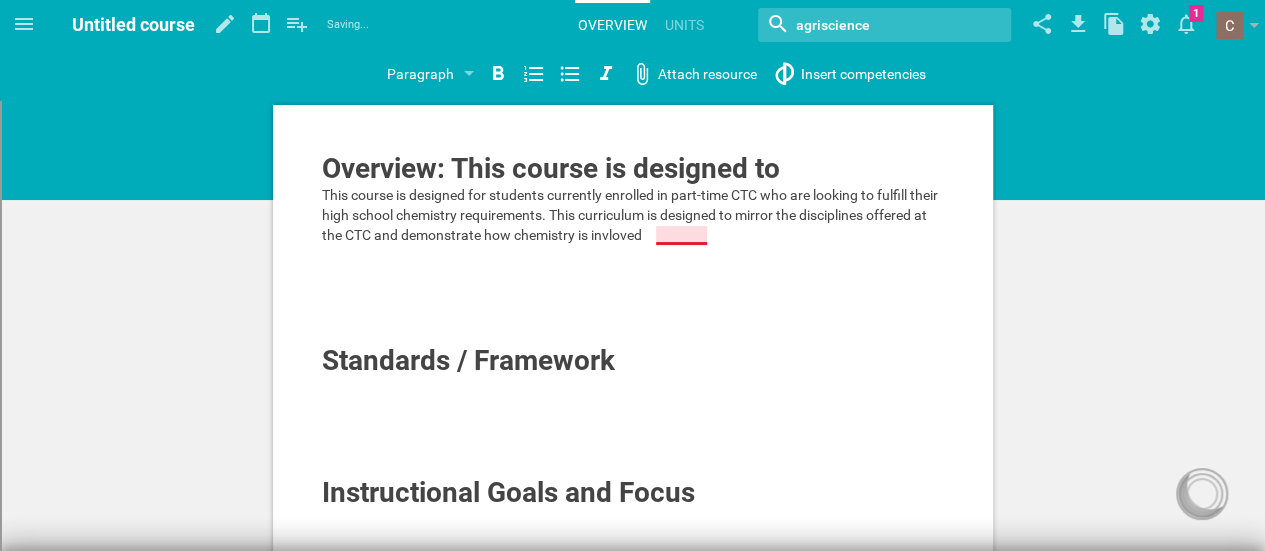click on "This course is designed for students currently enrolled in part-time CTC who are looking to fulfill their high school chemistry requirements. This curriculum is designed to mirror the disciplines offered at the CTC and demonstrate how chemistry is invloved" at bounding box center (631, 215) 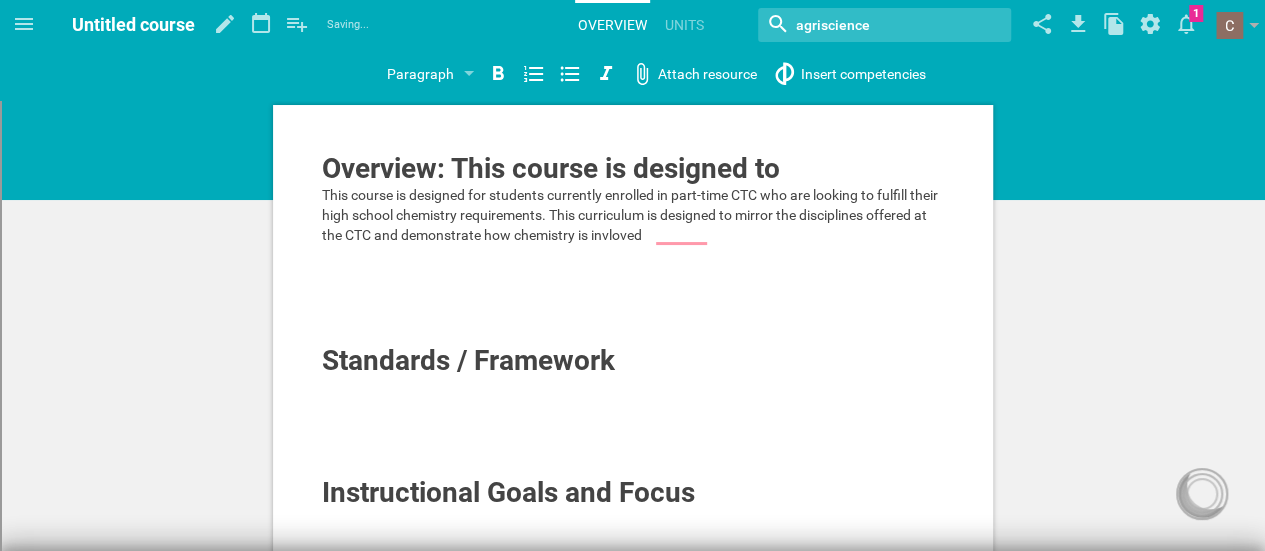 click on "This course is designed for students currently enrolled in part-time CTC who are looking to fulfill their high school chemistry requirements. This curriculum is designed to mirror the disciplines offered at the CTC and demonstrate how chemistry is invloved" at bounding box center (633, 215) 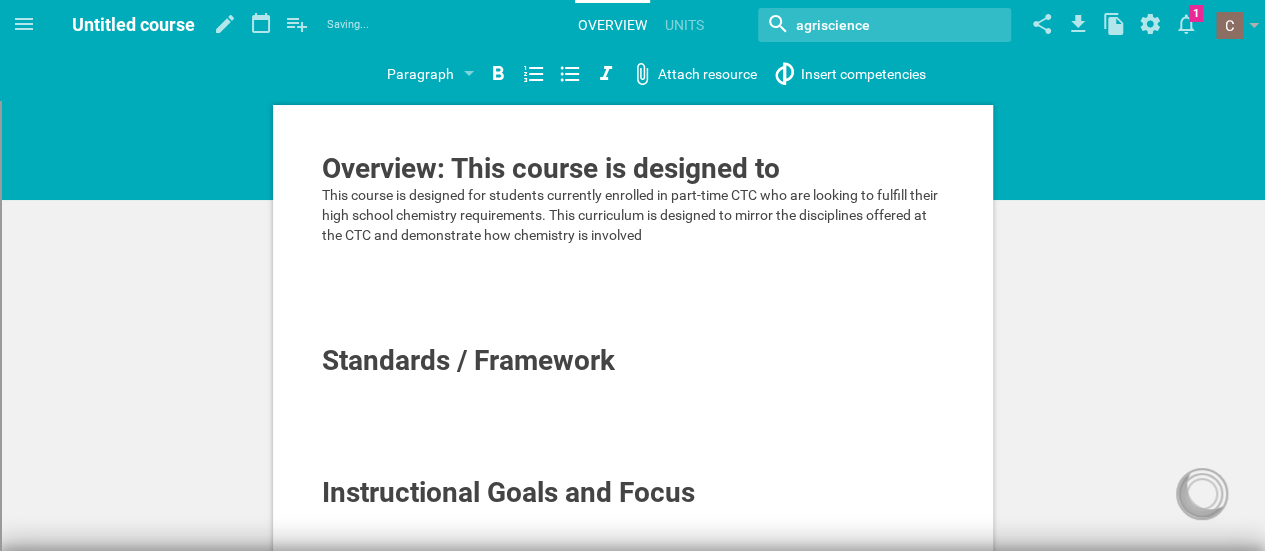click on "This course is designed for students currently enrolled in part-time CTC who are looking to fulfill their high school chemistry requirements. This curriculum is designed to mirror the disciplines offered at the CTC and demonstrate how chemistry is involved" at bounding box center (633, 215) 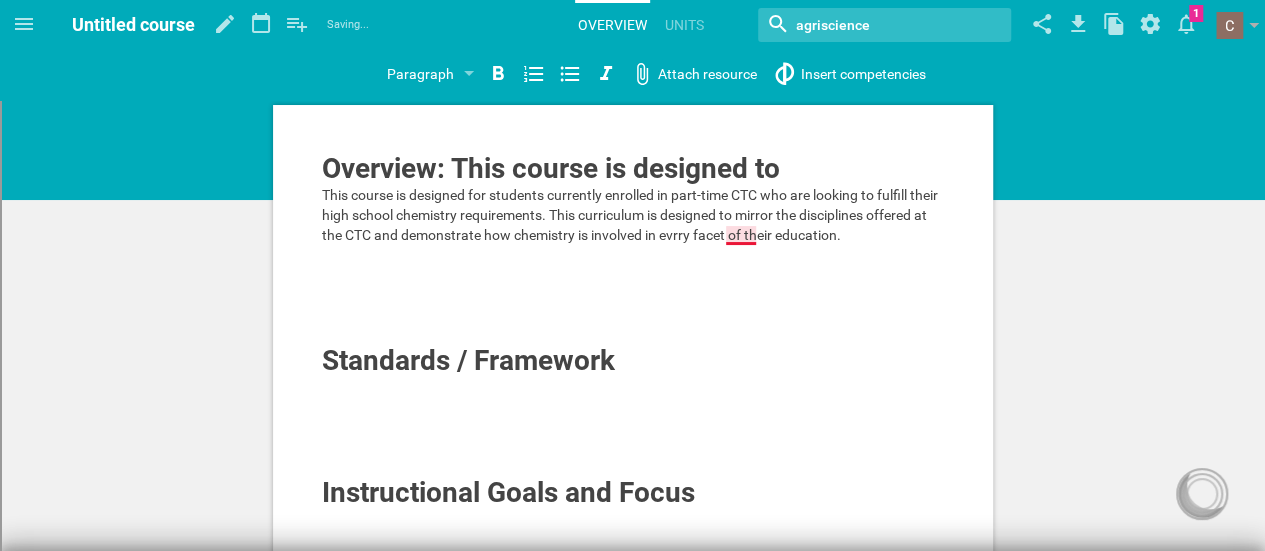 click on "This course is designed for students currently enrolled in part-time CTC who are looking to fulfill their high school chemistry requirements. This curriculum is designed to mirror the disciplines offered at the CTC and demonstrate how chemistry is involved in evrry facet of their education." at bounding box center (631, 215) 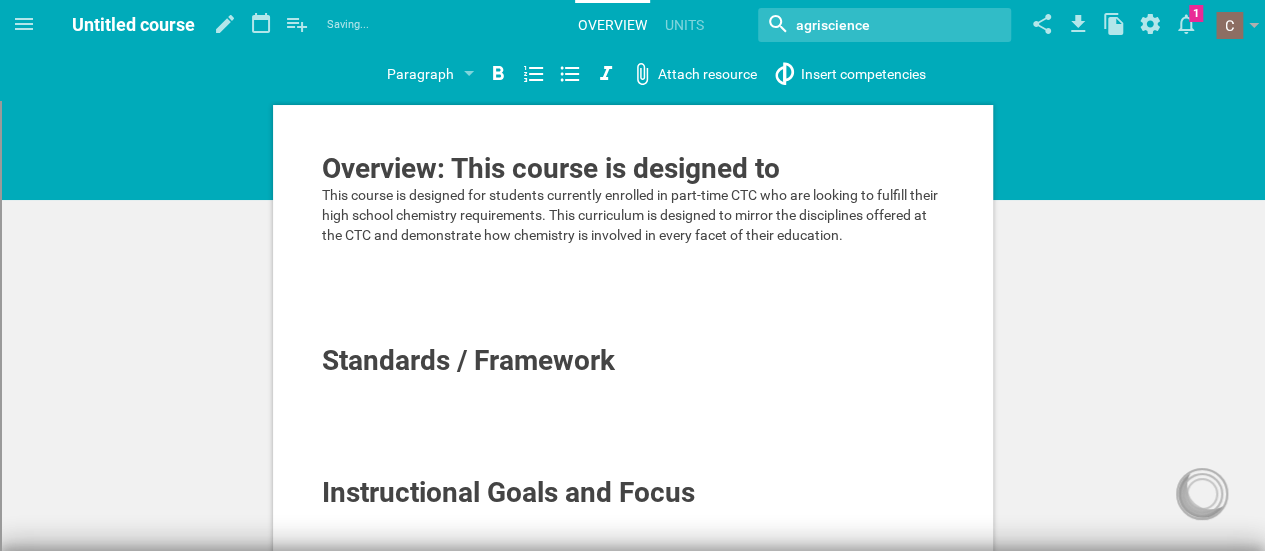 click on "This course is designed for students currently enrolled in part-time CTC who are looking to fulfill their high school chemistry requirements. This curriculum is designed to mirror the disciplines offered at the CTC and demonstrate how chemistry is involved in every facet of their education." at bounding box center [633, 215] 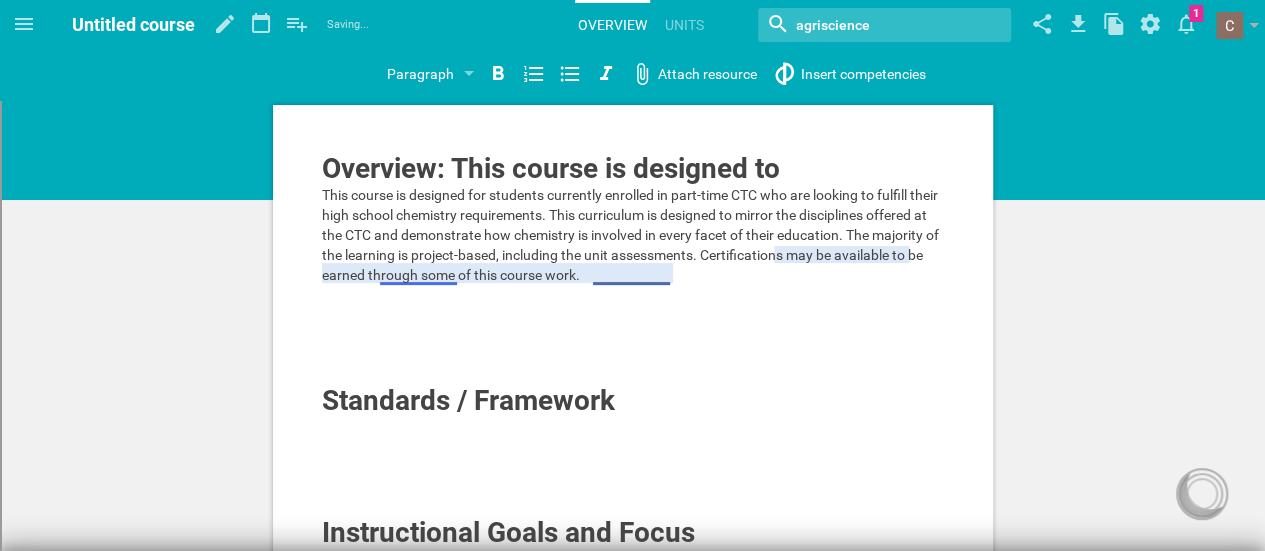 click on "This course is designed for students currently enrolled in part-time CTC who are looking to fulfill their high school chemistry requirements. This curriculum is designed to mirror the disciplines offered at the CTC and demonstrate how chemistry is involved in every facet of their education. The majority of the learning is project-based, including the unit assessments. Certifications may be available to be earned through some of this course work." at bounding box center [632, 235] 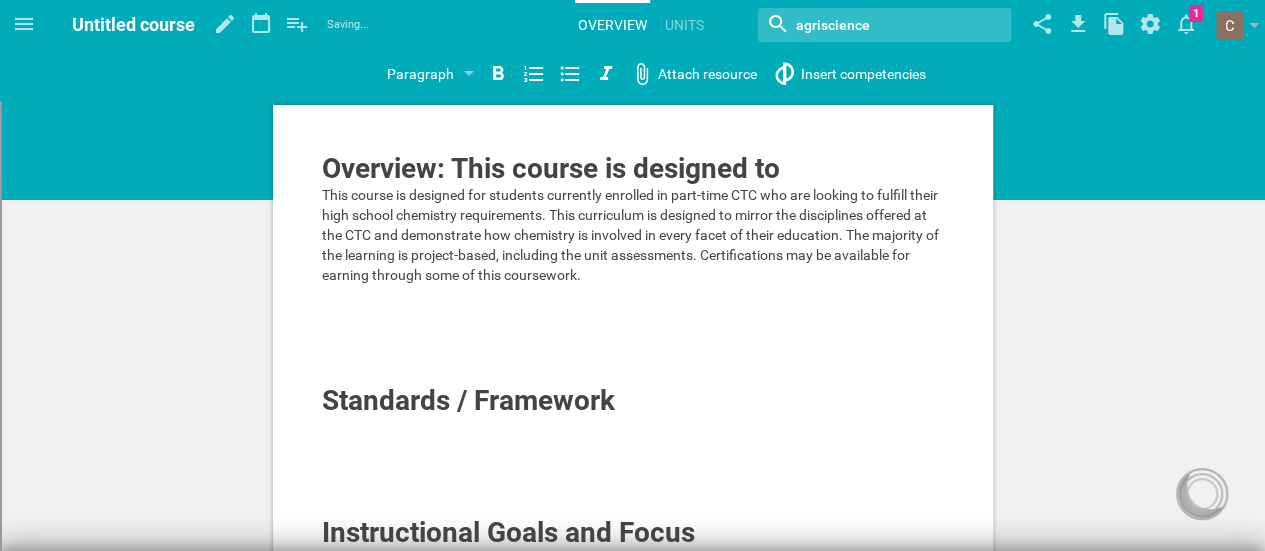 click at bounding box center (633, 295) 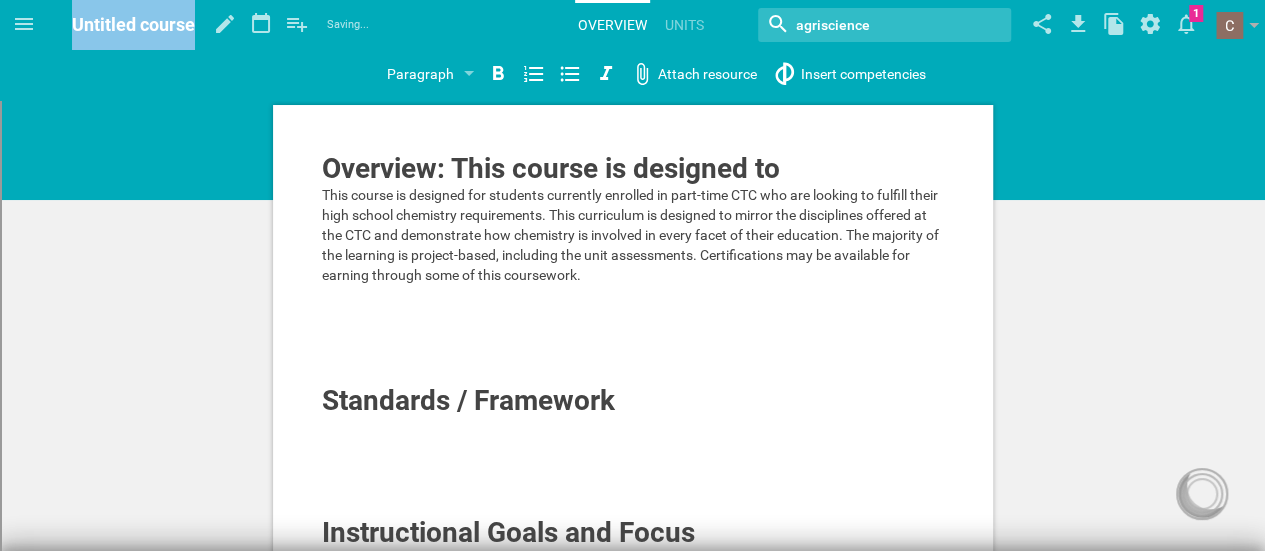 drag, startPoint x: 192, startPoint y: 27, endPoint x: 77, endPoint y: 29, distance: 115.01739 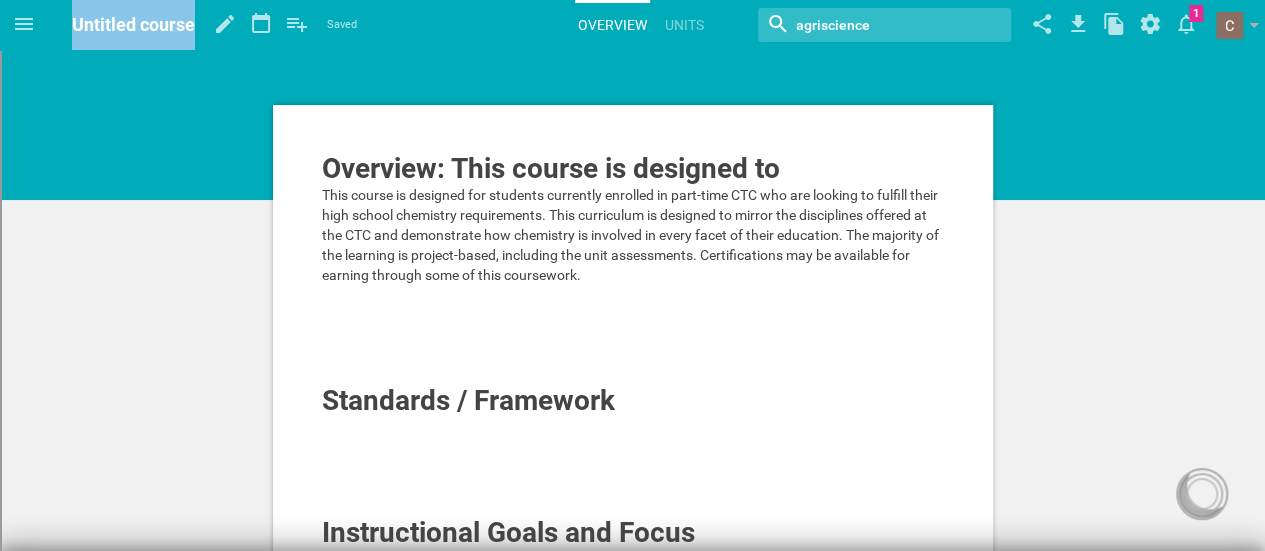scroll, scrollTop: 482, scrollLeft: 0, axis: vertical 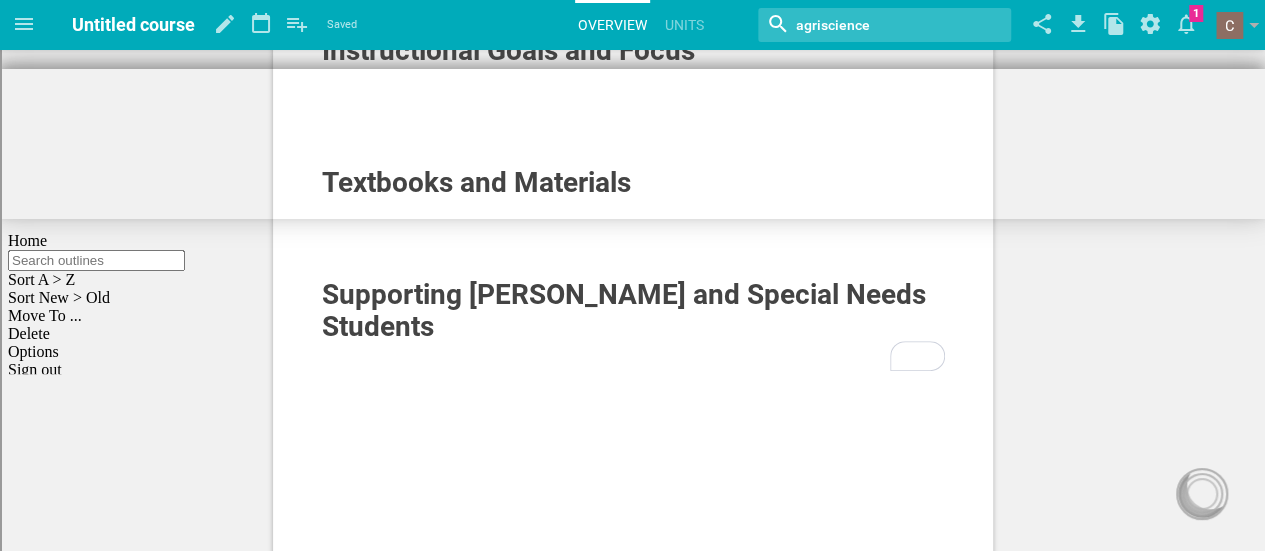 click on "Overview: This course is designed to  This course is designed for students currently enrolled in part-time CTC who are looking to fulfill their high school chemistry requirements. This curriculum is designed to mirror the disciplines offered at the CTC and demonstrate how chemistry is involved in every facet of their education. The majority of the learning is project-based, including the unit assessments. Certifications may be available for earning through some of this coursework. Standards / Framework Instructional Goals and Focus Textbooks and Materials Supporting [PERSON_NAME] and Special Needs Students Post comment  said: Post reply" at bounding box center [632, 217] 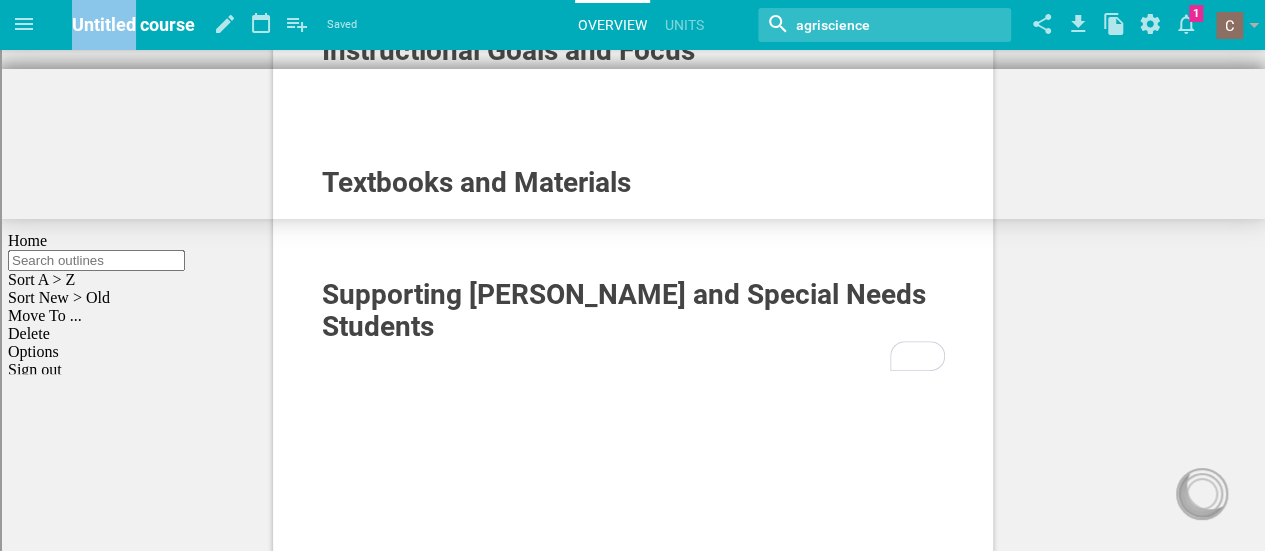 click on "Untitled course" at bounding box center (133, 25) 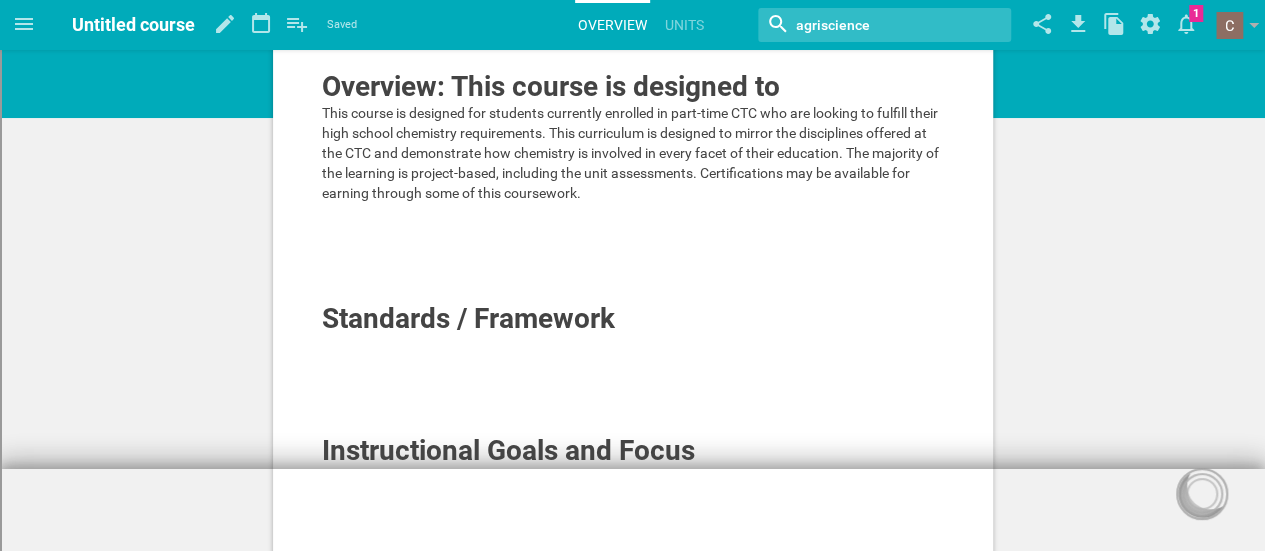 scroll, scrollTop: 0, scrollLeft: 0, axis: both 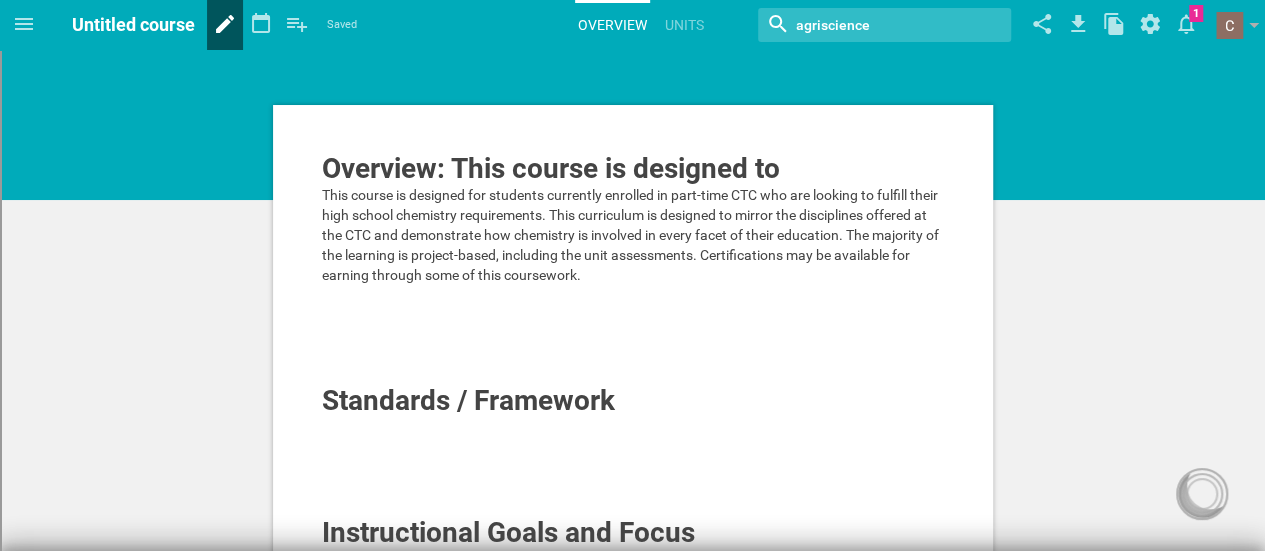 click 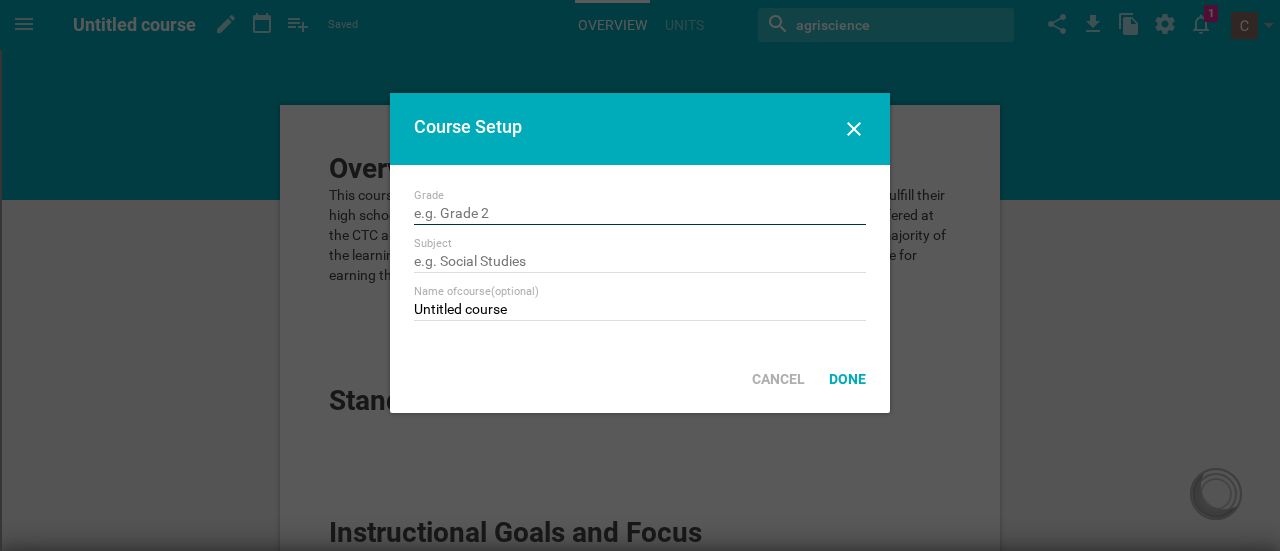 drag, startPoint x: 495, startPoint y: 211, endPoint x: 437, endPoint y: 211, distance: 58 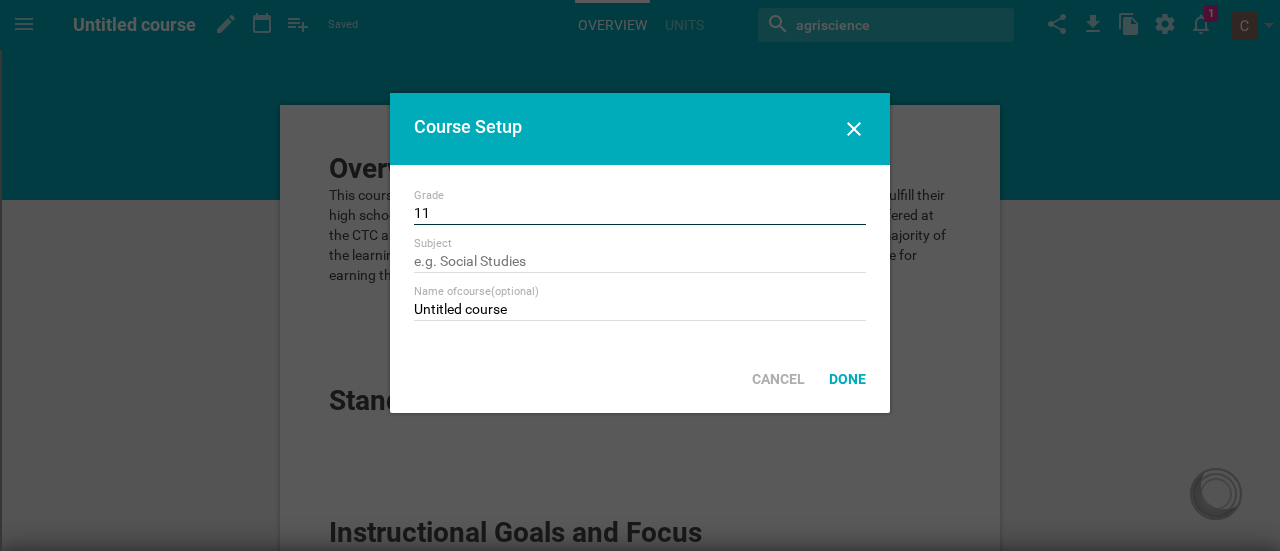 type on "11" 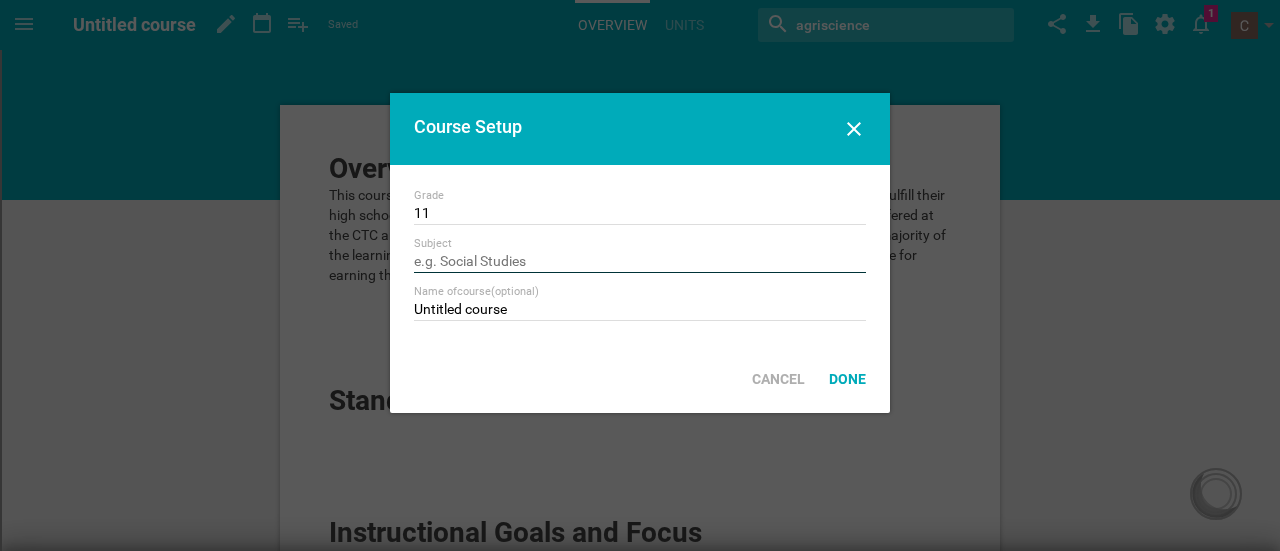 click at bounding box center (640, 263) 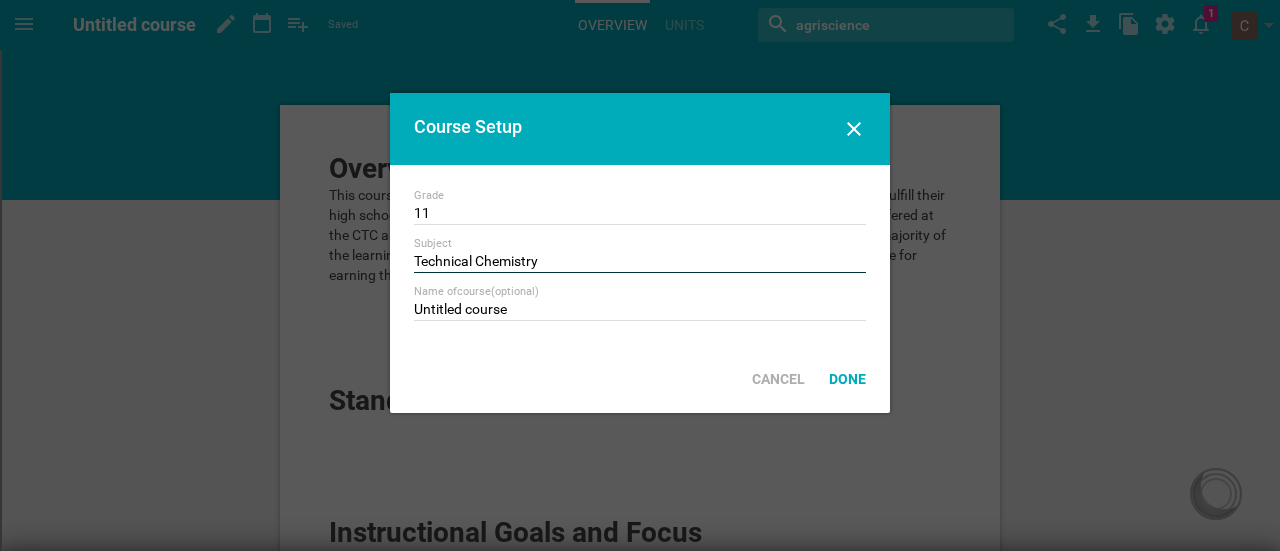 drag, startPoint x: 476, startPoint y: 261, endPoint x: 368, endPoint y: 270, distance: 108.37435 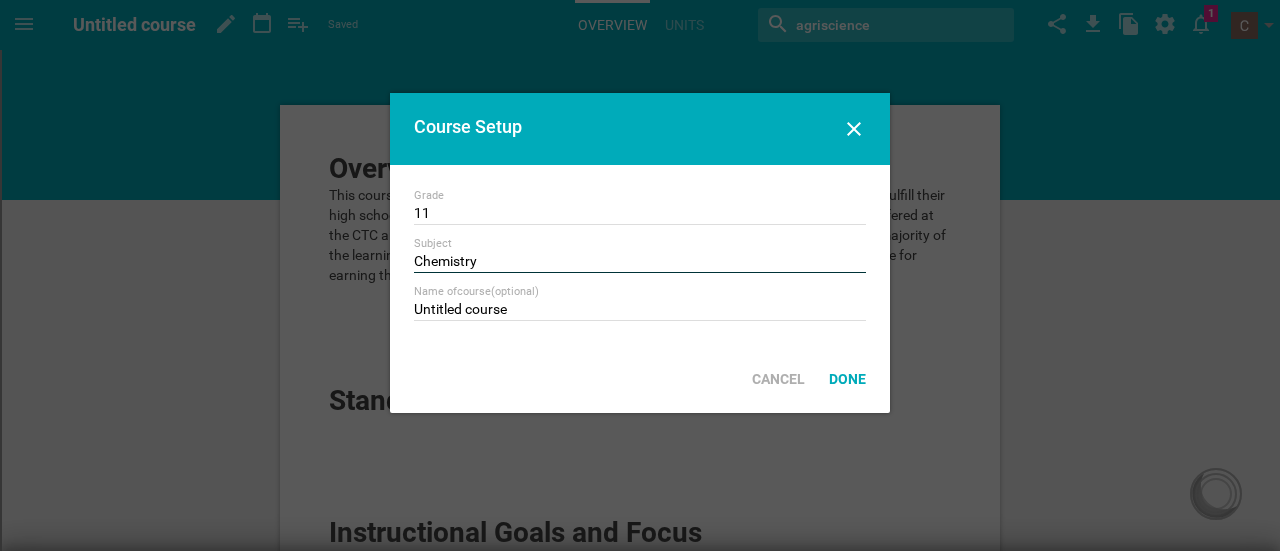 type on "Chemistry" 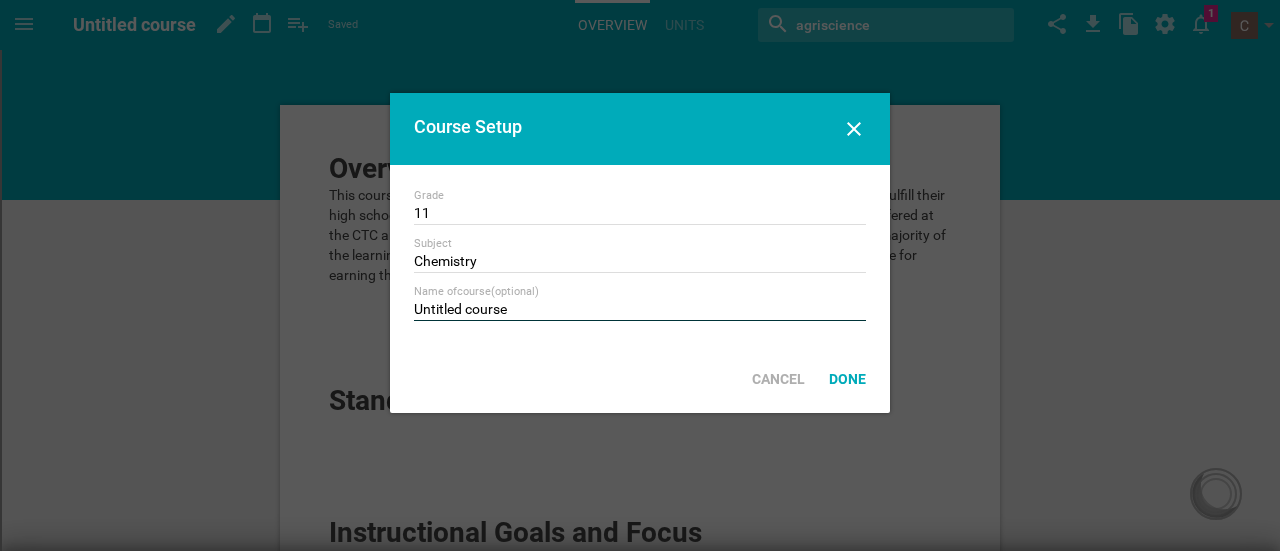 drag, startPoint x: 514, startPoint y: 305, endPoint x: 358, endPoint y: 313, distance: 156.20499 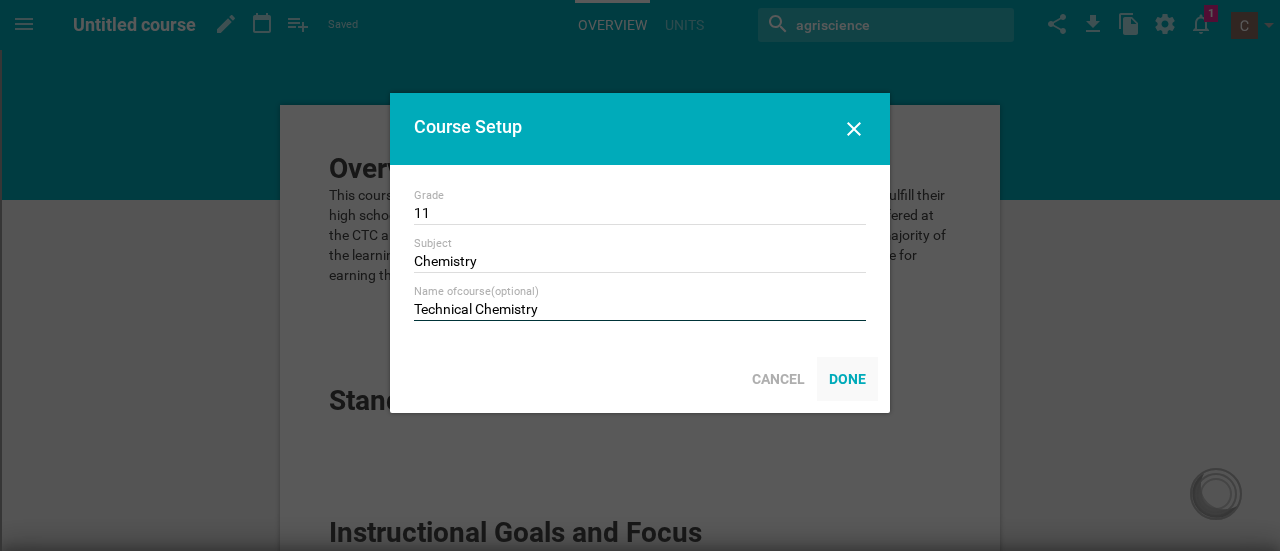 type on "Technical Chemistry" 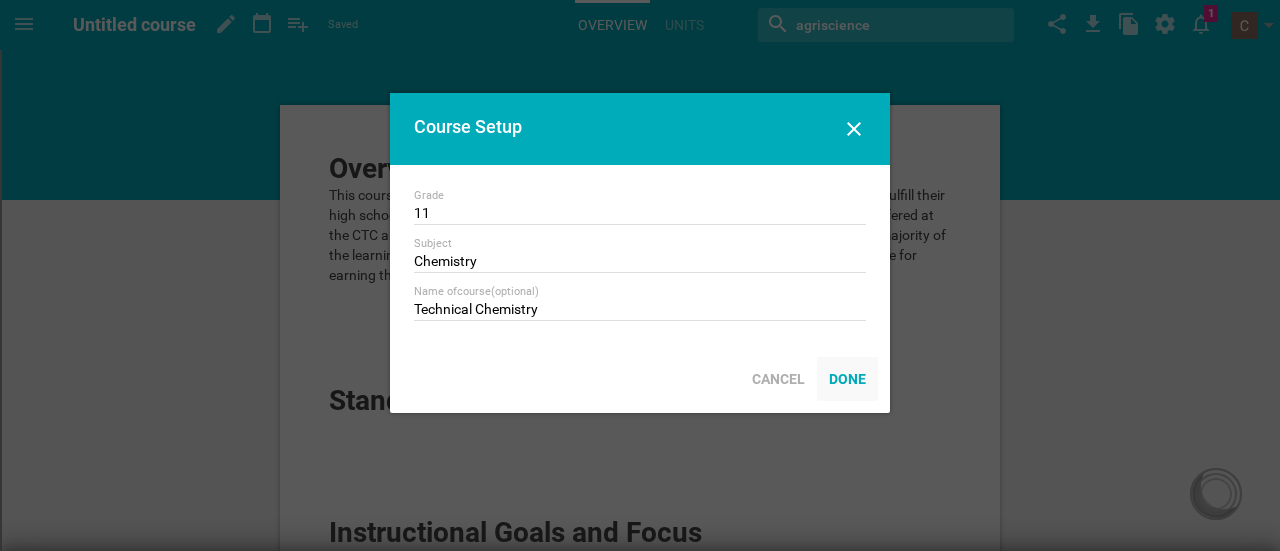 click on "Done" at bounding box center (847, 379) 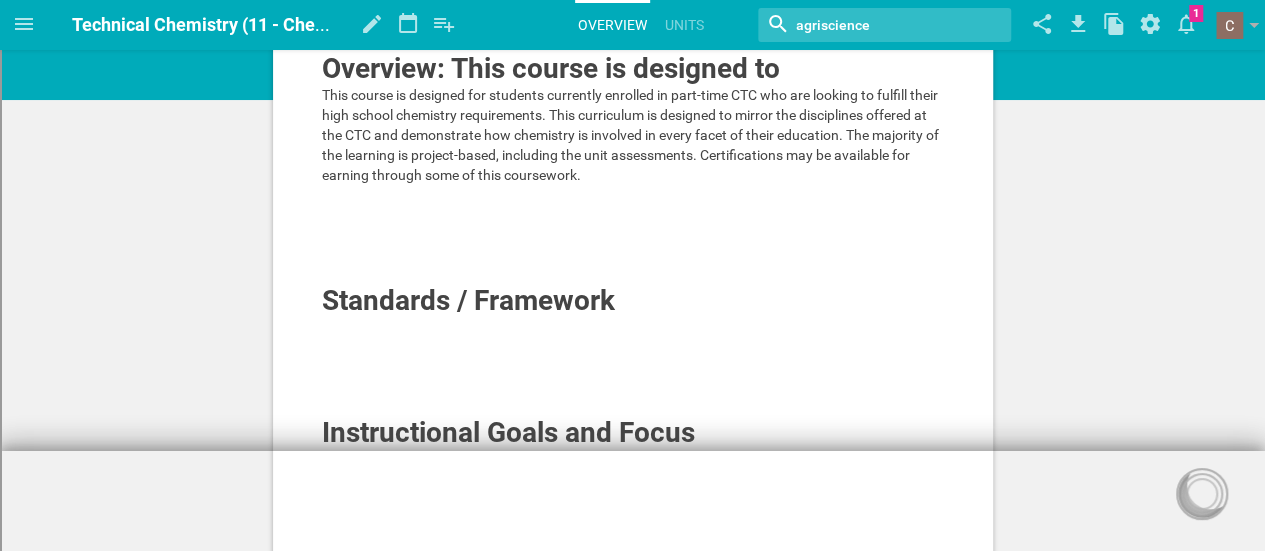 scroll, scrollTop: 200, scrollLeft: 0, axis: vertical 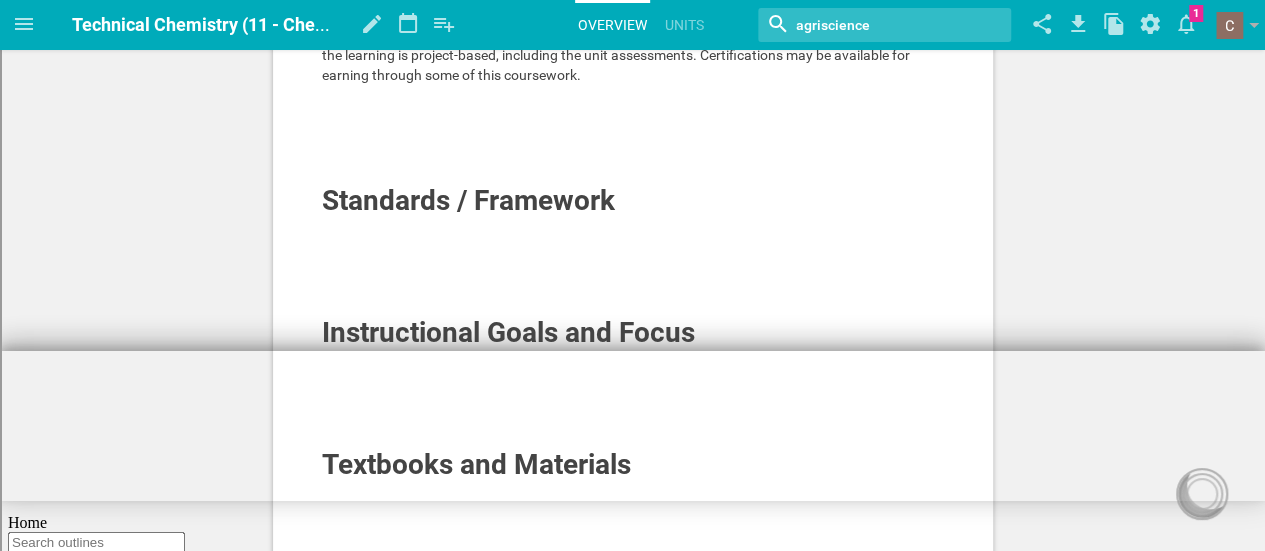 click at bounding box center [633, 227] 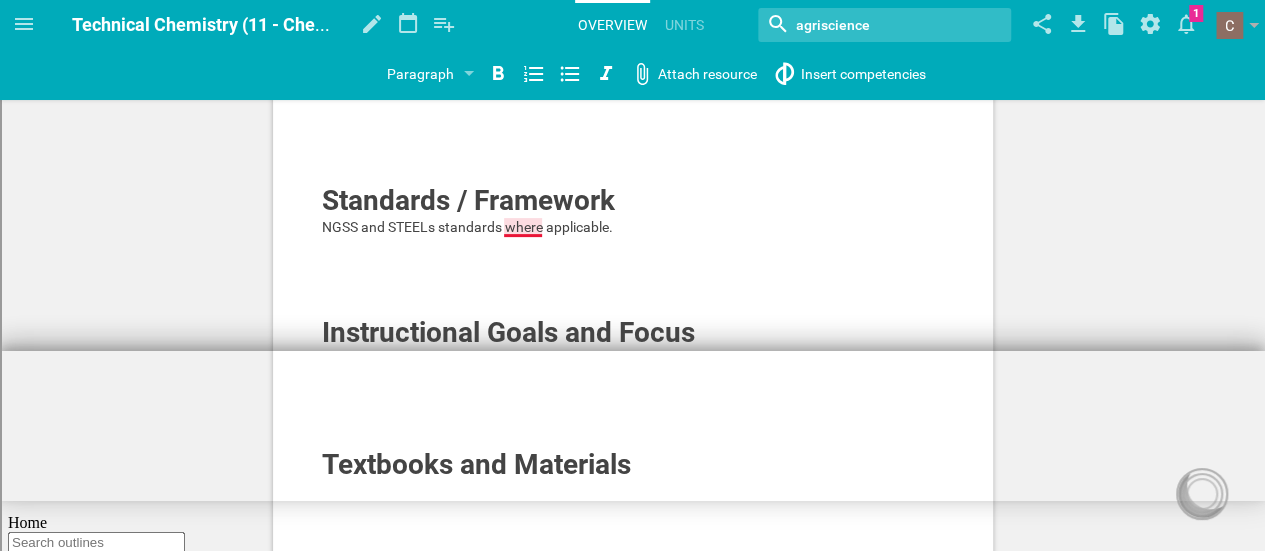 click on "NGSS and STEELs standards where applicable." at bounding box center [467, 227] 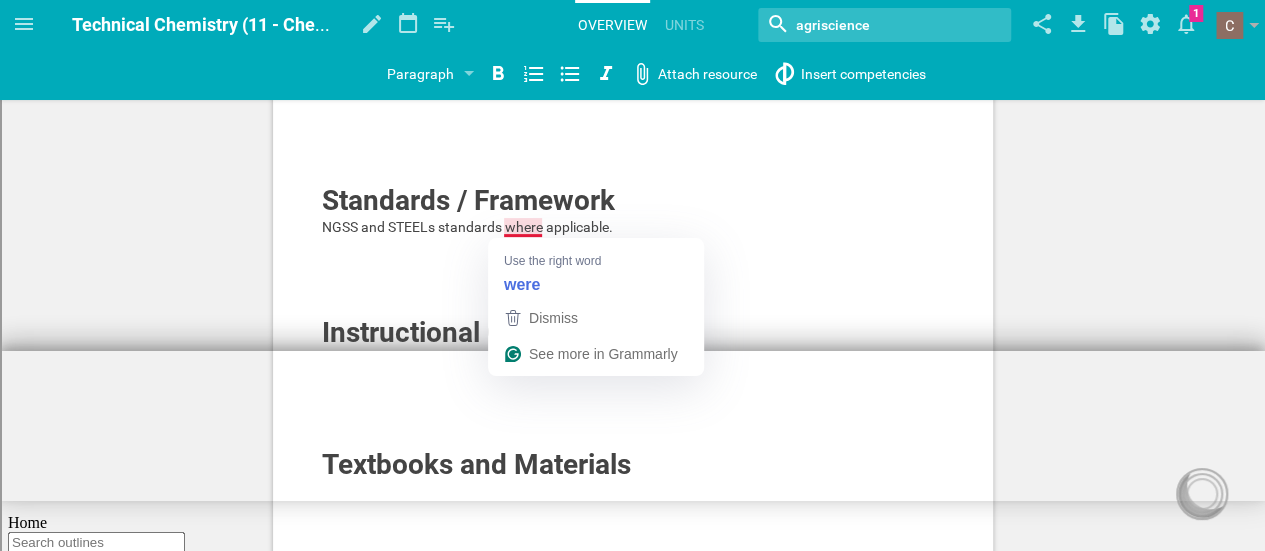 click on "NGSS and STEELs standards where applicable." at bounding box center [633, 227] 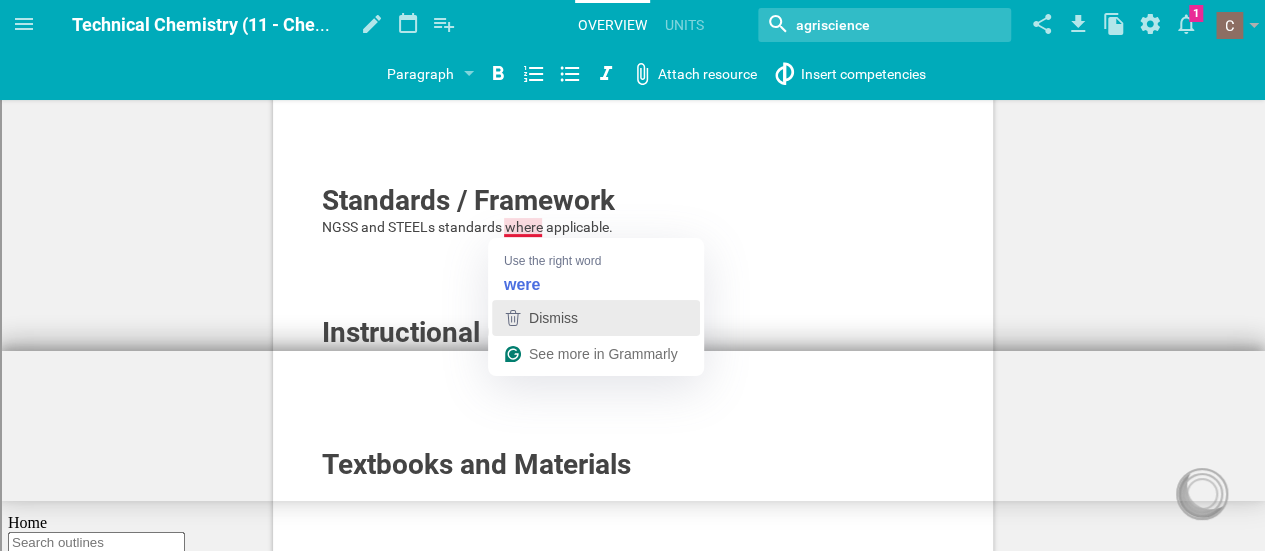 click on "Dismiss" at bounding box center (553, 318) 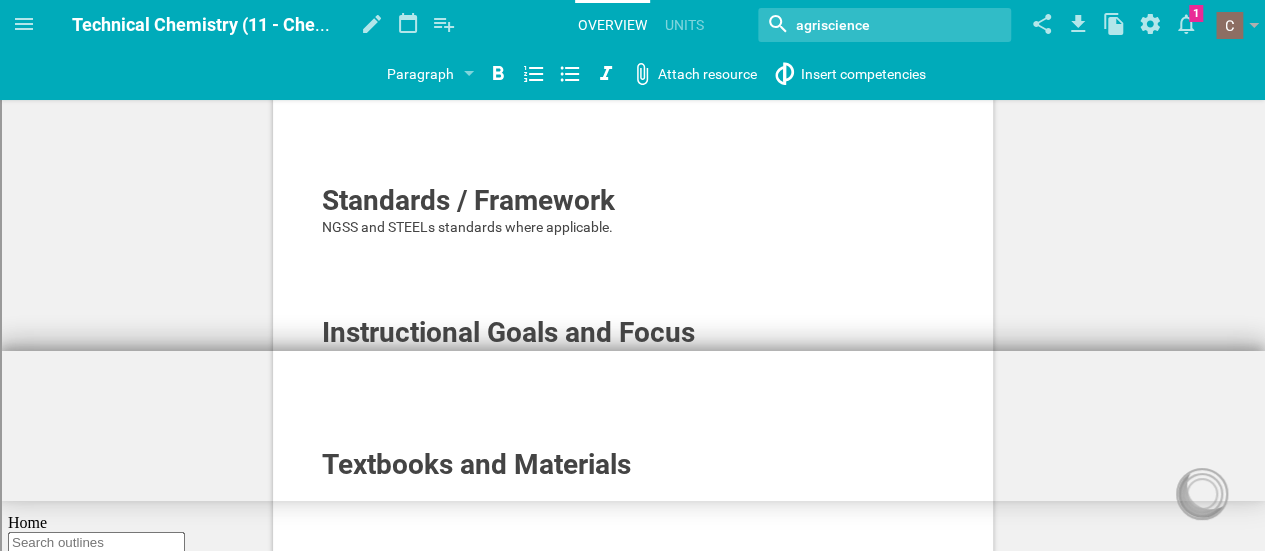 click on "NGSS and STEELs standards where applicable." at bounding box center (633, 227) 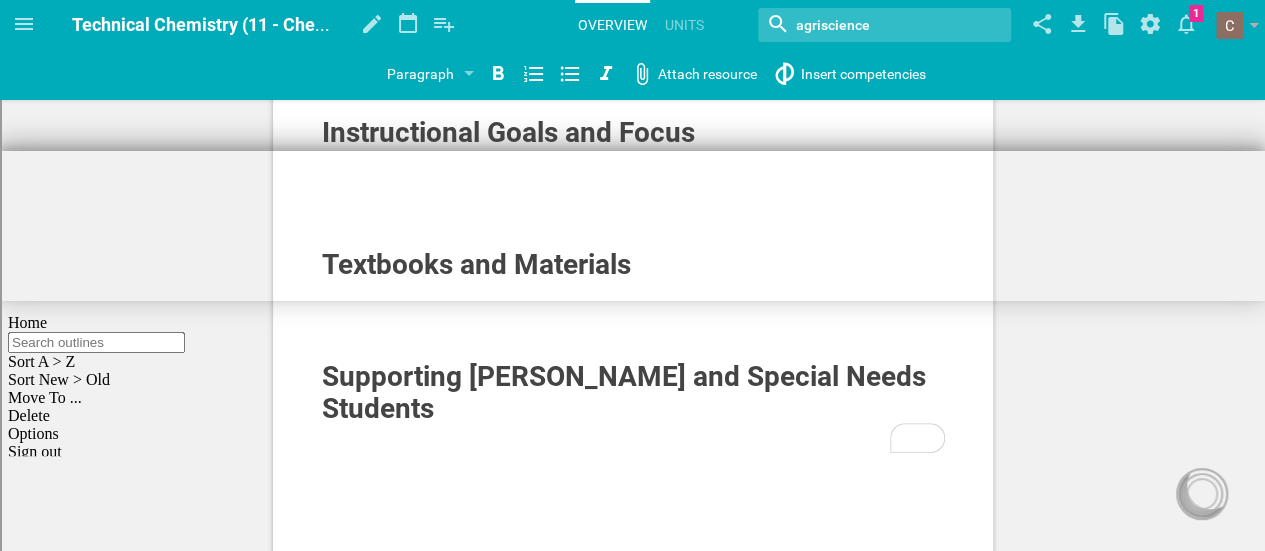 click at bounding box center [633, 291] 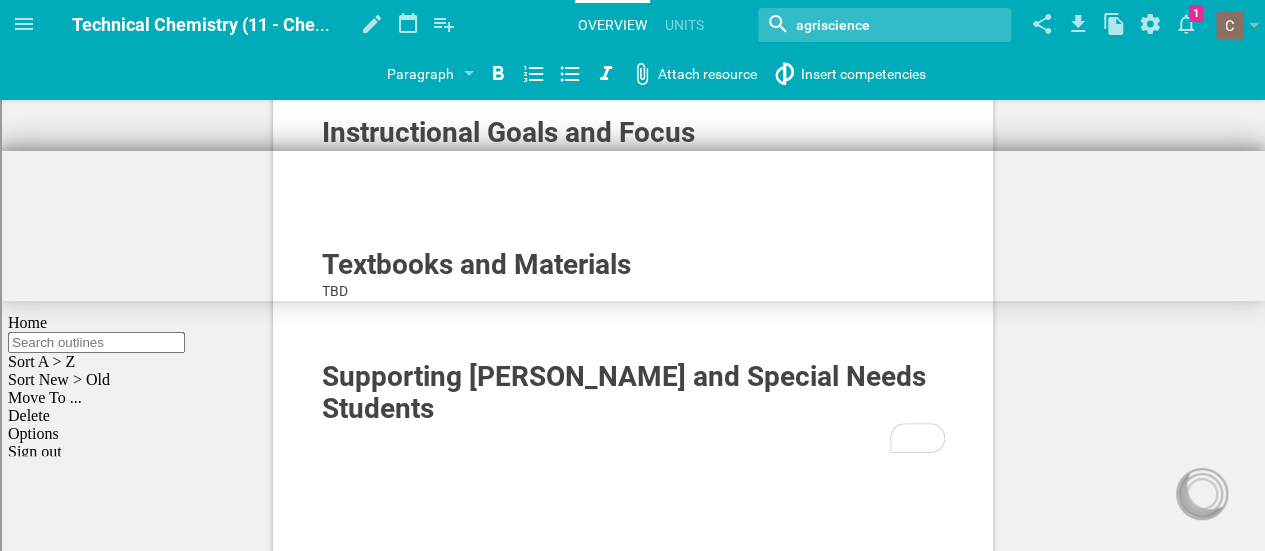 scroll, scrollTop: 200, scrollLeft: 0, axis: vertical 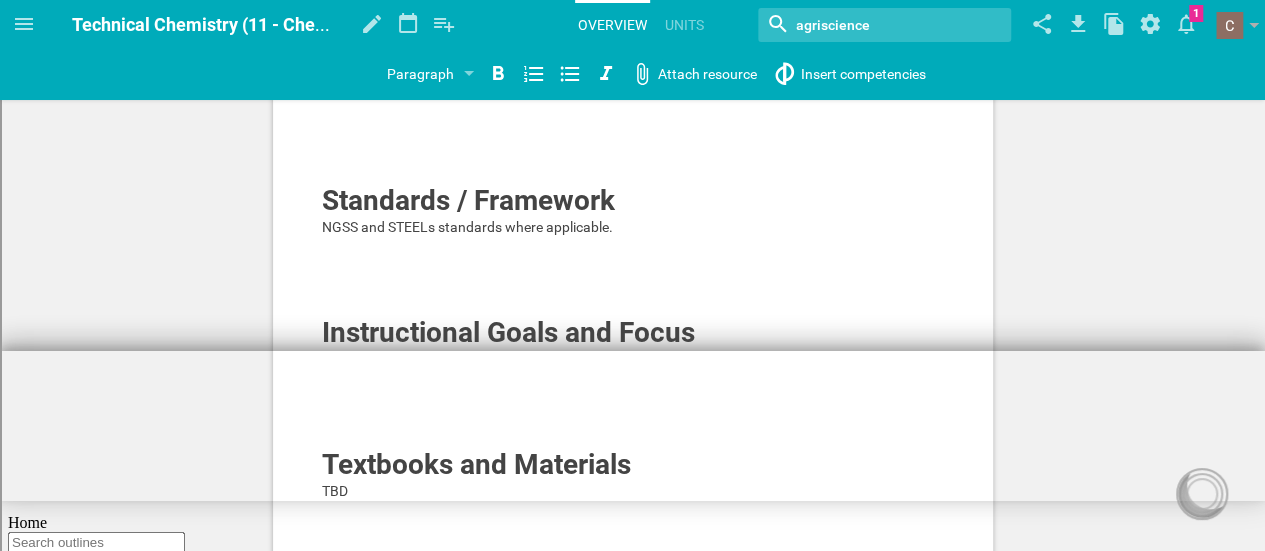 click at bounding box center (633, 359) 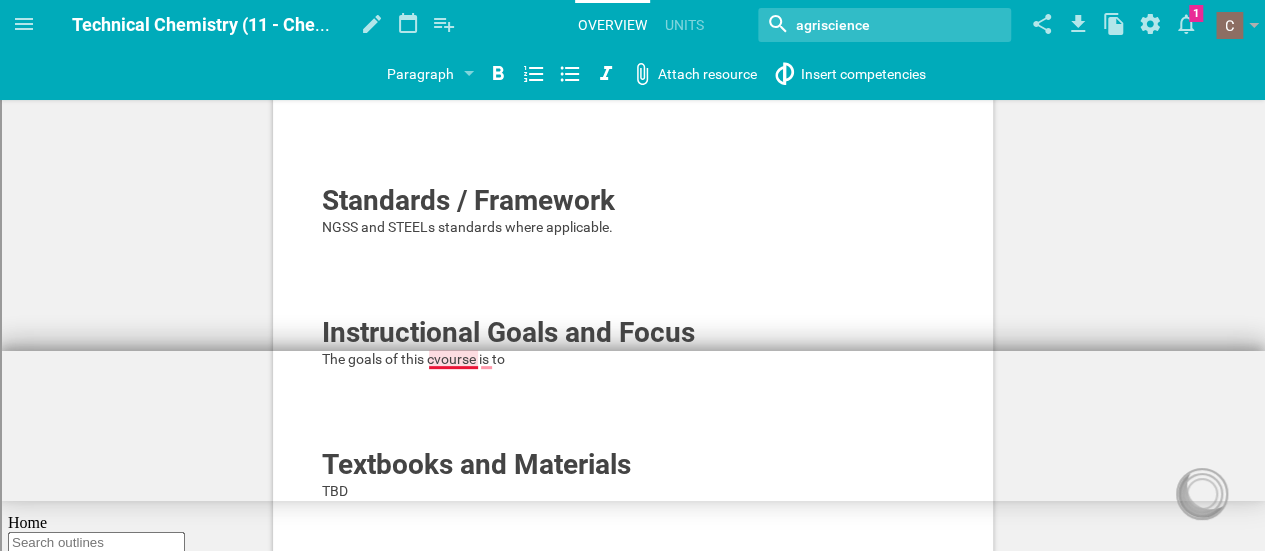 click on "The goals of this cvourse is to" at bounding box center (413, 359) 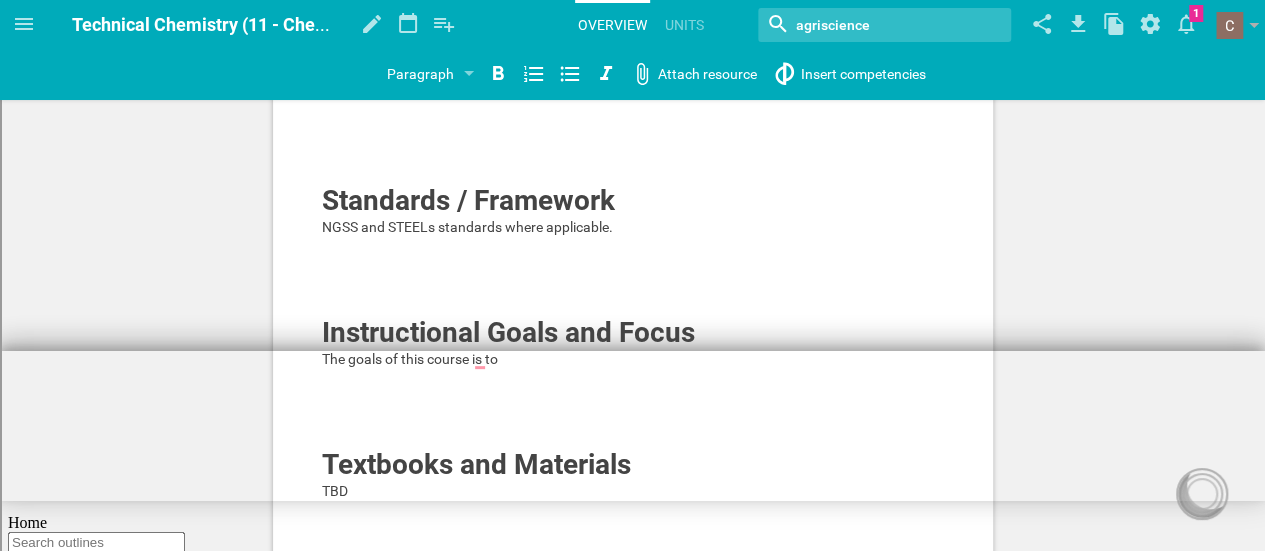 click on "The goals of this course is to" at bounding box center (633, 359) 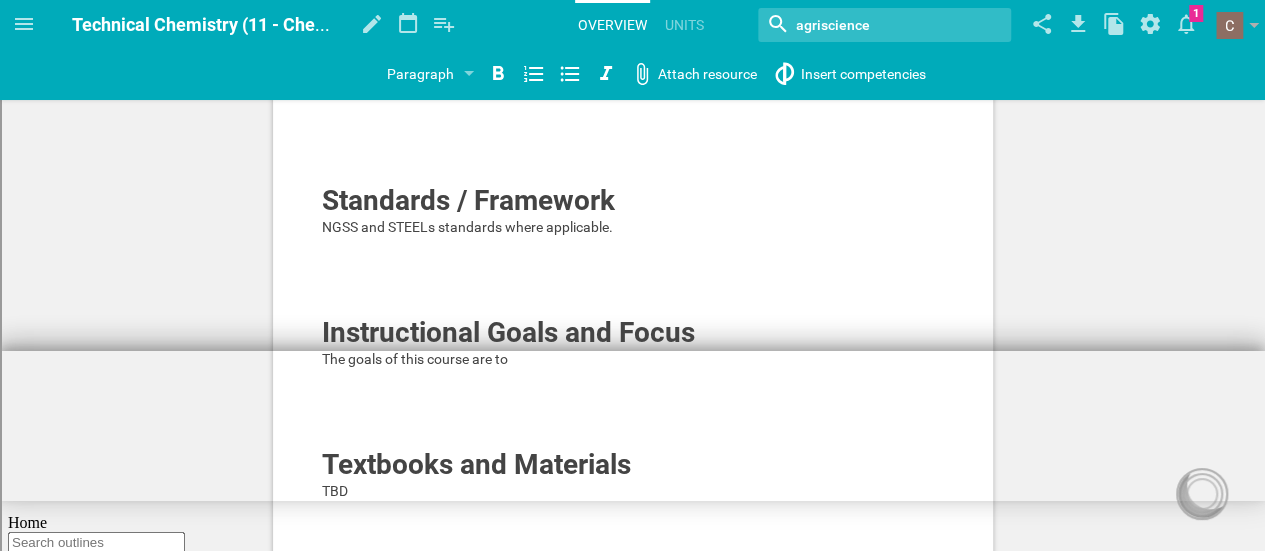 click at bounding box center [633, 379] 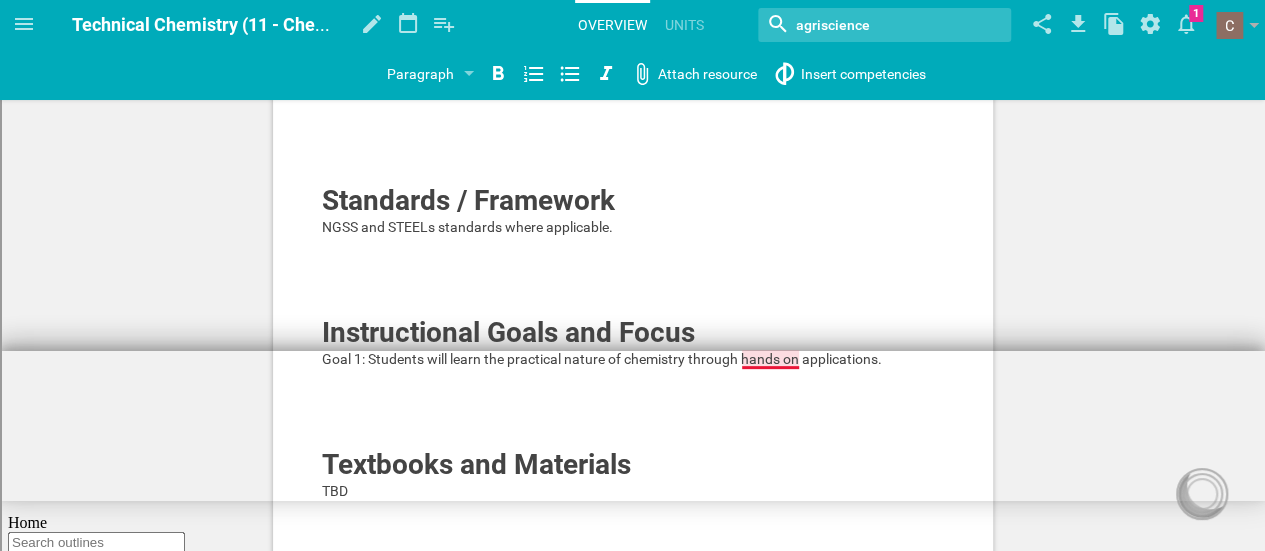click on "Goal 1: Students will learn the practical nature of chemistry through hands on applications." at bounding box center [602, 359] 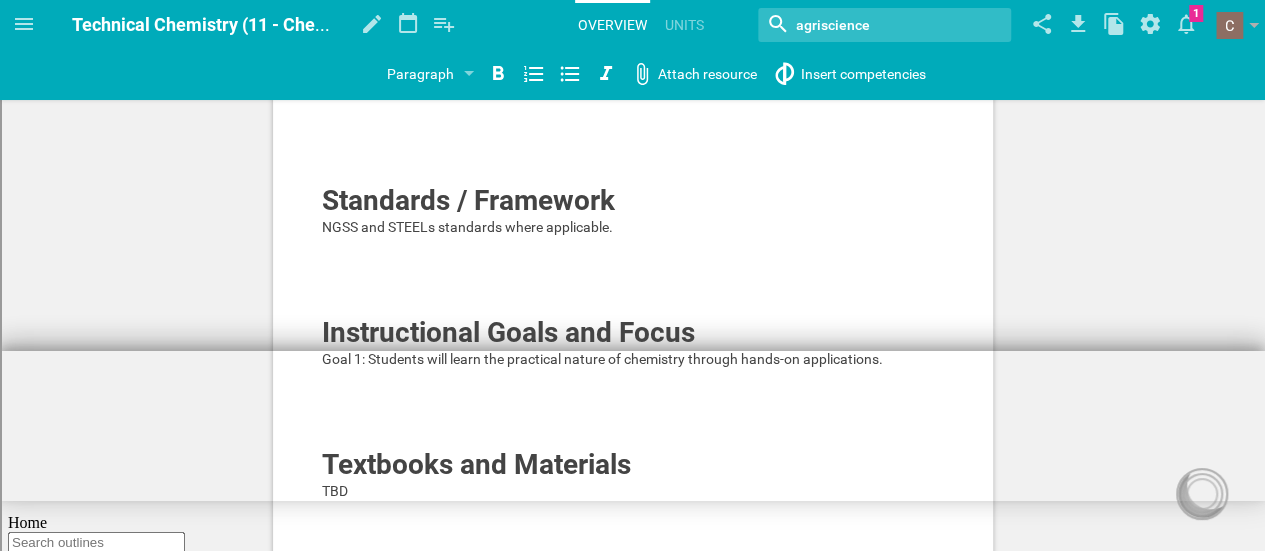click on "Goal 1: Students will learn the practical nature of chemistry through hands-on applications." at bounding box center (633, 359) 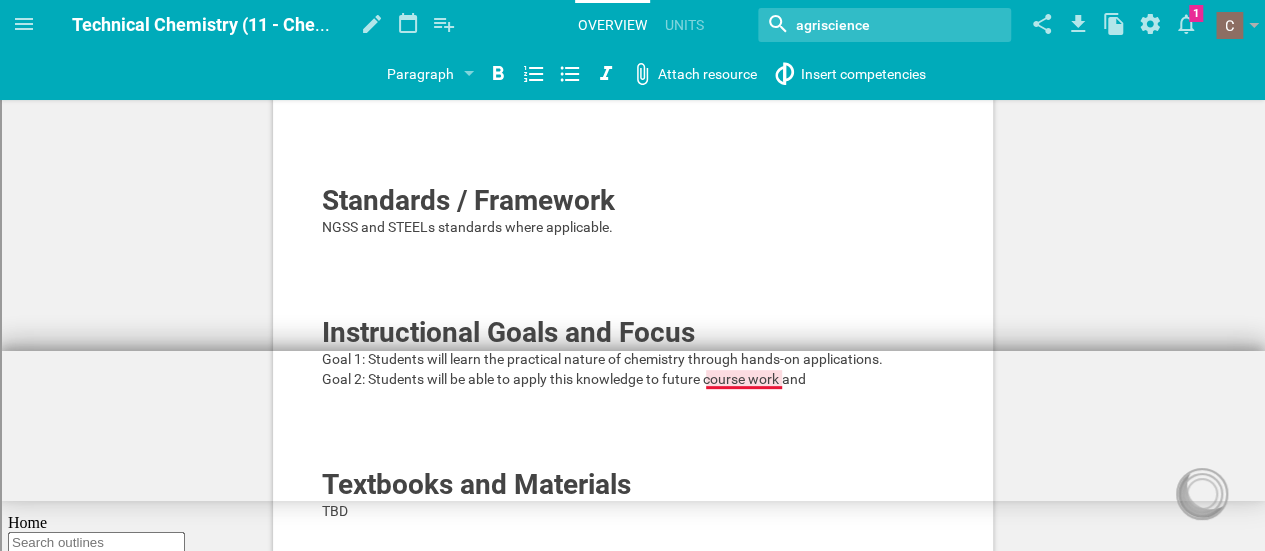 click on "Goal 2: Students will be able to apply this knowledge to future course work and" at bounding box center [564, 379] 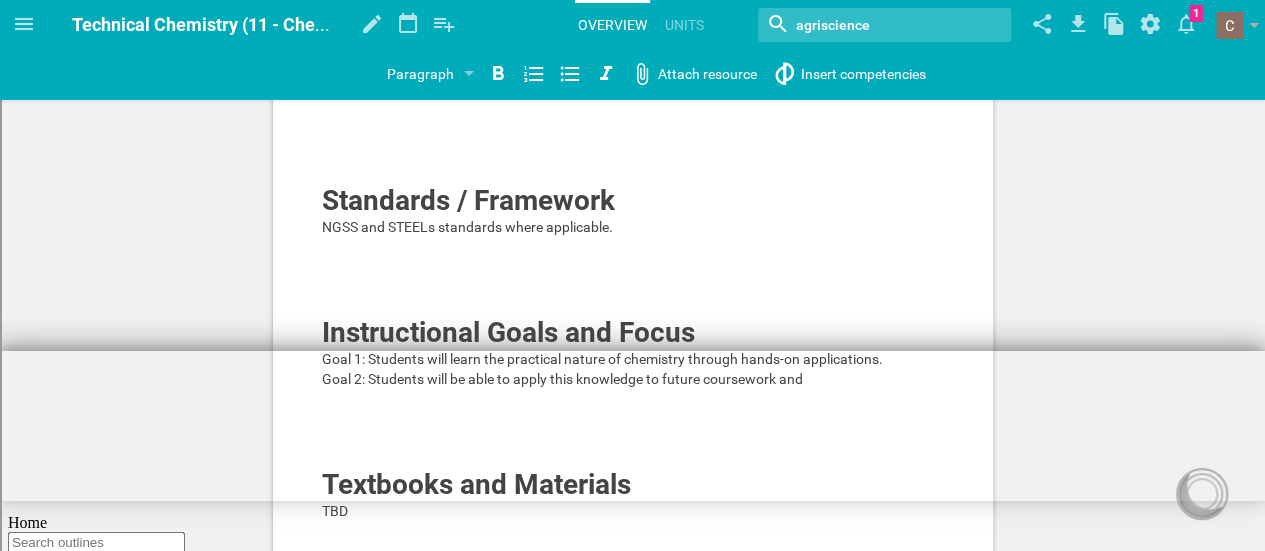 click at bounding box center [633, 399] 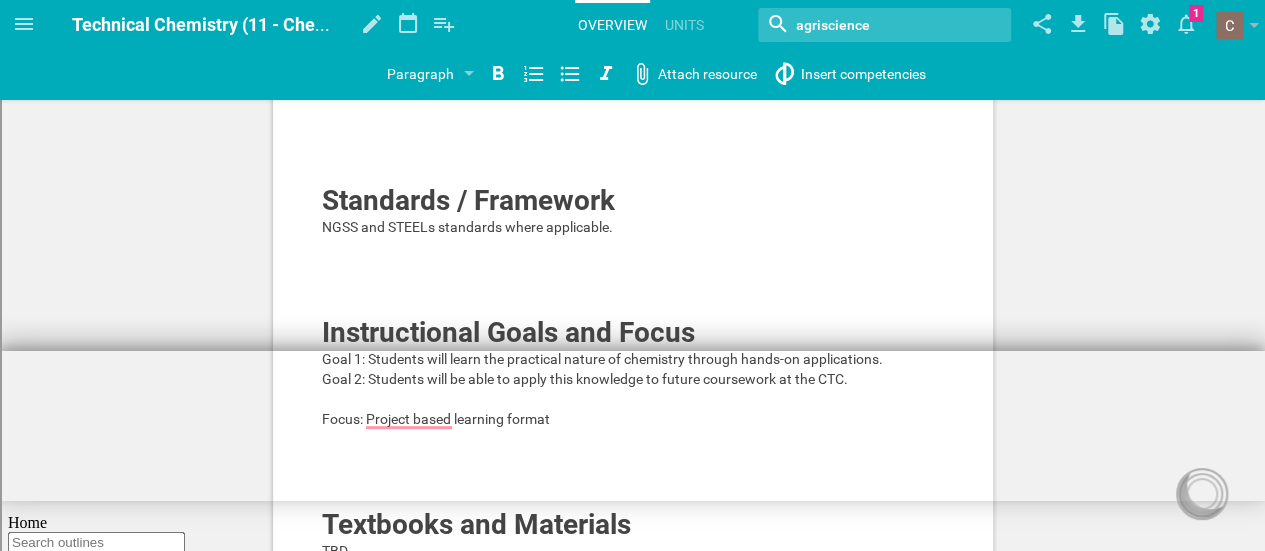 click on "Focus: Project based learning format" at bounding box center (436, 419) 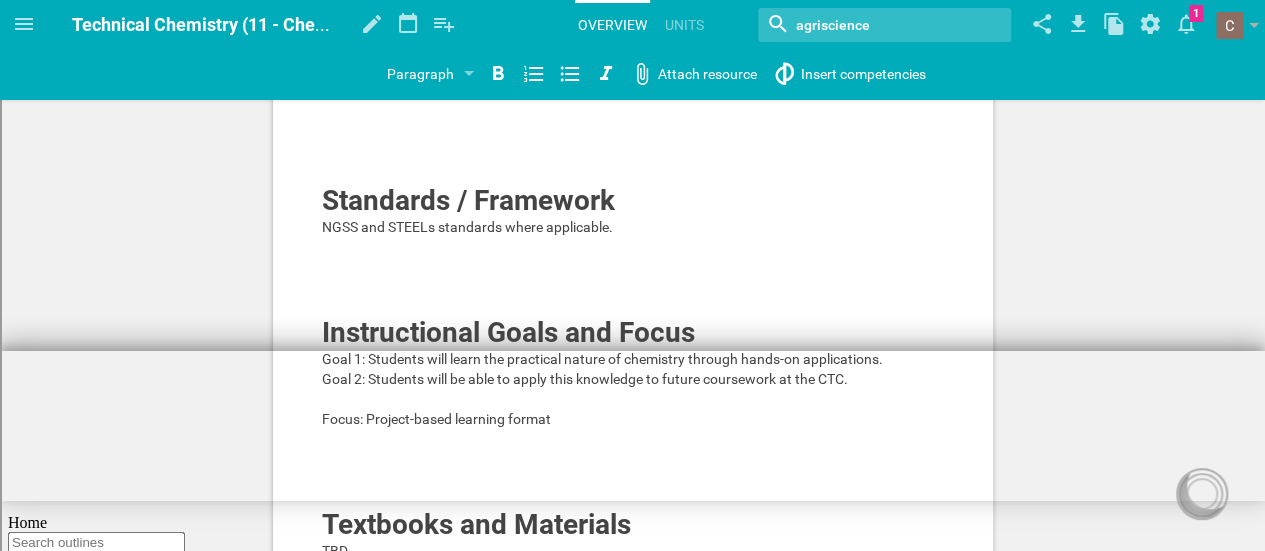 click on "Focus: Project-based learning format" at bounding box center [633, 419] 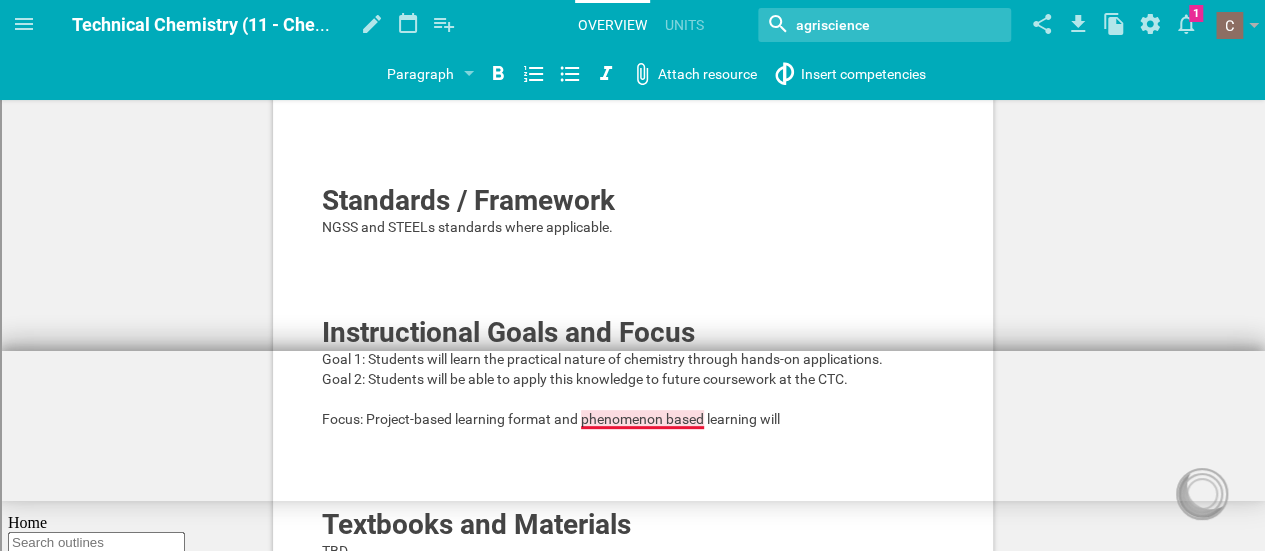 click on "Focus: Project-based learning format and phenomenon based learning will" at bounding box center (633, 419) 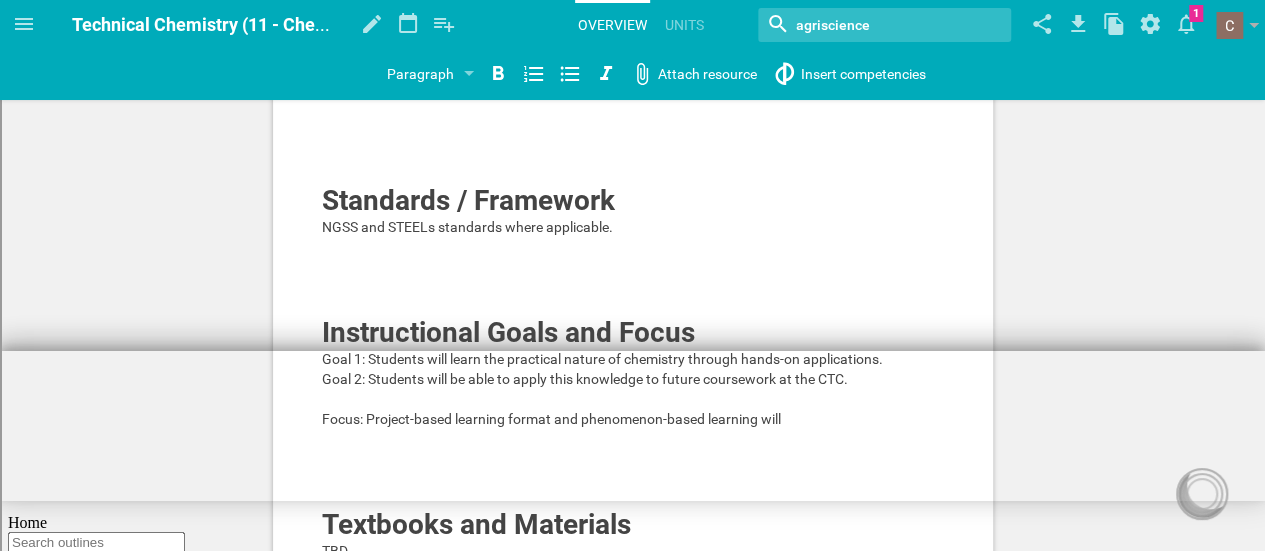click on "Focus: Project-based learning format and phenomenon-based learning will" at bounding box center (633, 419) 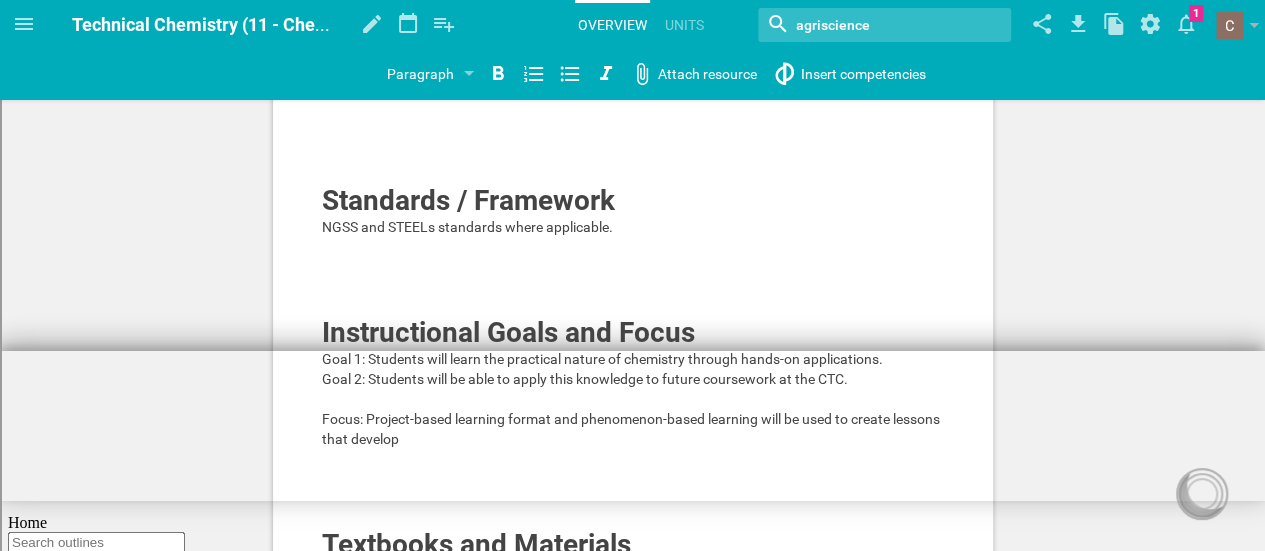 click on "Focus: Project-based learning format and phenomenon-based learning will be used to create lessons that develop" at bounding box center [633, 429] 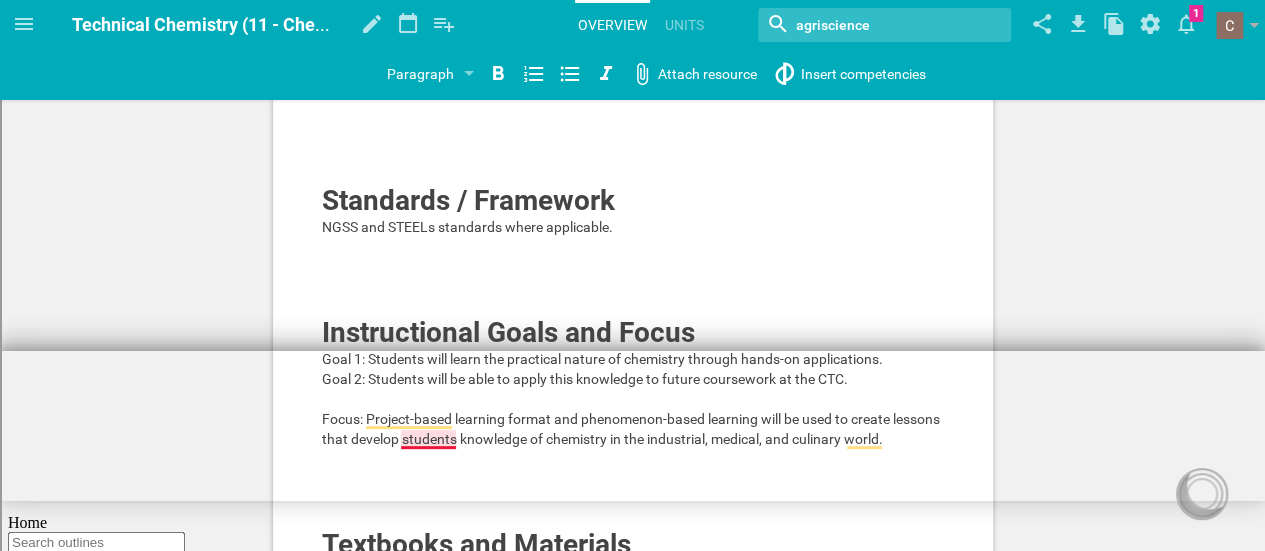 click on "Focus: Project-based learning format and phenomenon-based learning will be used to create lessons that develop students knowledge of chemistry in the industrial, medical, and culinary world." at bounding box center [632, 429] 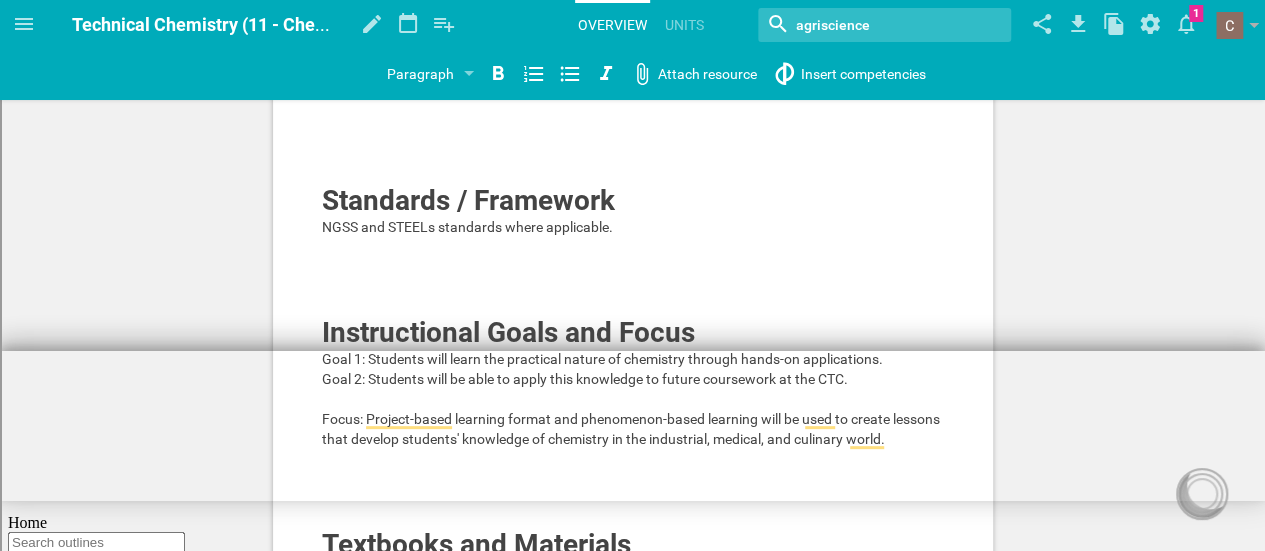 click on "Focus: Project-based learning format and phenomenon-based learning will be used to create lessons that develop students' knowledge of chemistry in the industrial, medical, and culinary world." at bounding box center [632, 429] 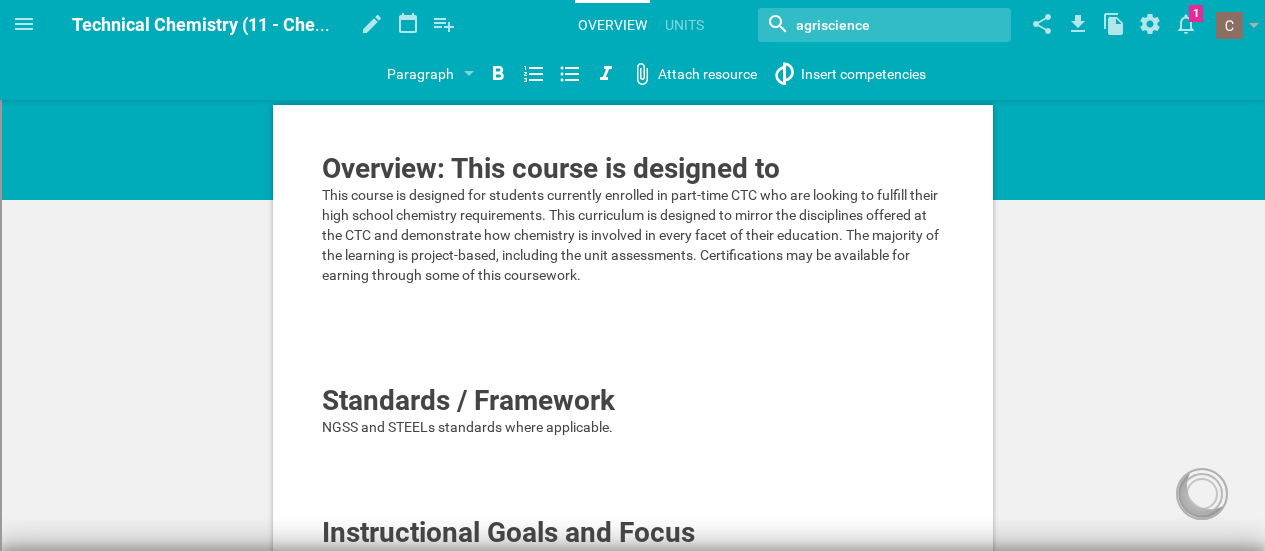 scroll, scrollTop: 200, scrollLeft: 0, axis: vertical 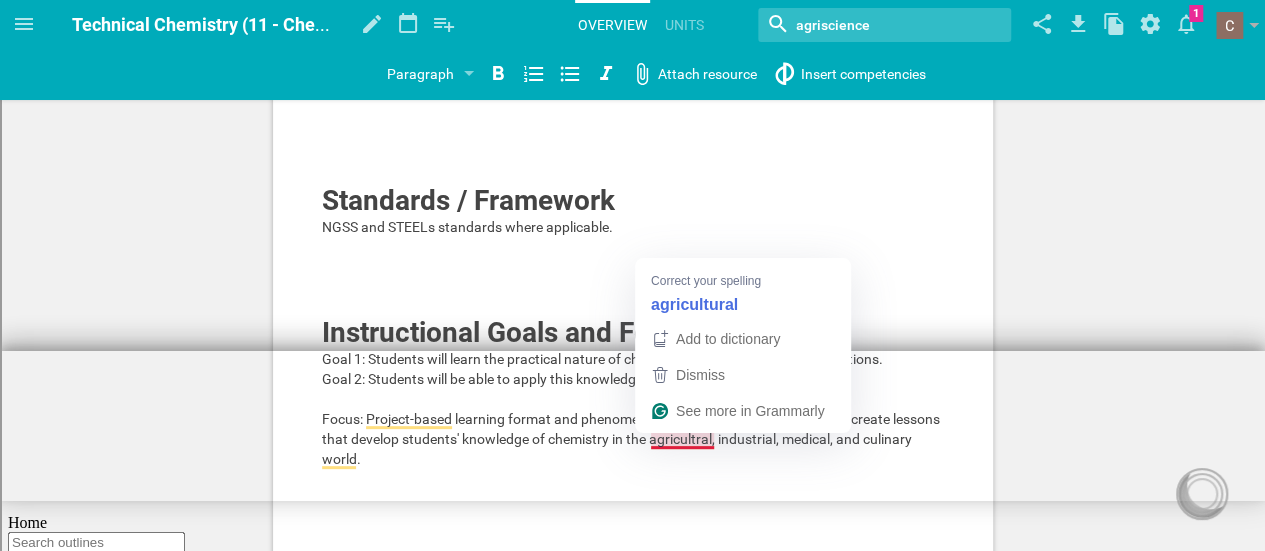 click on "Focus: Project-based learning format and phenomenon-based learning will be used to create lessons that develop students' knowledge of chemistry in the agricultral, industrial, medical, and culinary world." at bounding box center [632, 439] 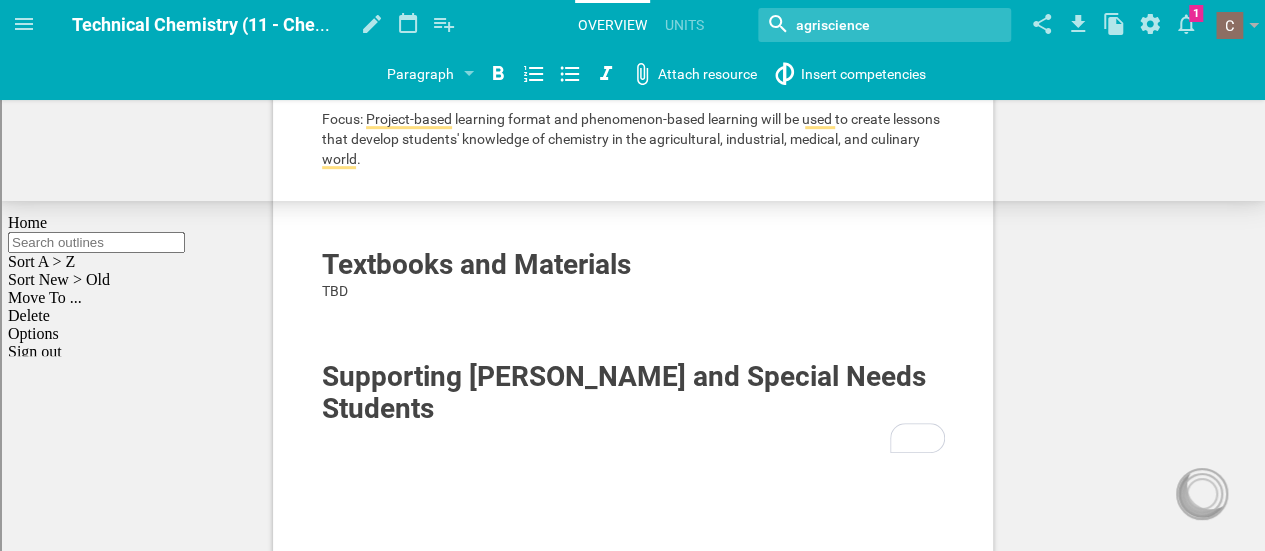 scroll, scrollTop: 300, scrollLeft: 0, axis: vertical 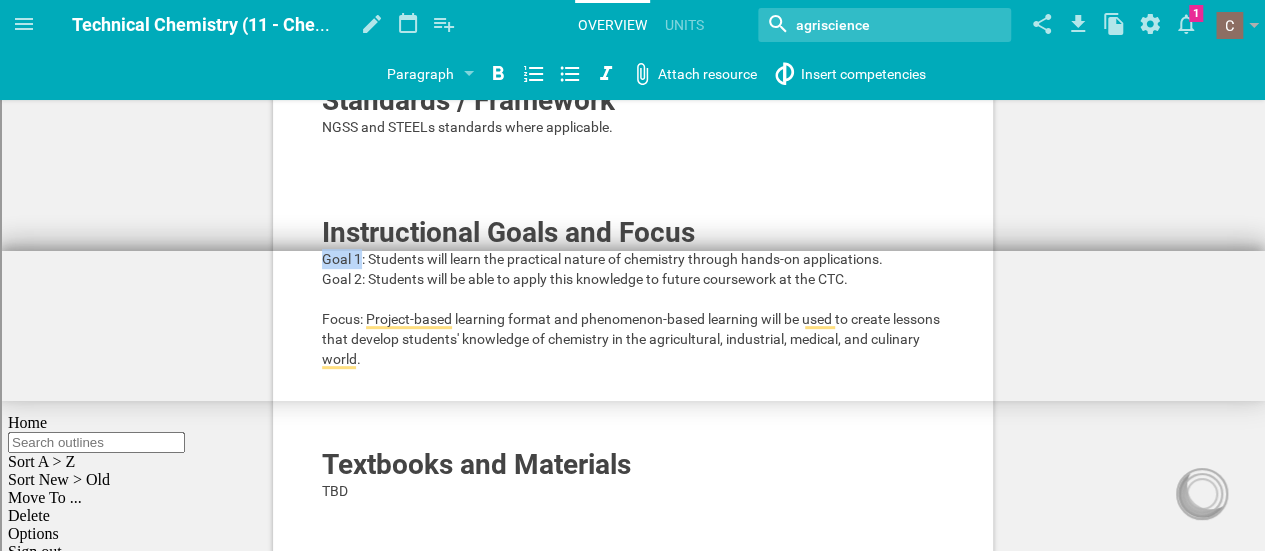 drag, startPoint x: 321, startPoint y: 256, endPoint x: 359, endPoint y: 258, distance: 38.052597 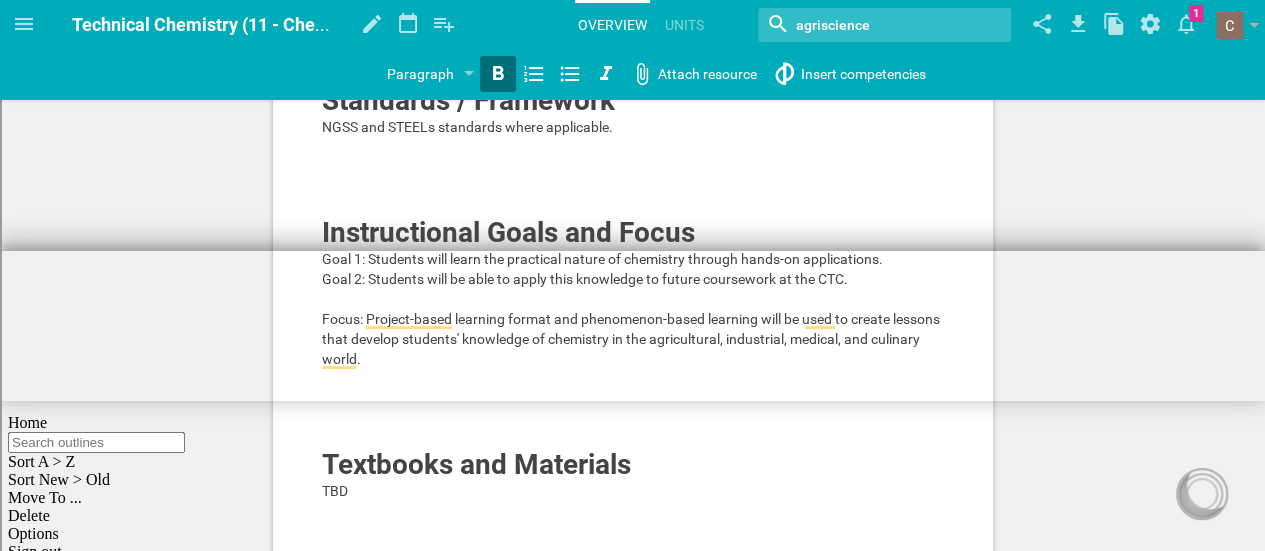 click 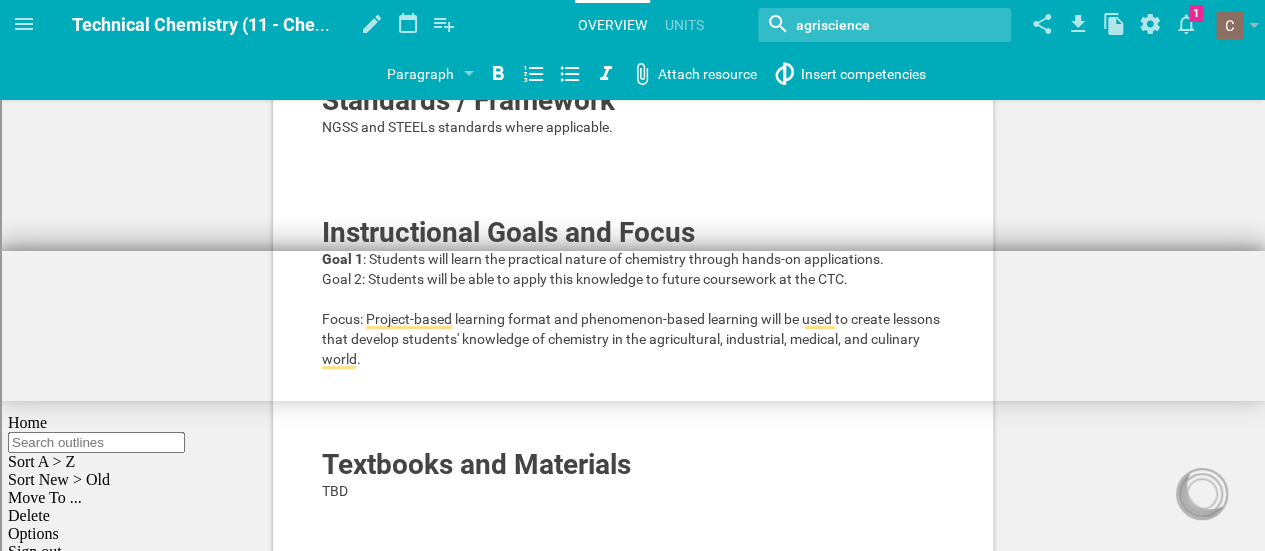 drag, startPoint x: 320, startPoint y: 277, endPoint x: 354, endPoint y: 278, distance: 34.0147 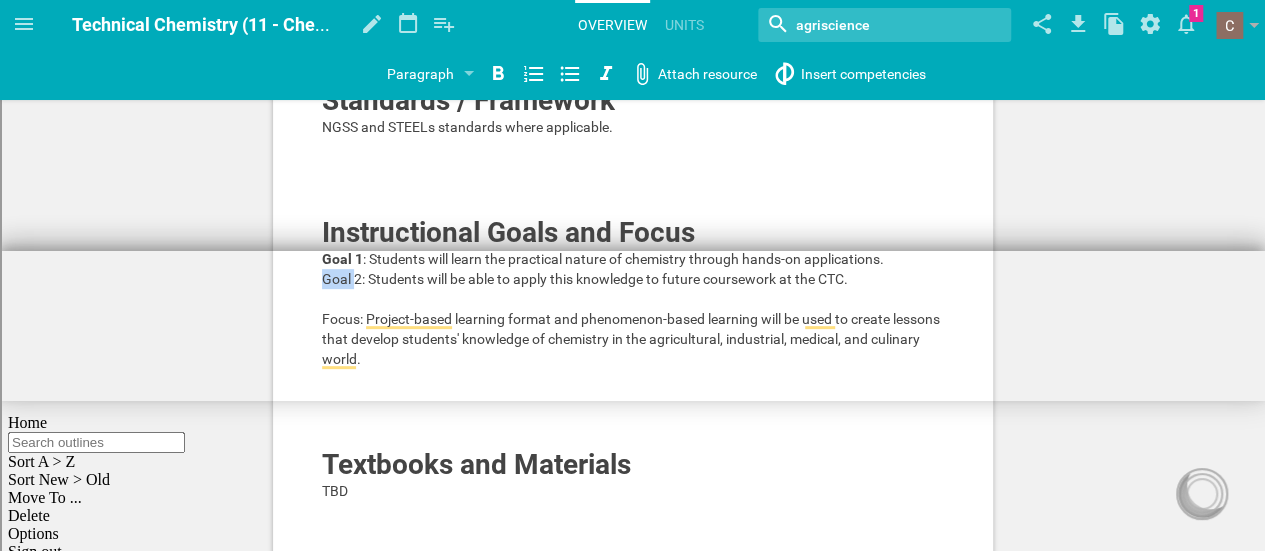 click on "Goal 2: Students will be able to apply this knowledge to future coursework at the CTC." at bounding box center [585, 279] 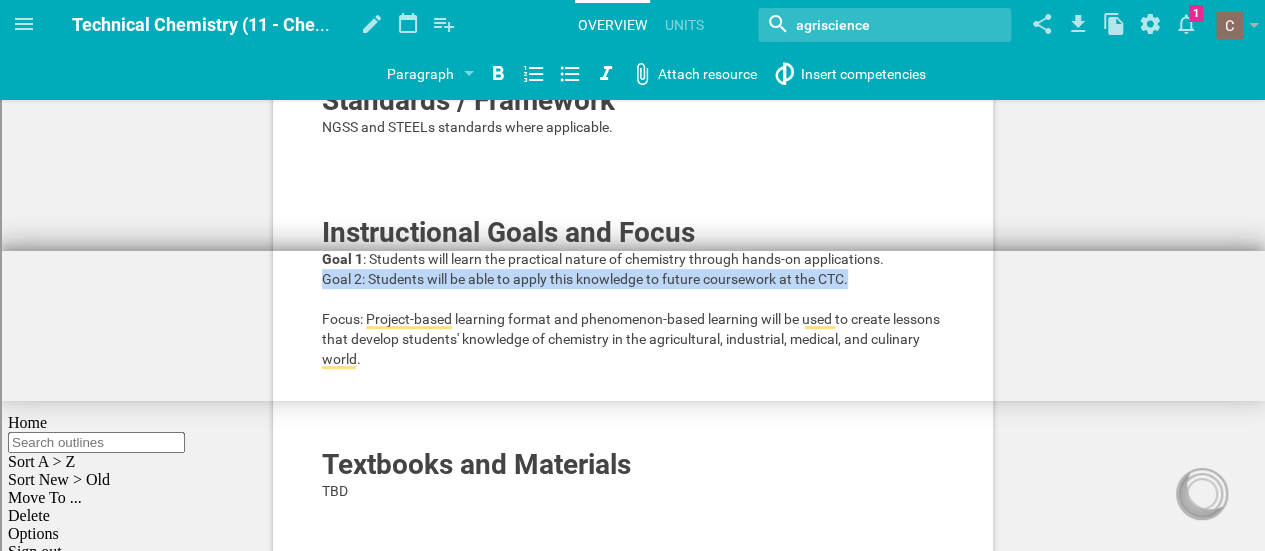 click on "Goal 2: Students will be able to apply this knowledge to future coursework at the CTC." at bounding box center (585, 279) 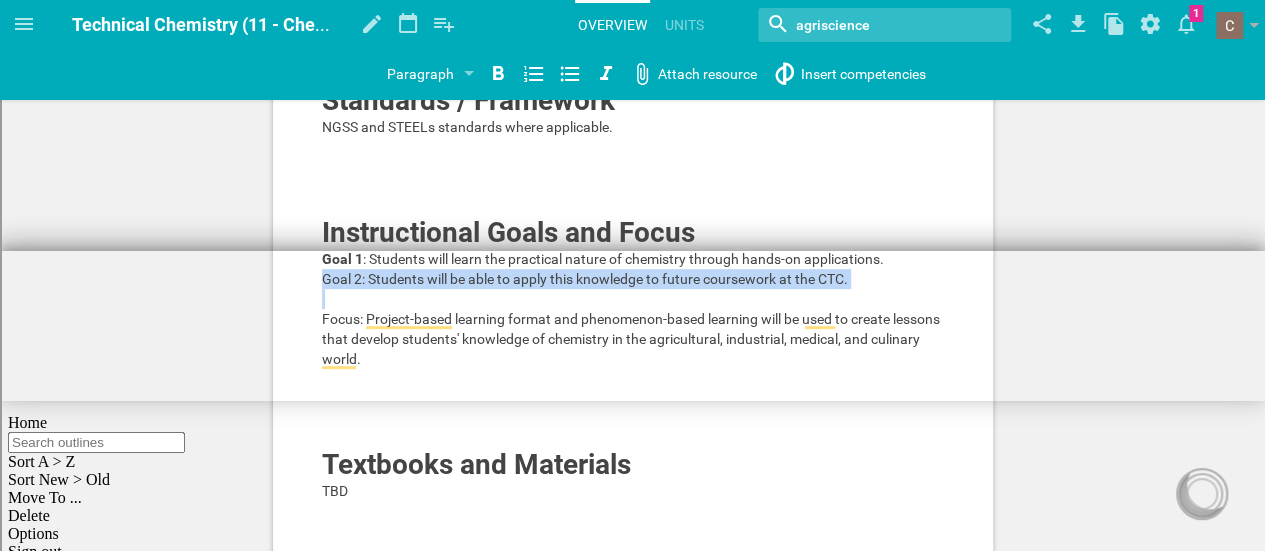 click at bounding box center (633, 299) 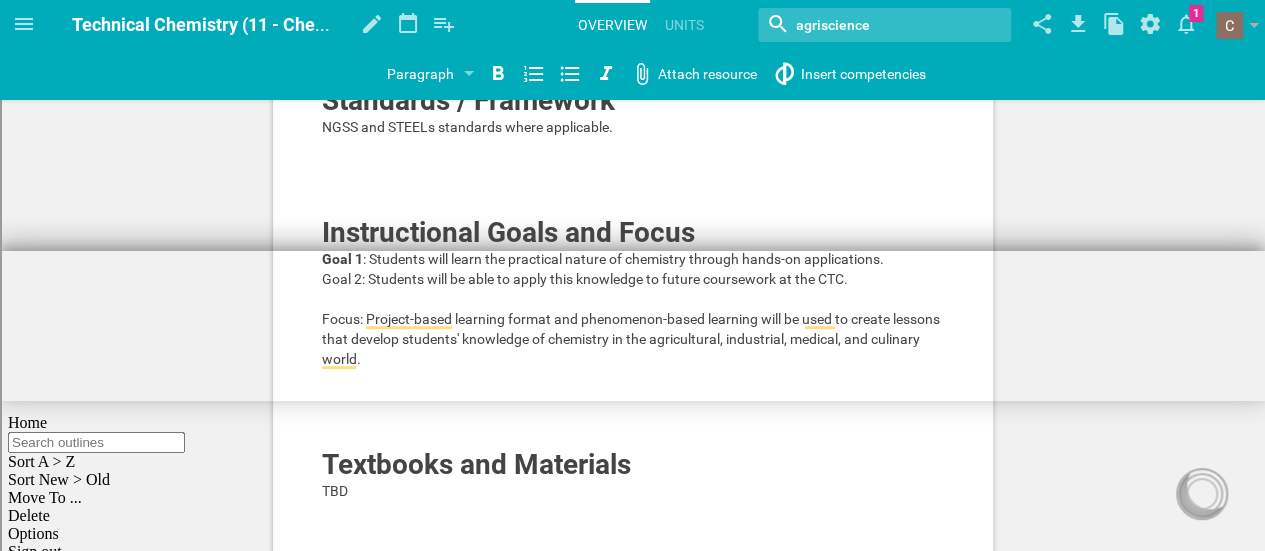click on "Overview: This course is designed to  This course is designed for students currently enrolled in part-time CTC who are looking to fulfill their high school chemistry requirements. This curriculum is designed to mirror the disciplines offered at the CTC and demonstrate how chemistry is involved in every facet of their education. The majority of the learning is project-based, including the unit assessments. Certifications may be available for earning through some of this coursework. Standards / Framework NGSS and STEELs standards where applicable.  Instructional Goals and Focus Goal 1 : Students will learn the practical nature of chemistry through hands-on applications.  Goal 2: Students will be able to apply this knowledge to future coursework at the CTC. Focus: Project-based learning format and phenomenon-based learning will be used to create lessons that develop students' knowledge of chemistry in the agricultural, industrial, medical, and culinary world. Textbooks and Materials TBD" at bounding box center [633, 303] 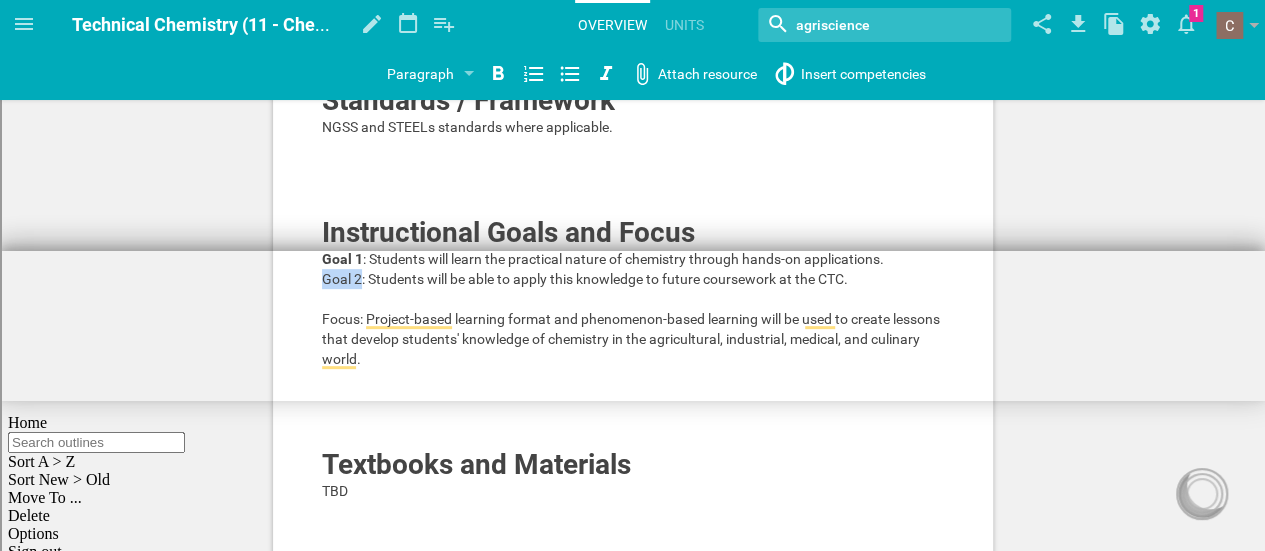 drag, startPoint x: 324, startPoint y: 279, endPoint x: 358, endPoint y: 279, distance: 34 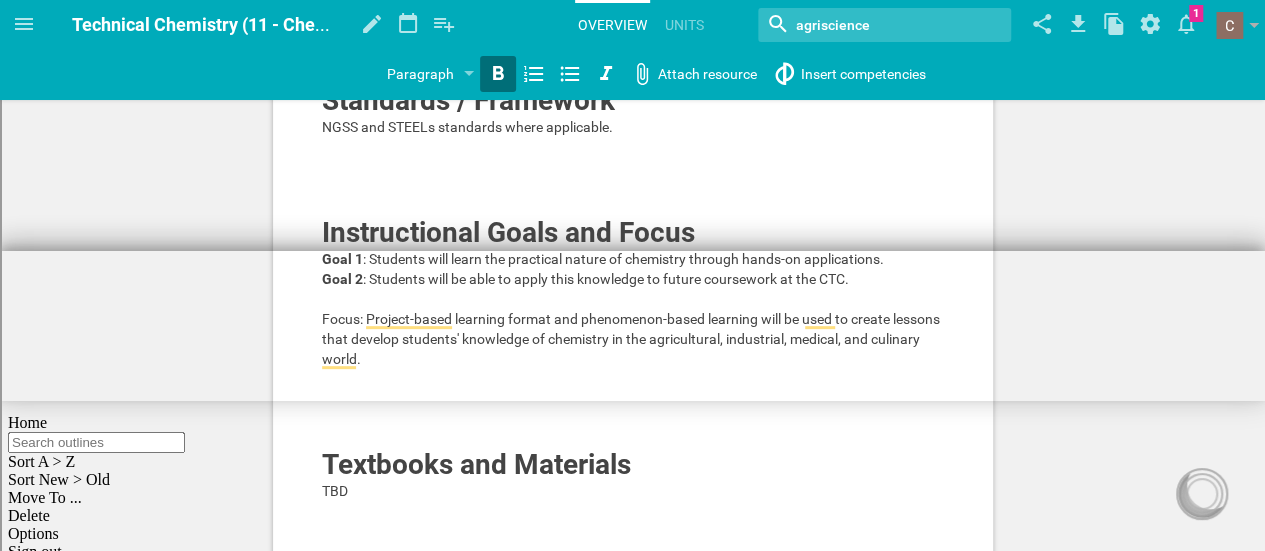 click 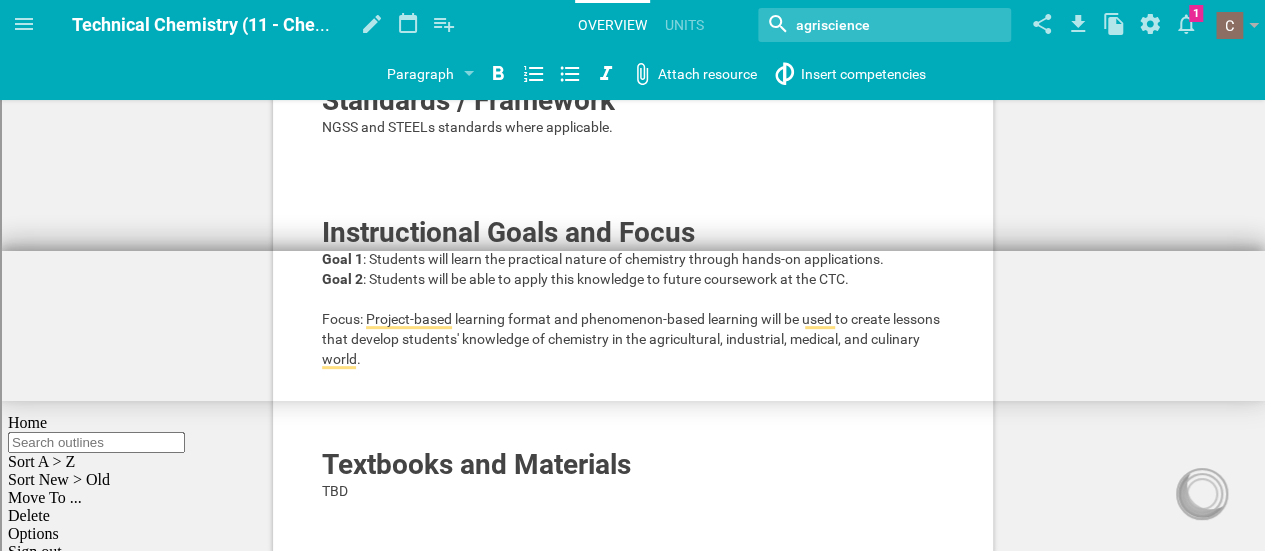 click on "Focus: Project-based learning format and phenomenon-based learning will be used to create lessons that develop students' knowledge of chemistry in the agricultural, industrial, medical, and culinary world." at bounding box center (632, 339) 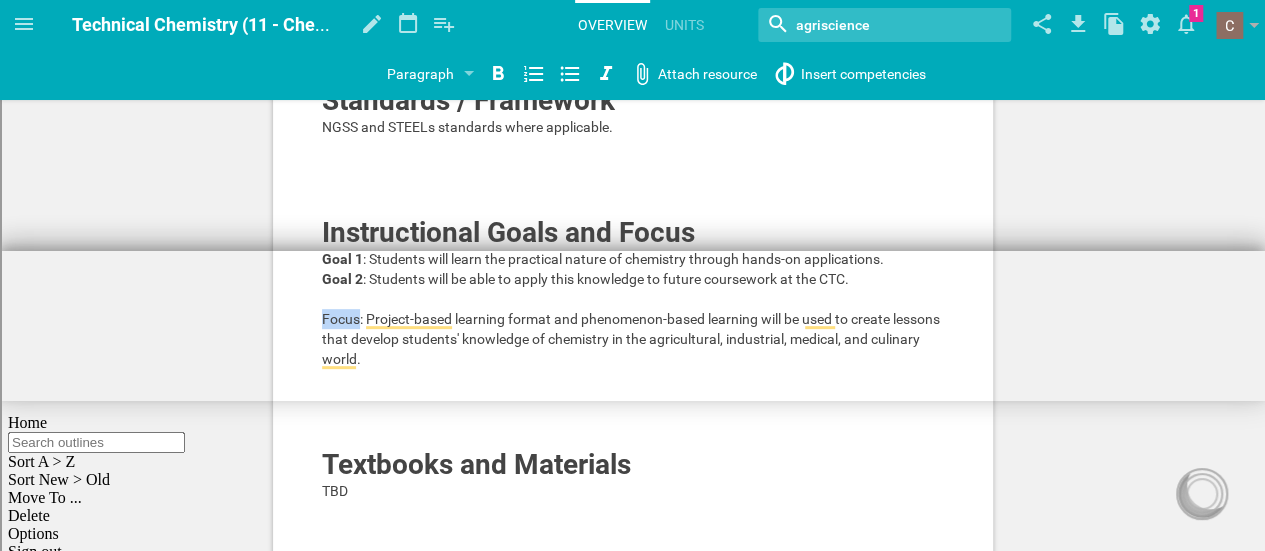 click on "Focus: Project-based learning format and phenomenon-based learning will be used to create lessons that develop students' knowledge of chemistry in the agricultural, industrial, medical, and culinary world." at bounding box center [632, 339] 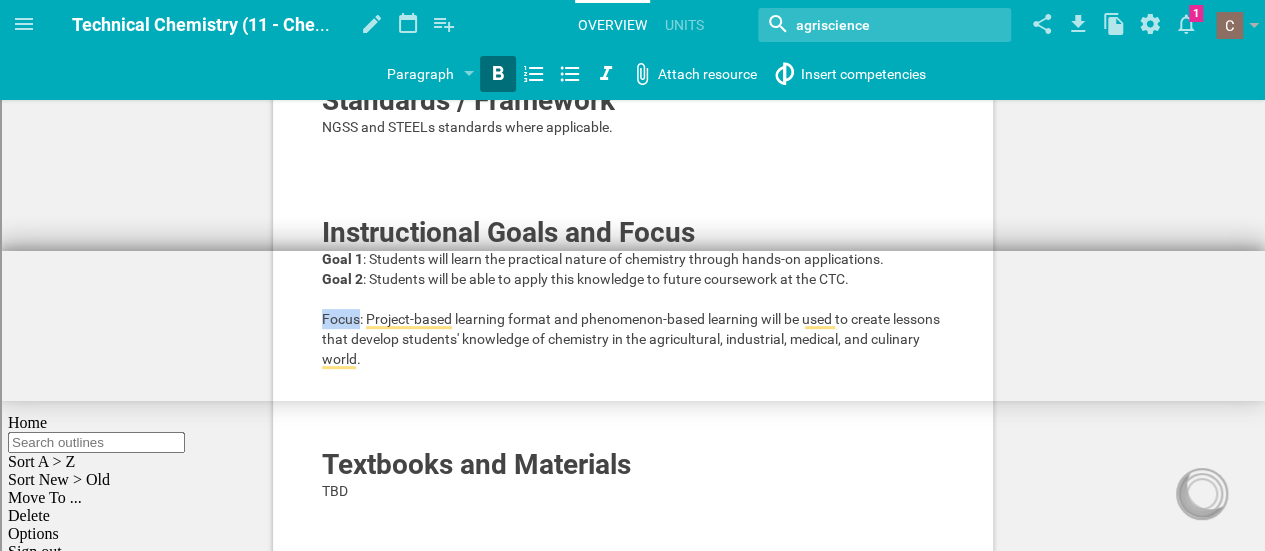 click 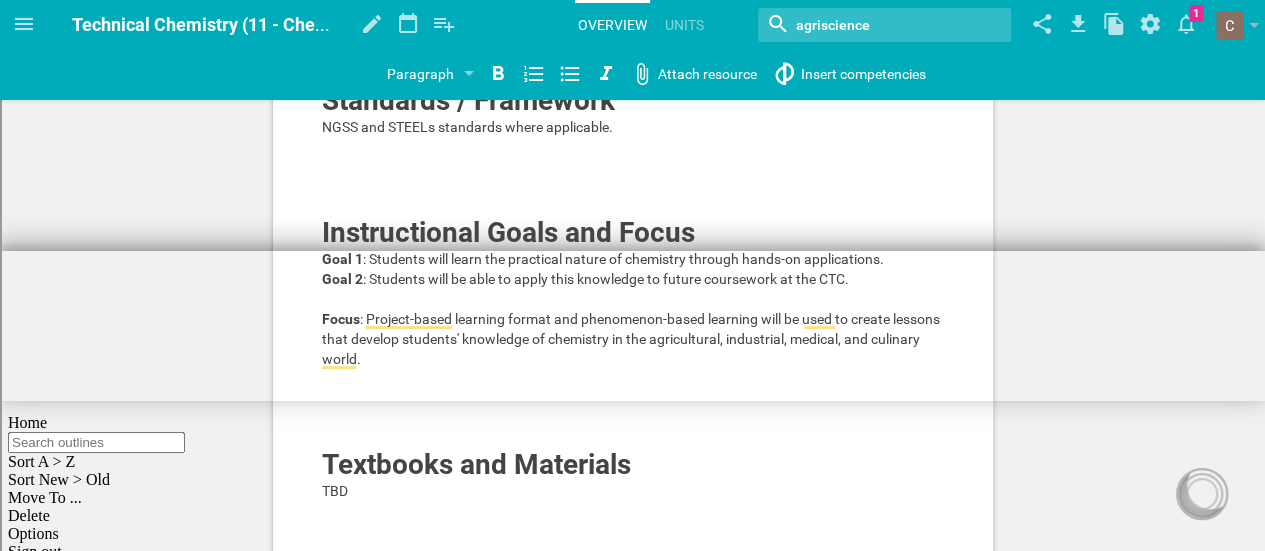 click on ": Project-based learning format and phenomenon-based learning will be used to create lessons that develop students' knowledge of chemistry in the agricultural, industrial, medical, and culinary world." at bounding box center (632, 339) 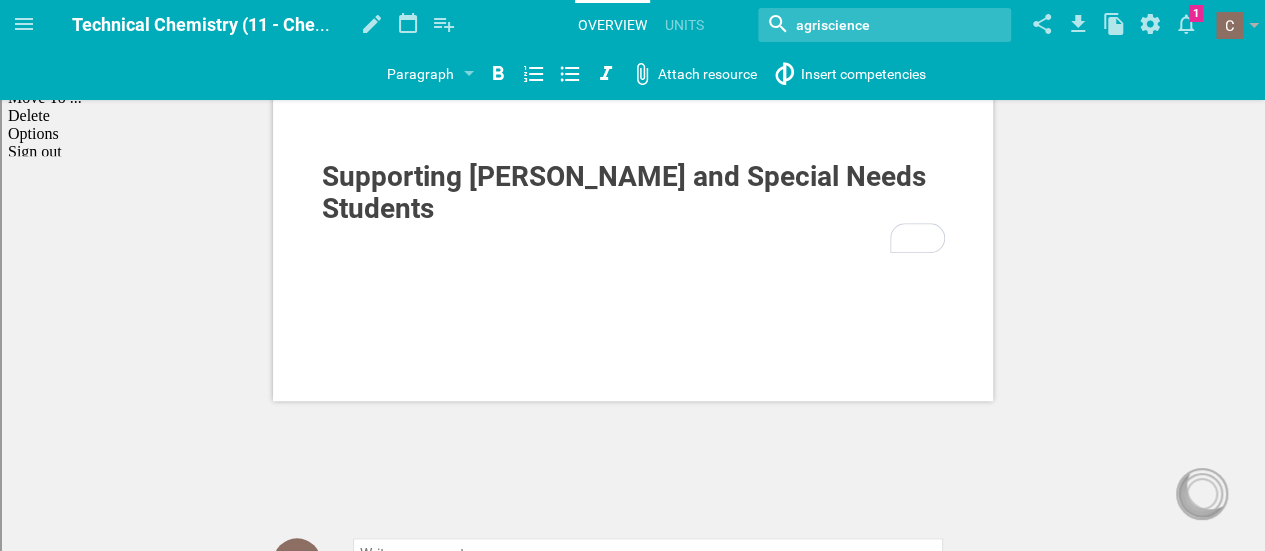 scroll, scrollTop: 600, scrollLeft: 0, axis: vertical 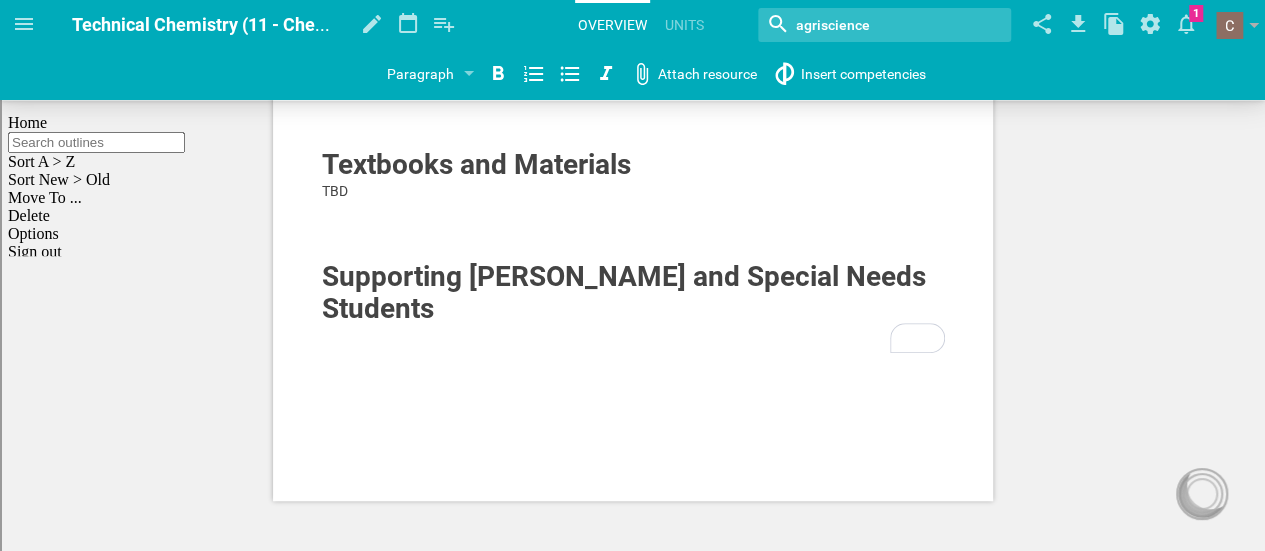 click at bounding box center (633, 251) 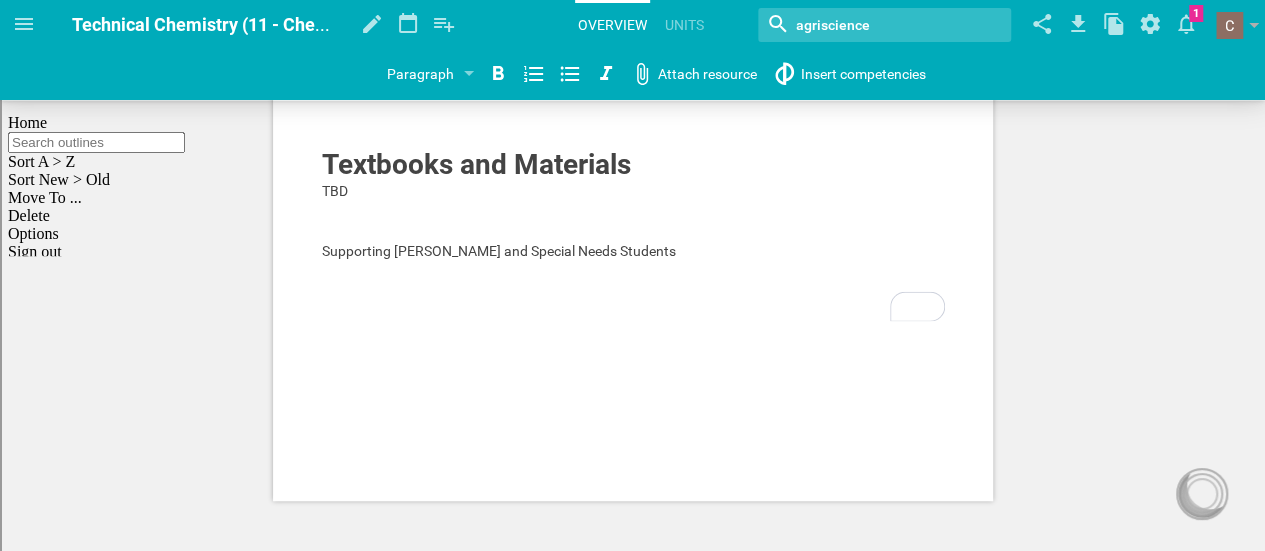 scroll, scrollTop: 0, scrollLeft: 0, axis: both 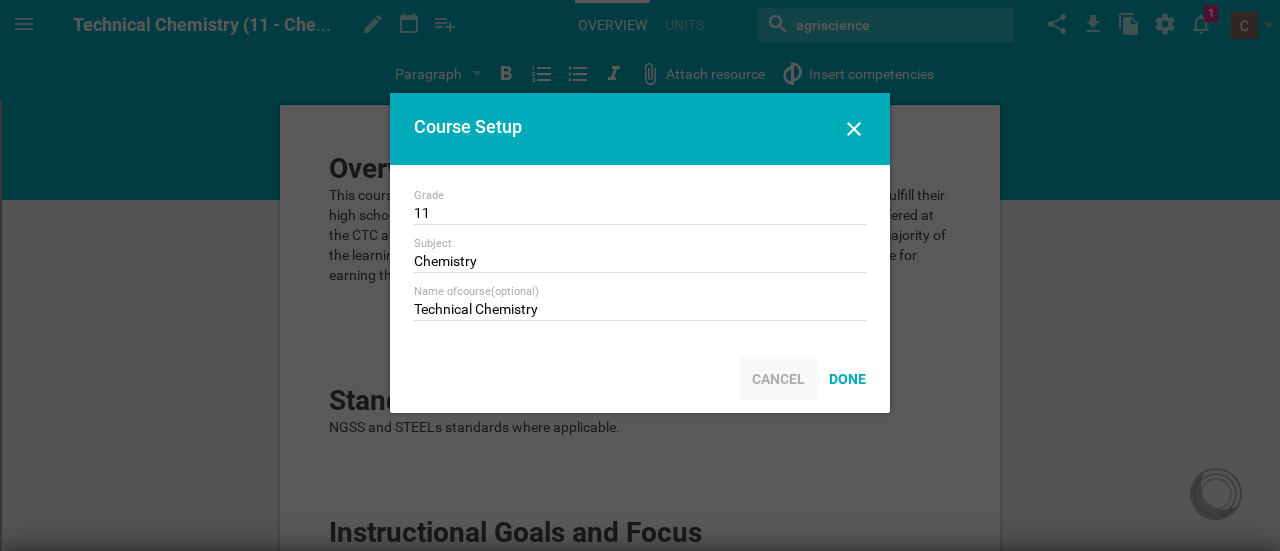 click on "Cancel" at bounding box center [778, 379] 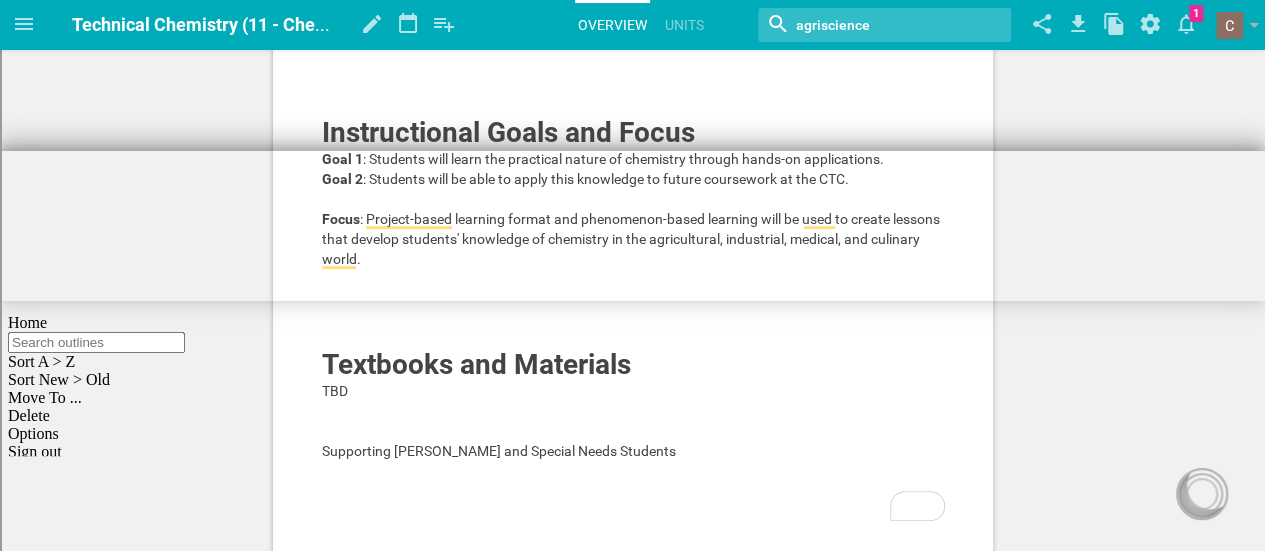 scroll, scrollTop: 600, scrollLeft: 0, axis: vertical 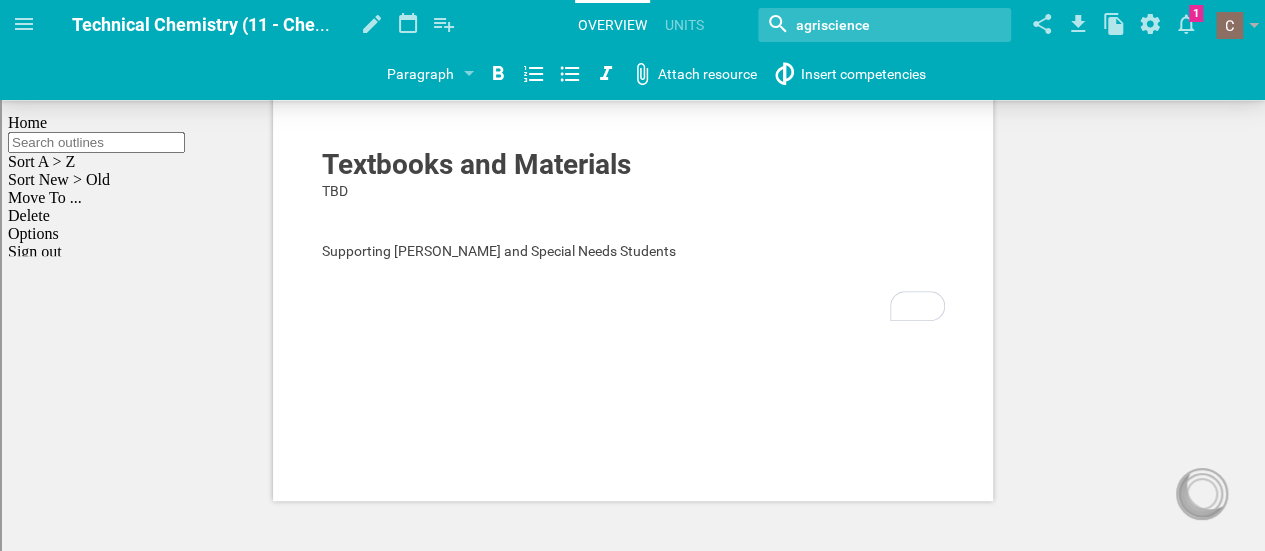 type 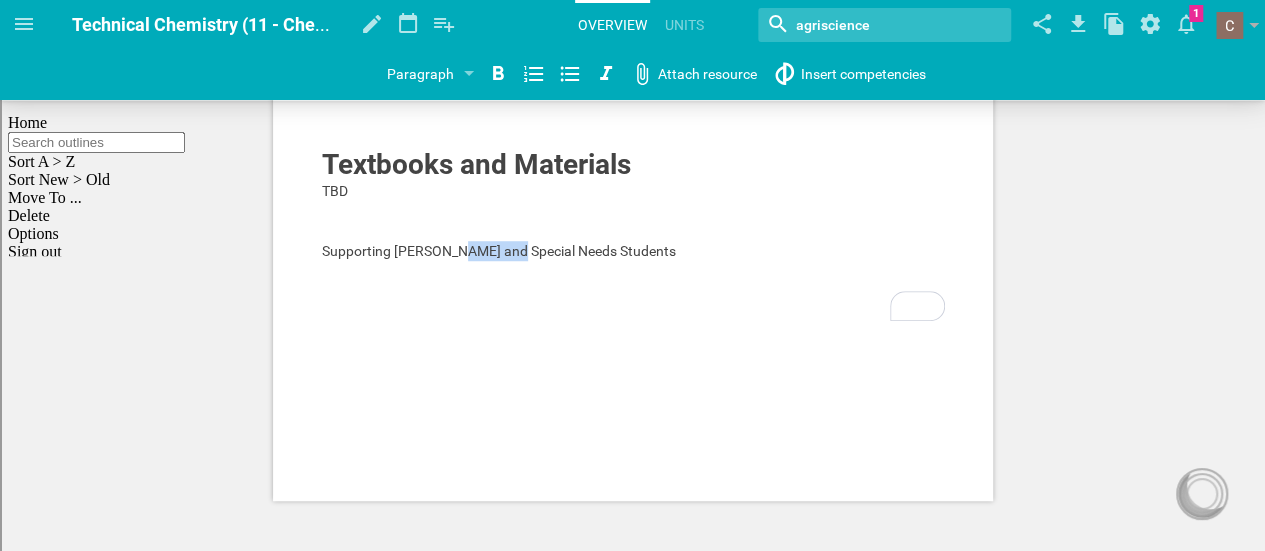 click on "Supporting [PERSON_NAME] and Special Needs Students" at bounding box center (499, 251) 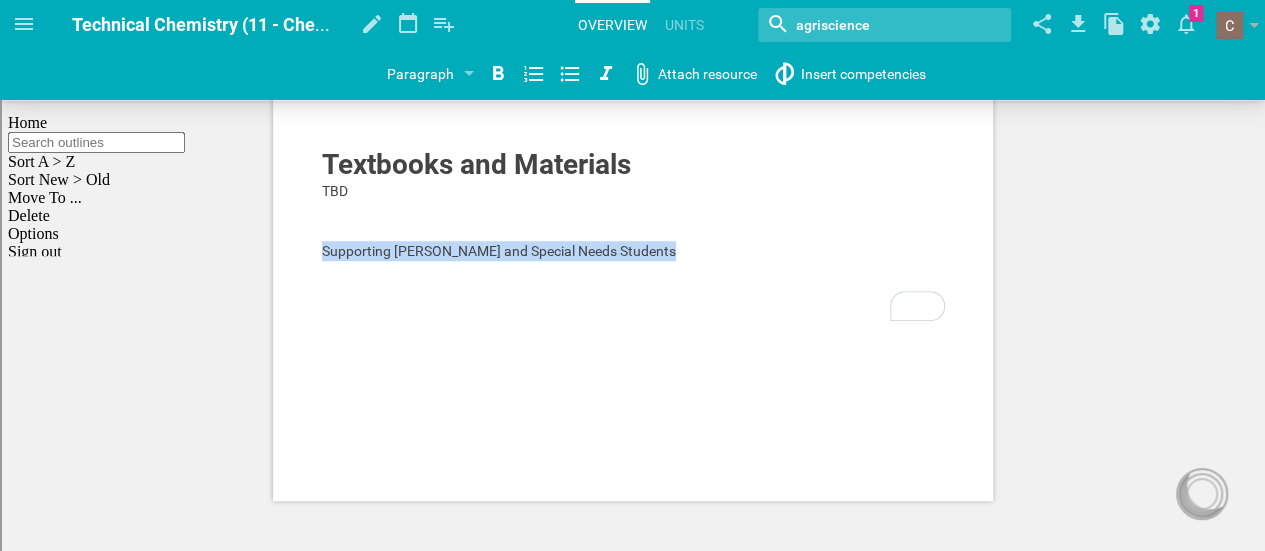 click on "Supporting [PERSON_NAME] and Special Needs Students" at bounding box center [499, 251] 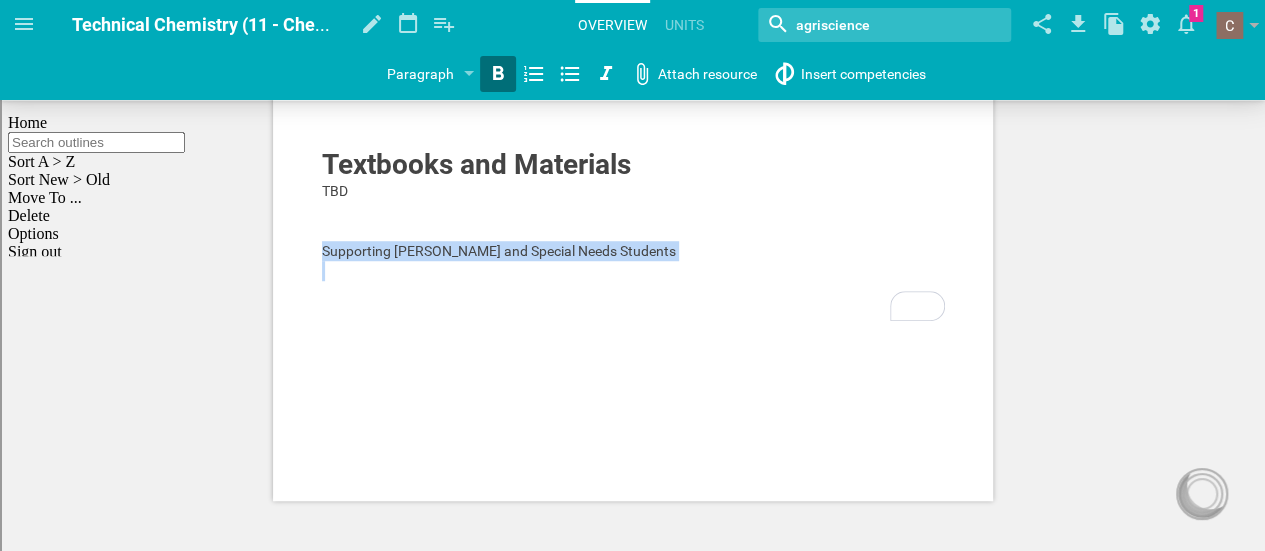click 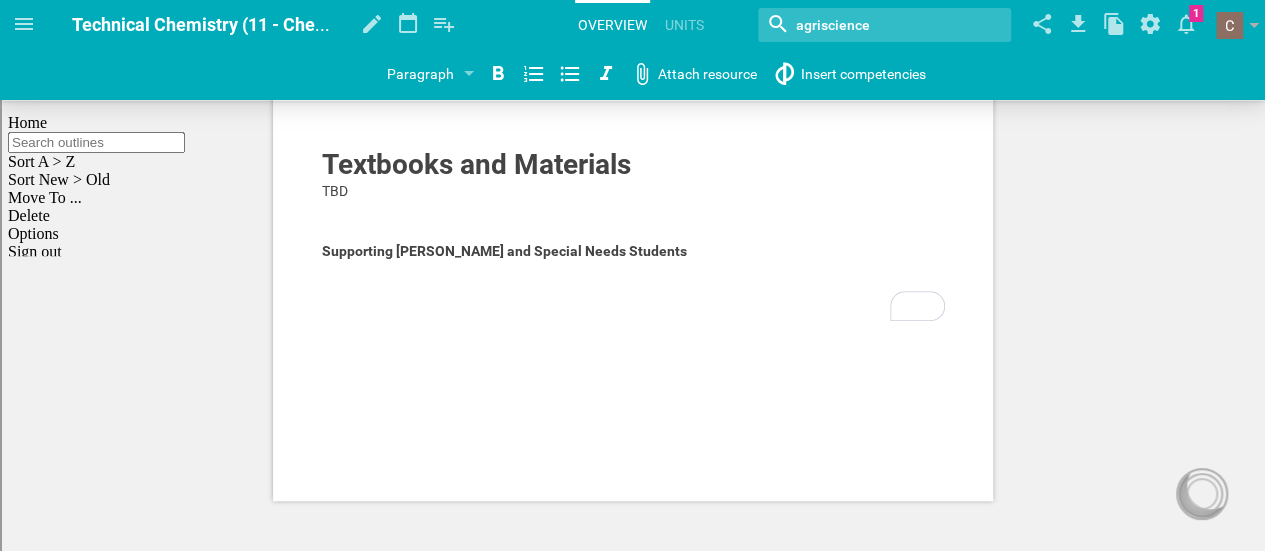 click on "Overview: This course is designed to  This course is designed for students currently enrolled in part-time CTC who are looking to fulfill their high school chemistry requirements. This curriculum is designed to mirror the disciplines offered at the CTC and demonstrate how chemistry is involved in every facet of their education. The majority of the learning is project-based, including the unit assessments. Certifications may be available for earning through some of this coursework. Standards / Framework NGSS and STEELs standards where applicable.  Instructional Goals and Focus Goal 1 : Students will learn the practical nature of chemistry through hands-on applications.  Goal 2 : Students will be able to apply this knowledge to future coursework at the CTC. Focus : Project-based learning format and phenomenon-based learning will be used to create lessons that develop students' knowledge of chemistry in the agricultural, industrial, medical, and culinary world. Textbooks and Materials TBD" at bounding box center [633, 3] 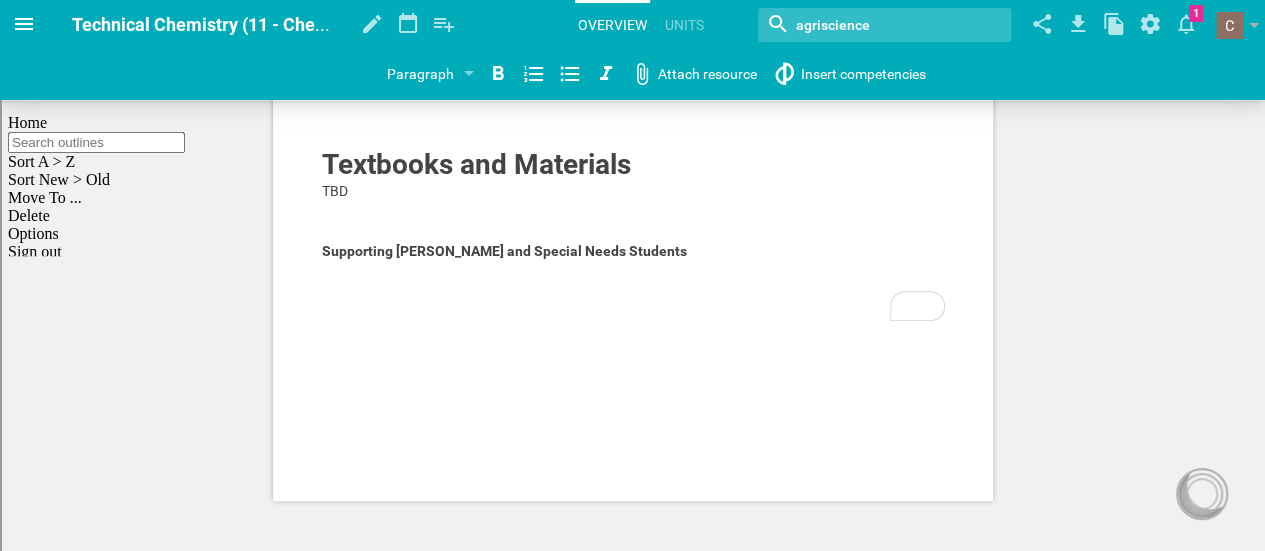 click 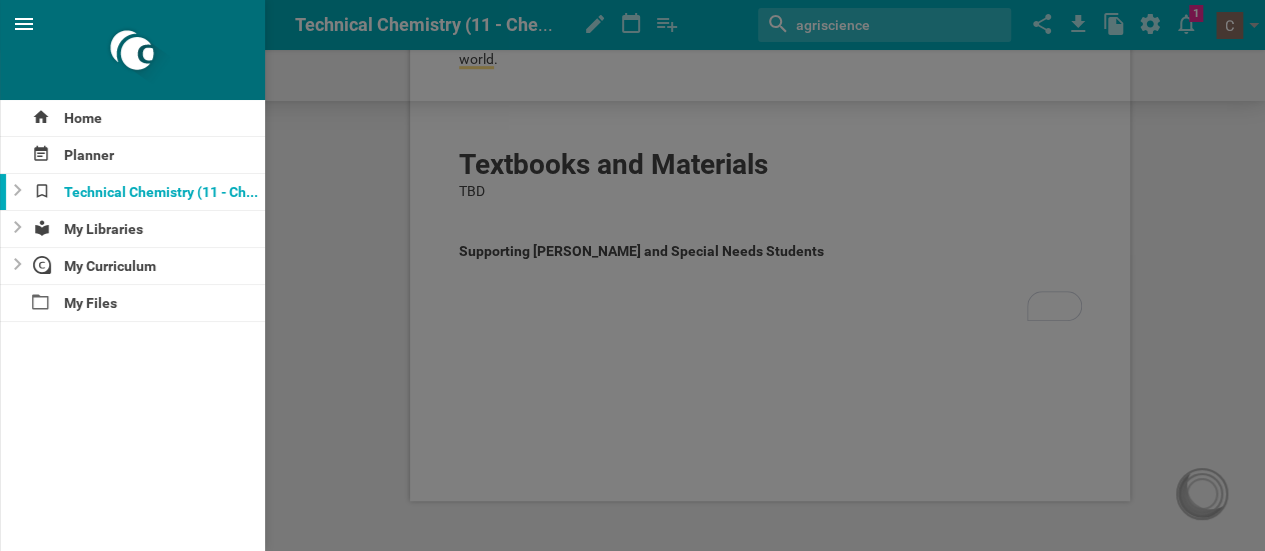 click 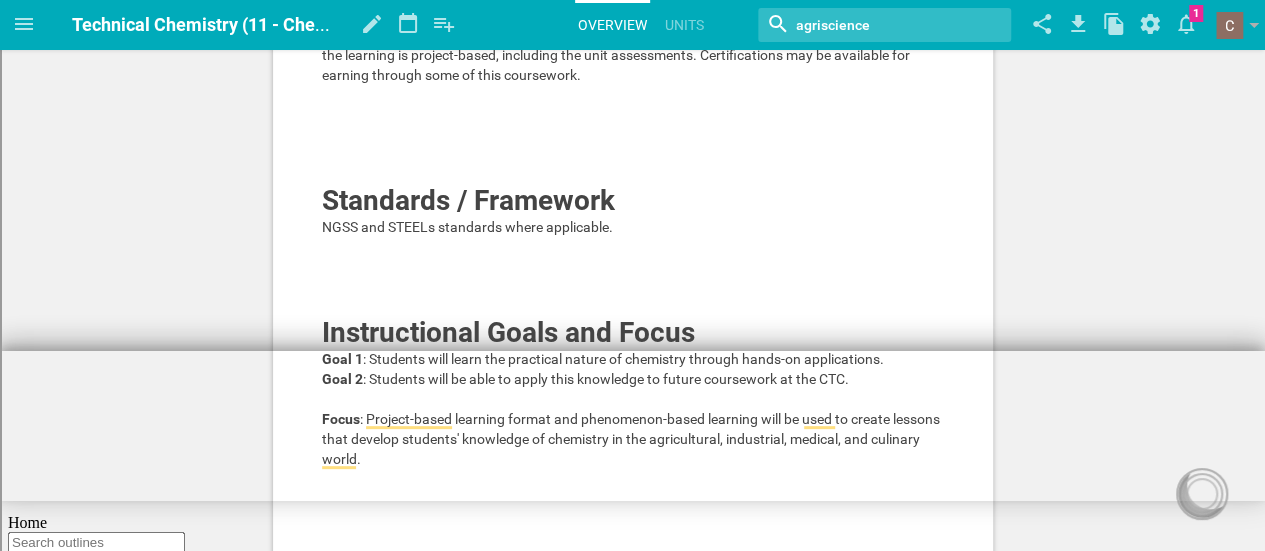scroll, scrollTop: 100, scrollLeft: 0, axis: vertical 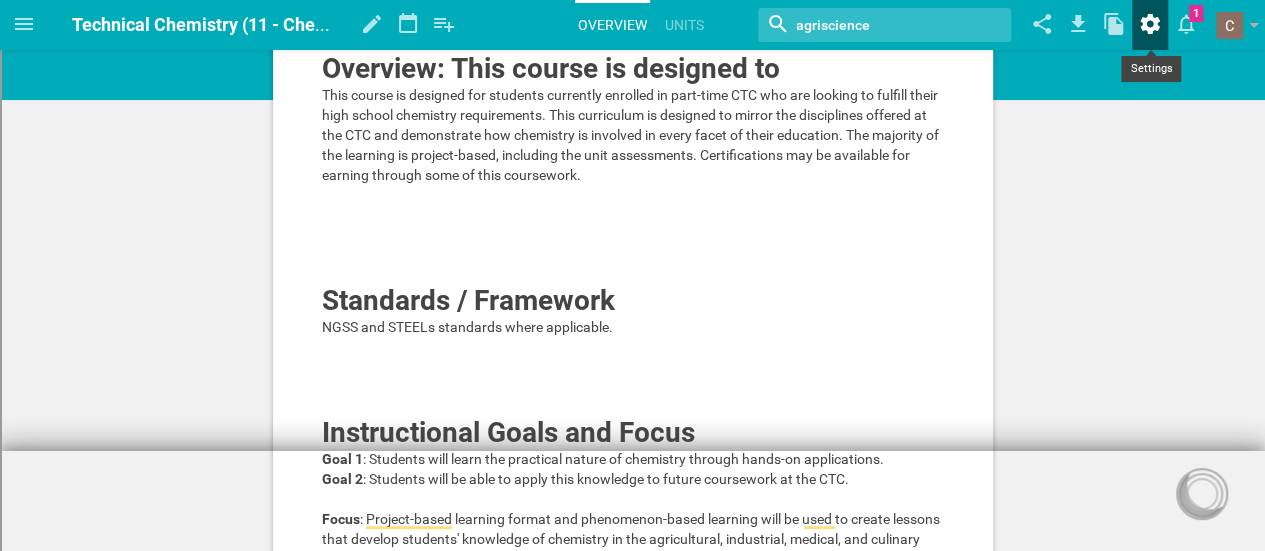 click 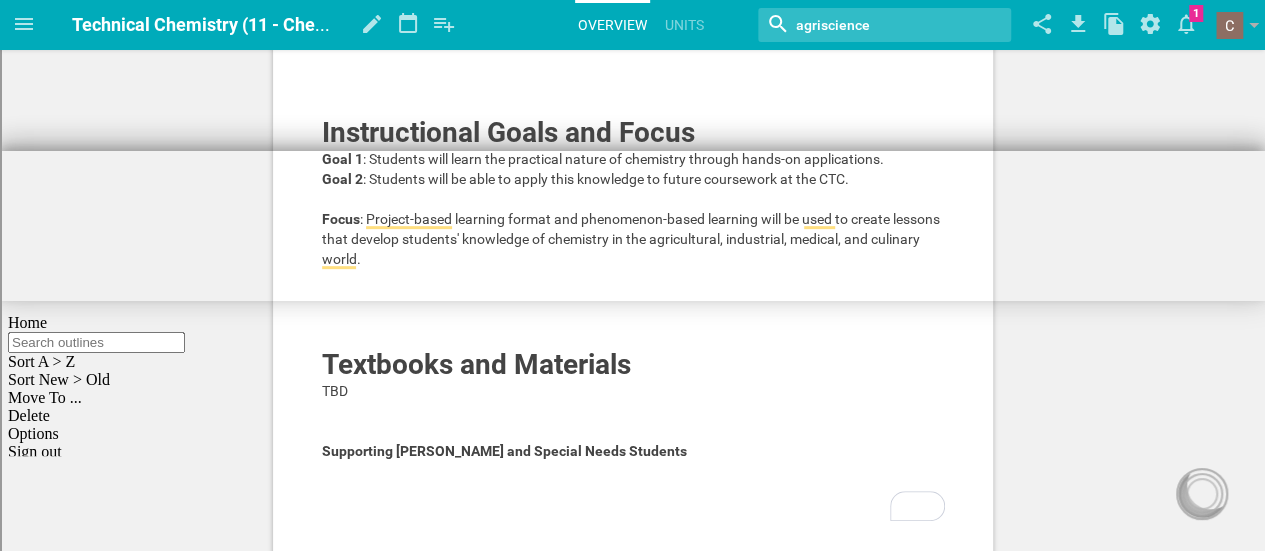 scroll, scrollTop: 500, scrollLeft: 0, axis: vertical 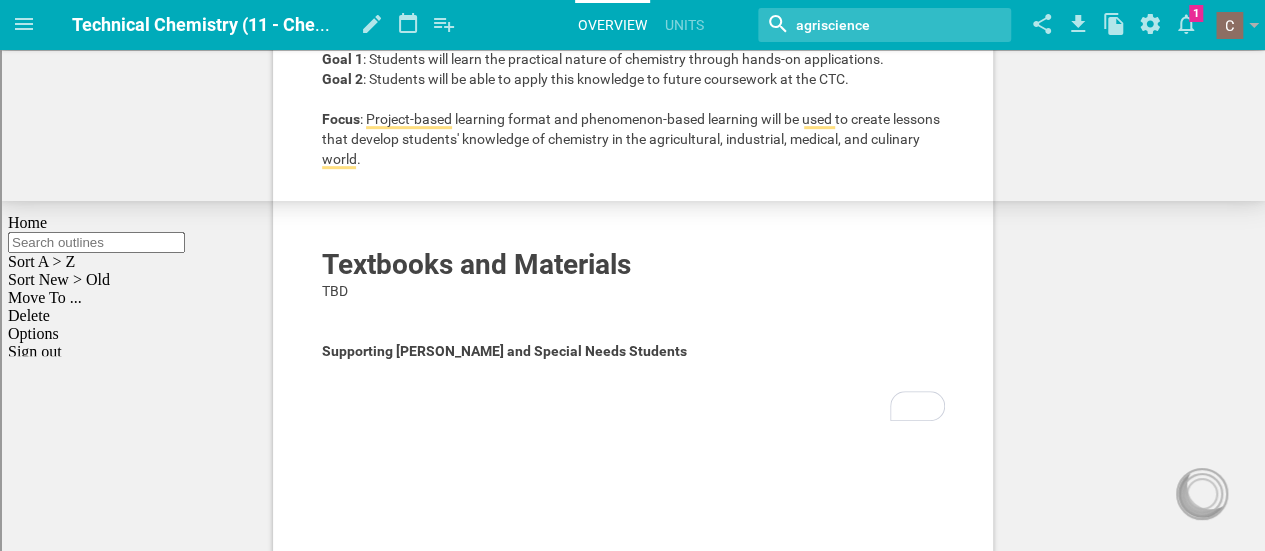 click at bounding box center (633, 371) 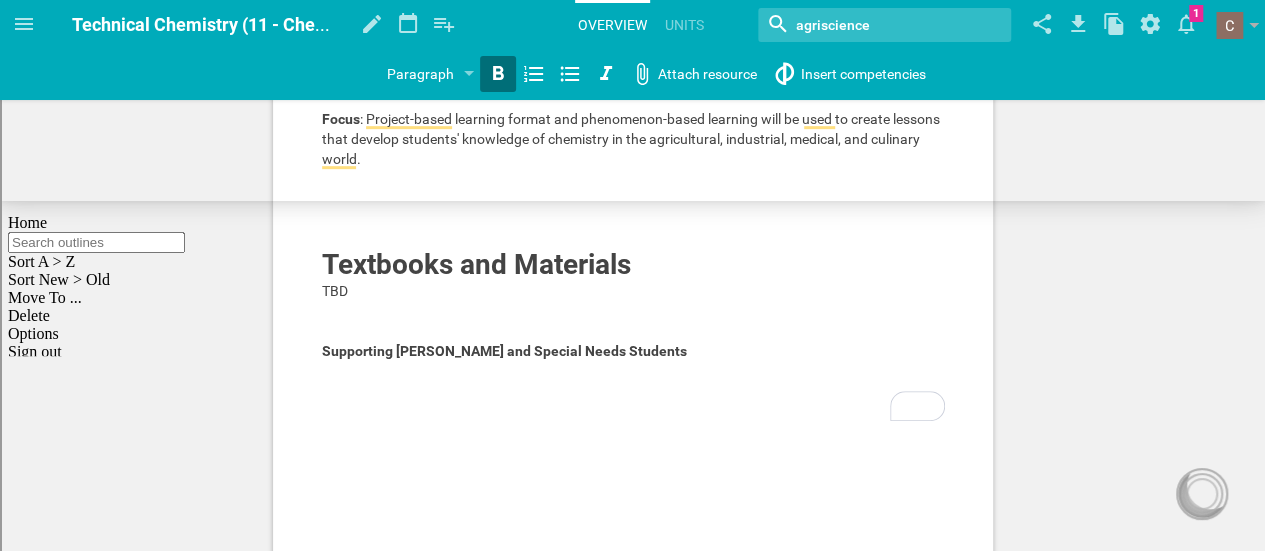 click on "Supporting [PERSON_NAME] and Special Needs Students" at bounding box center (504, 351) 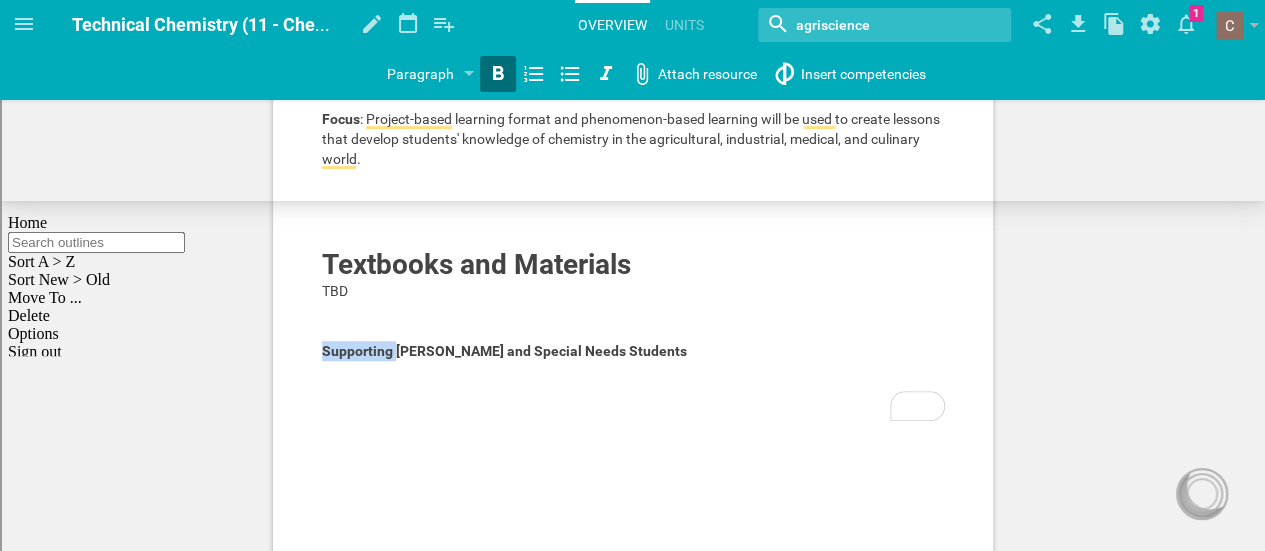 click on "Supporting [PERSON_NAME] and Special Needs Students" at bounding box center [504, 351] 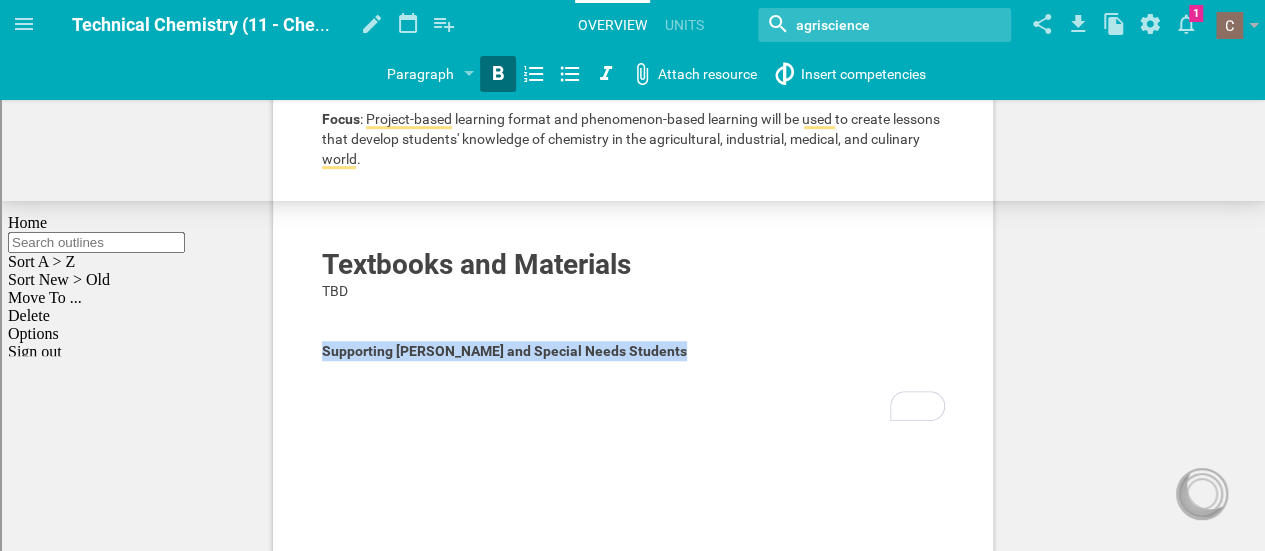 click on "Supporting [PERSON_NAME] and Special Needs Students" at bounding box center [504, 351] 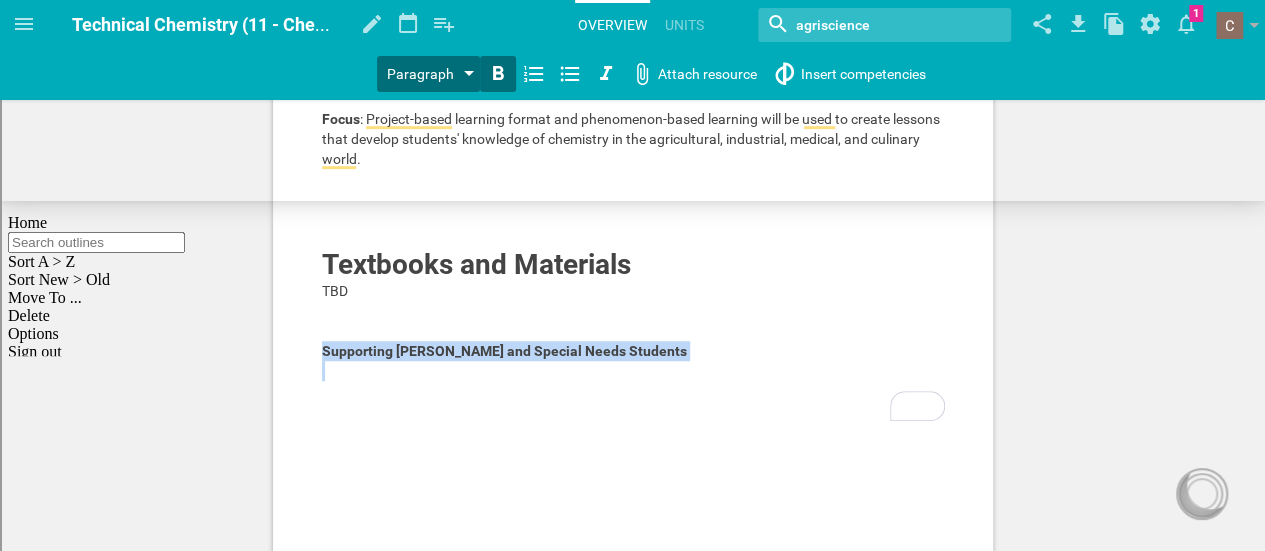 click at bounding box center (469, 75) 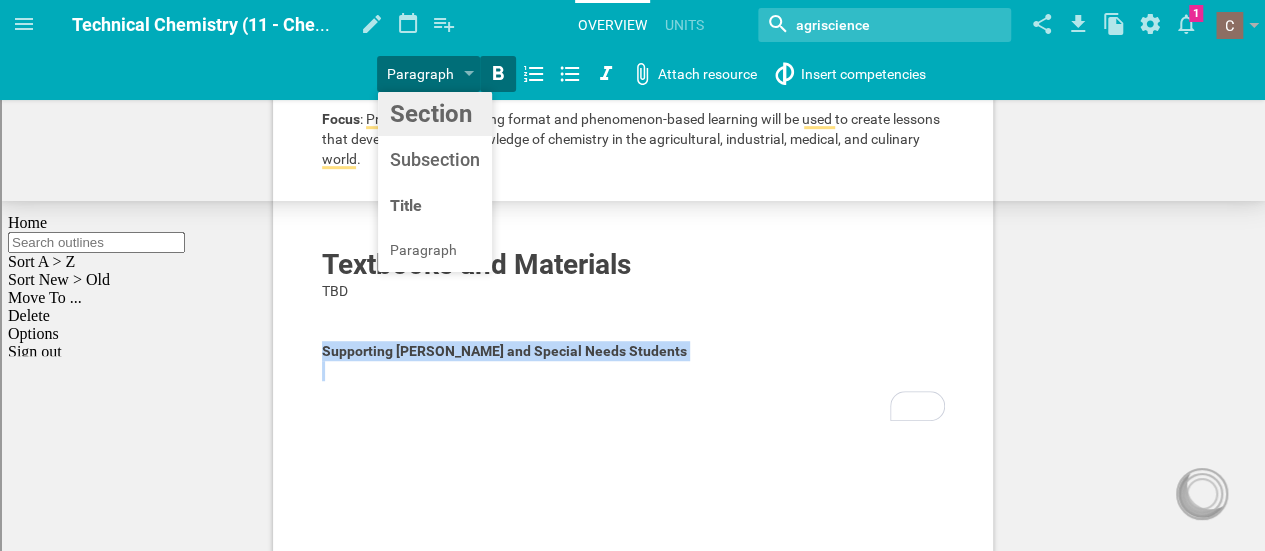 click on "Home Planner Technical Chemistry (11 - Chemistry) My Libraries My Curriculum My Files Technical Chemistry (11 - Chemistry) Saving... My favorites Another library... Overview Units Nothing found with term "agriscience" Change background… Delete  course …   1 Moe is now following you View my profile Groups Create a school or team site My preferences Logout Paragraph Section Subsection Title Paragraph Attach resource Insert competencies Overview: This course is designed to  This course is designed for students currently enrolled in part-time CTC who are looking to fulfill their high school chemistry requirements. This curriculum is designed to mirror the disciplines offered at the CTC and demonstrate how chemistry is involved in every facet of their education. The majority of the learning is project-based, including the unit assessments. Certifications may be available for earning through some of this coursework. Standards / Framework NGSS and STEELs standards where applicable.  Instructional Goals and Focus" at bounding box center (632, -225) 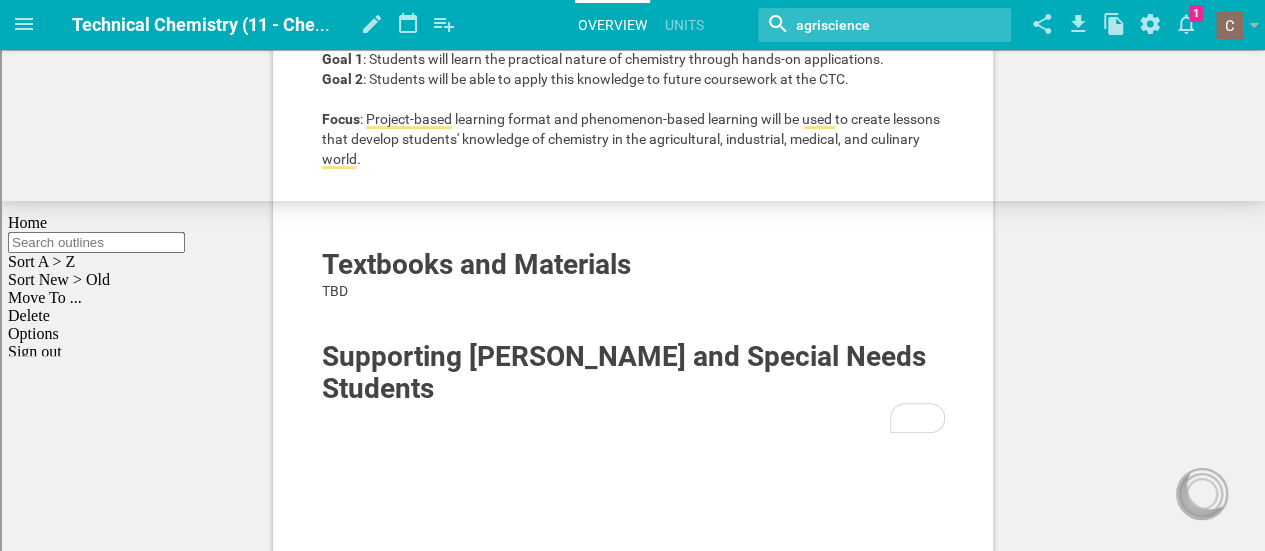 click 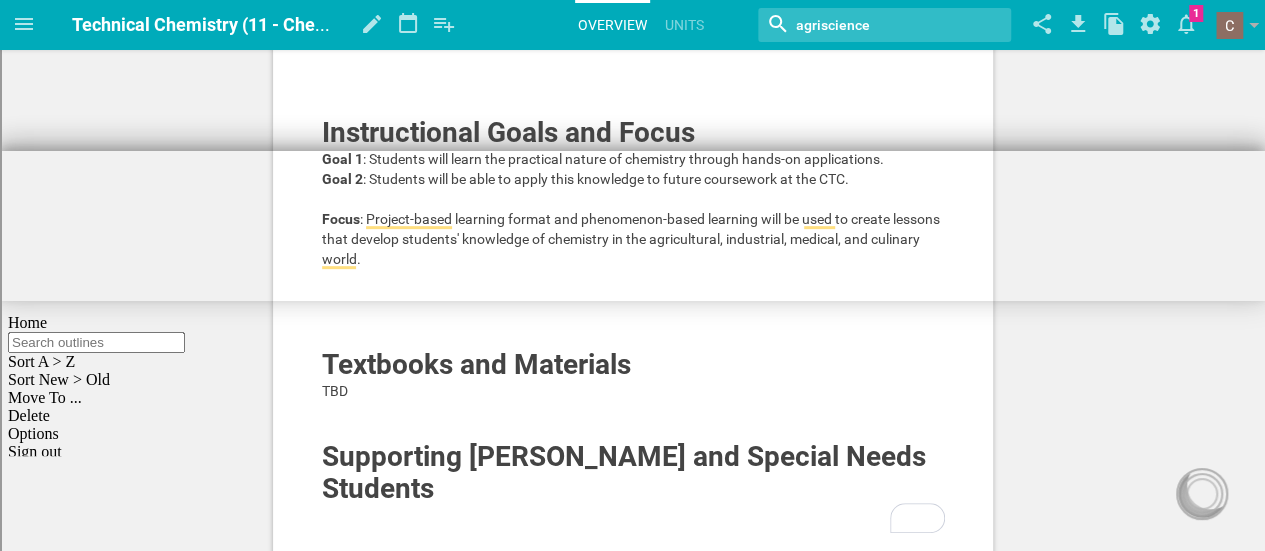 scroll, scrollTop: 500, scrollLeft: 0, axis: vertical 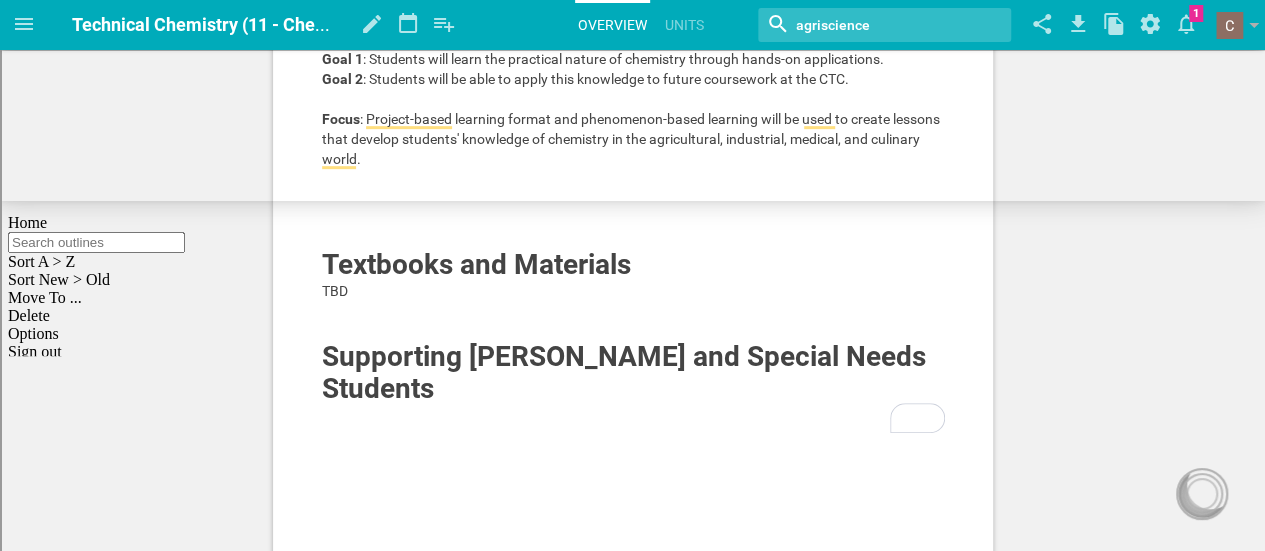 click at bounding box center (633, 415) 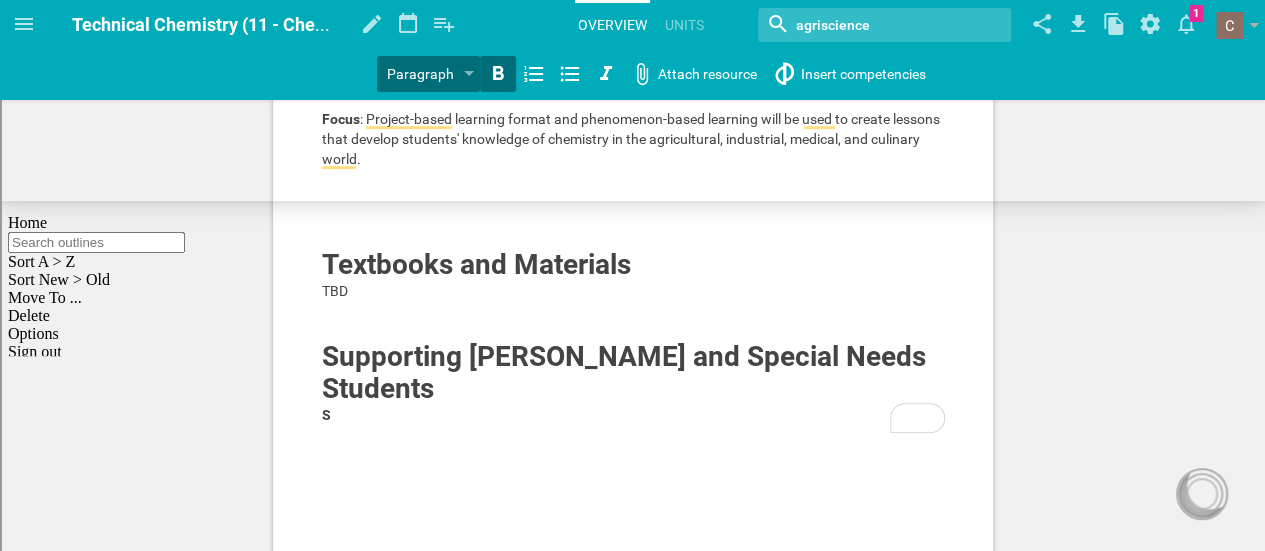 click 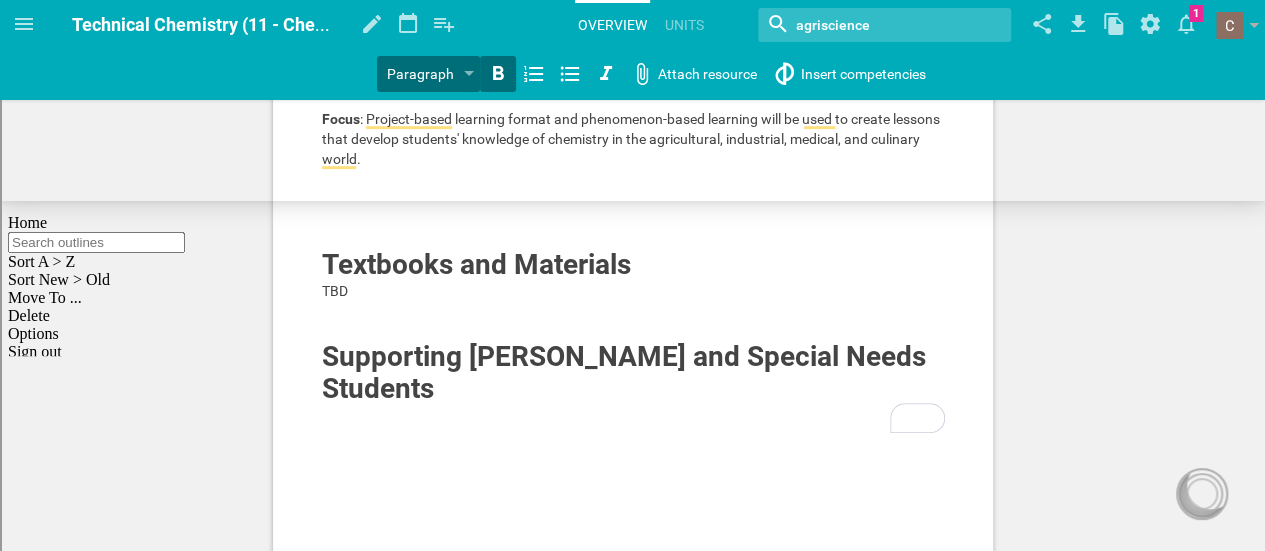 click 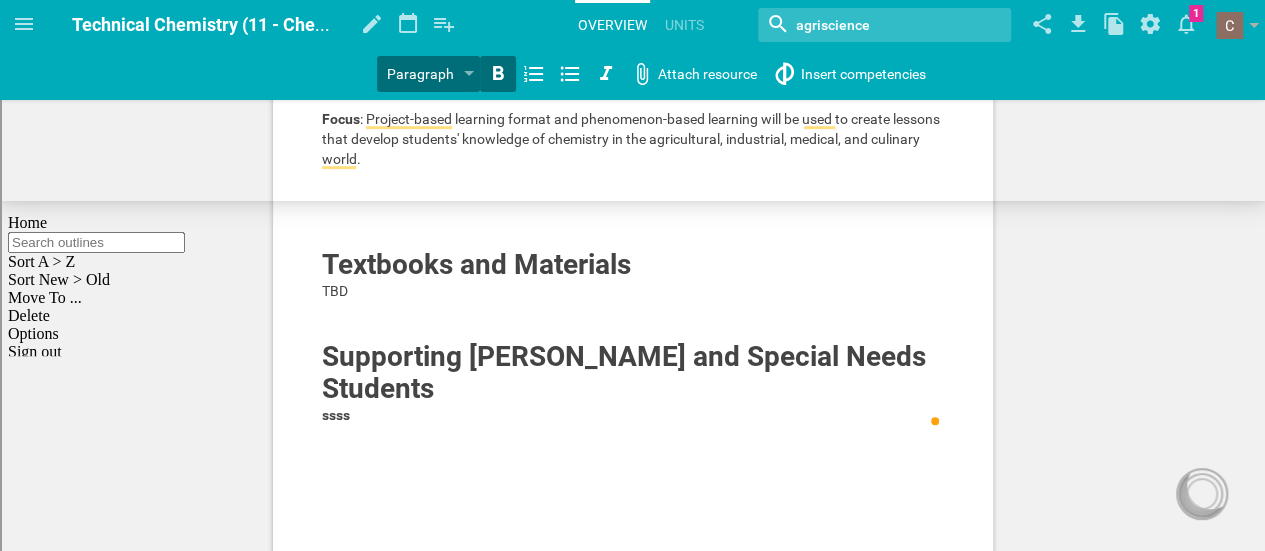 click on "ssss" at bounding box center (336, 415) 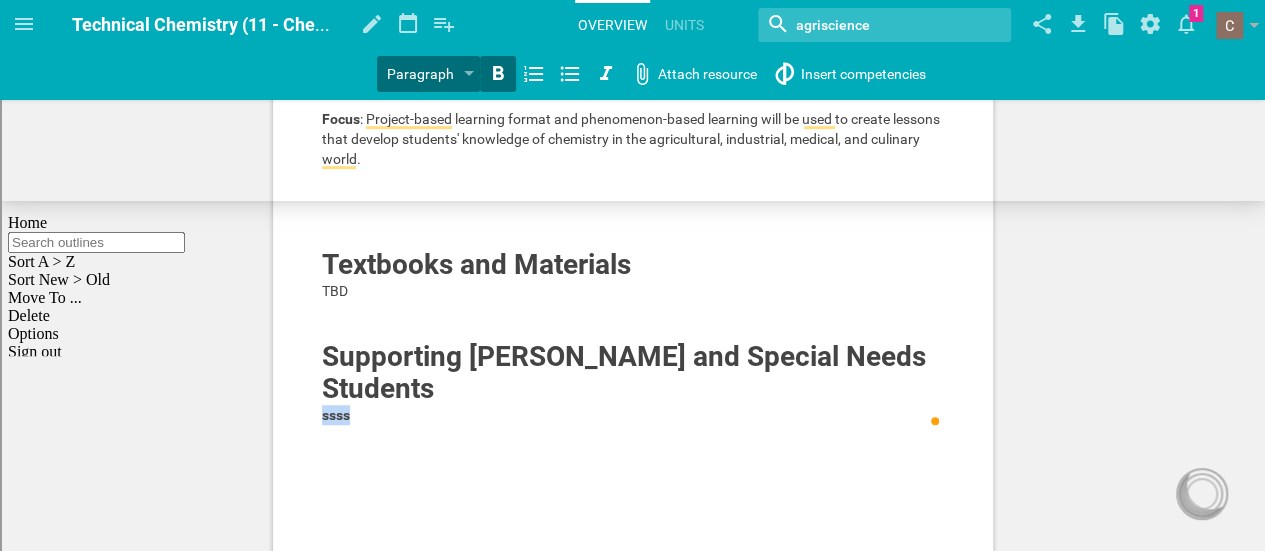 click on "ssss" at bounding box center (336, 415) 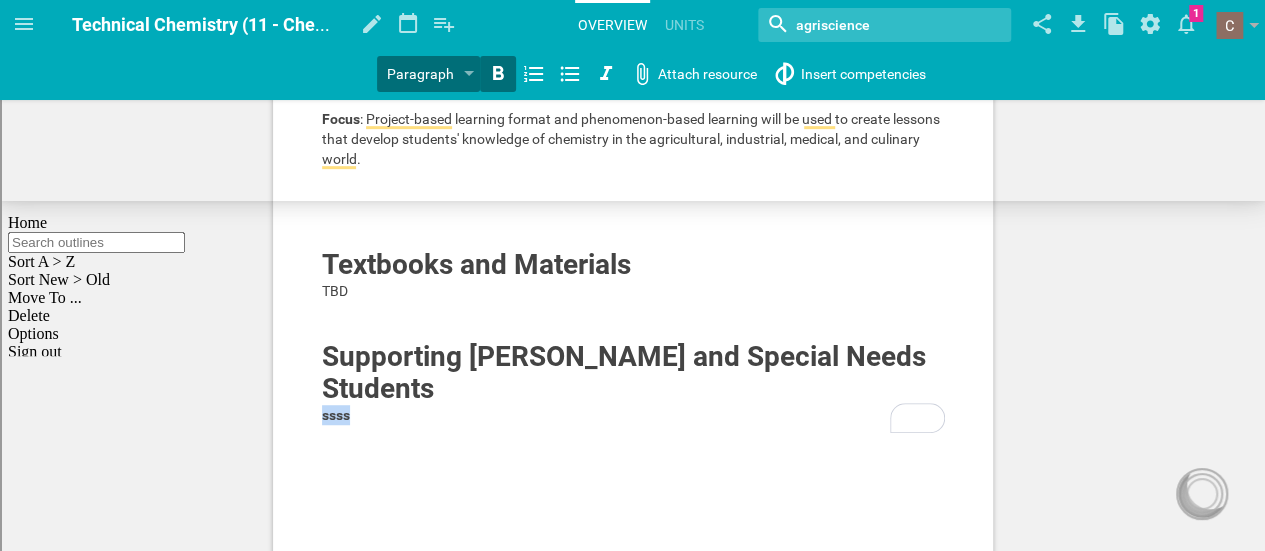 click 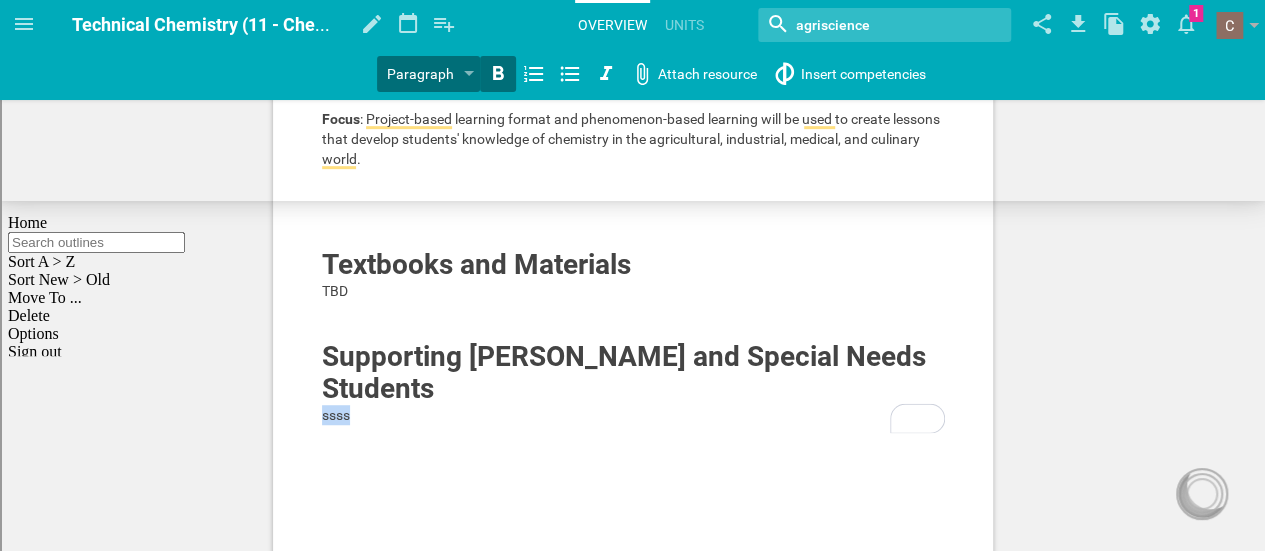 click at bounding box center [498, 74] 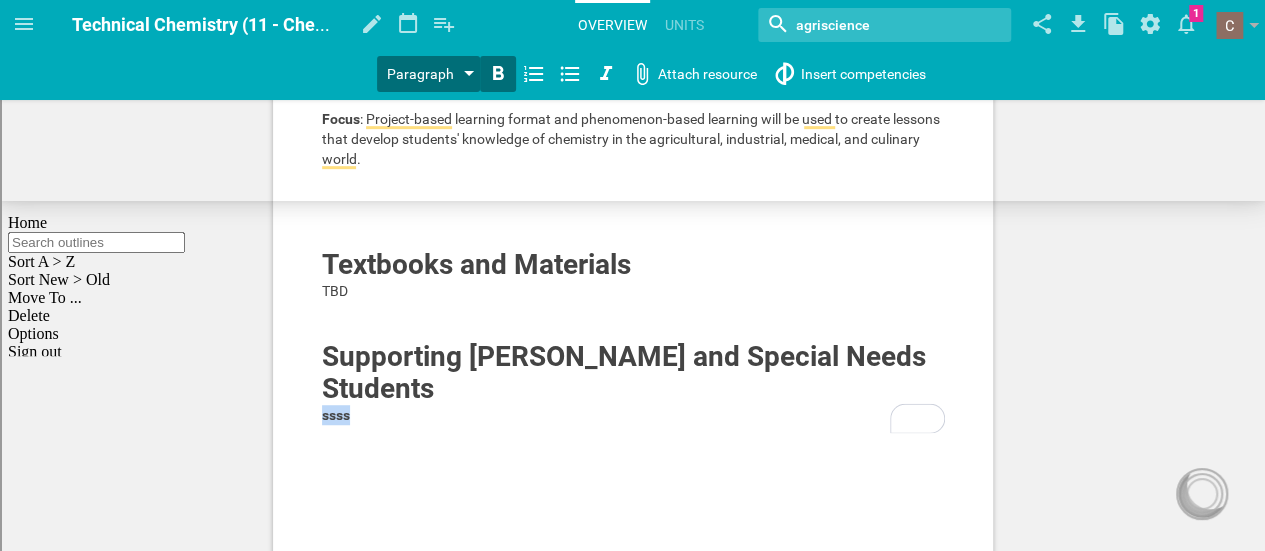 click at bounding box center [469, 75] 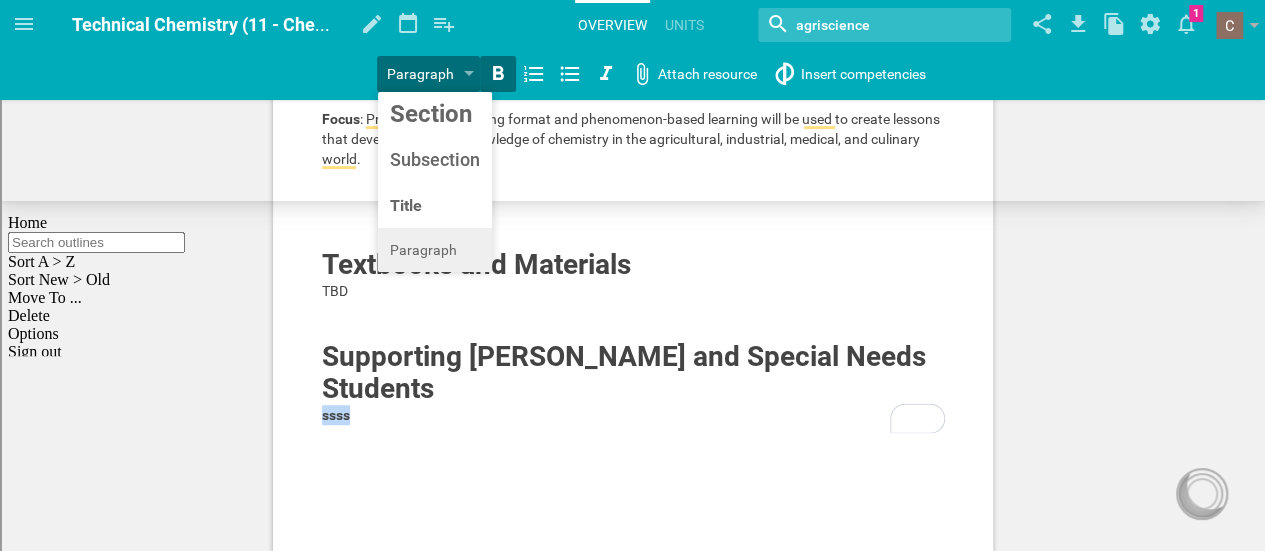 click on "Home Planner Technical Chemistry (11 - Chemistry) My Libraries My Curriculum My Files Technical Chemistry (11 - Chemistry) Saving... My favorites Another library... Overview Units Nothing found with term "agriscience" Change background… Delete  course …   1 Moe is now following you View my profile Groups Create a school or team site My preferences Logout Paragraph Section Subsection Title Paragraph Attach resource Insert competencies Overview: This course is designed to  This course is designed for students currently enrolled in part-time CTC who are looking to fulfill their high school chemistry requirements. This curriculum is designed to mirror the disciplines offered at the CTC and demonstrate how chemistry is involved in every facet of their education. The majority of the learning is project-based, including the unit assessments. Certifications may be available for earning through some of this coursework. Standards / Framework NGSS and STEELs standards where applicable.  Instructional Goals and Focus" at bounding box center (632, -225) 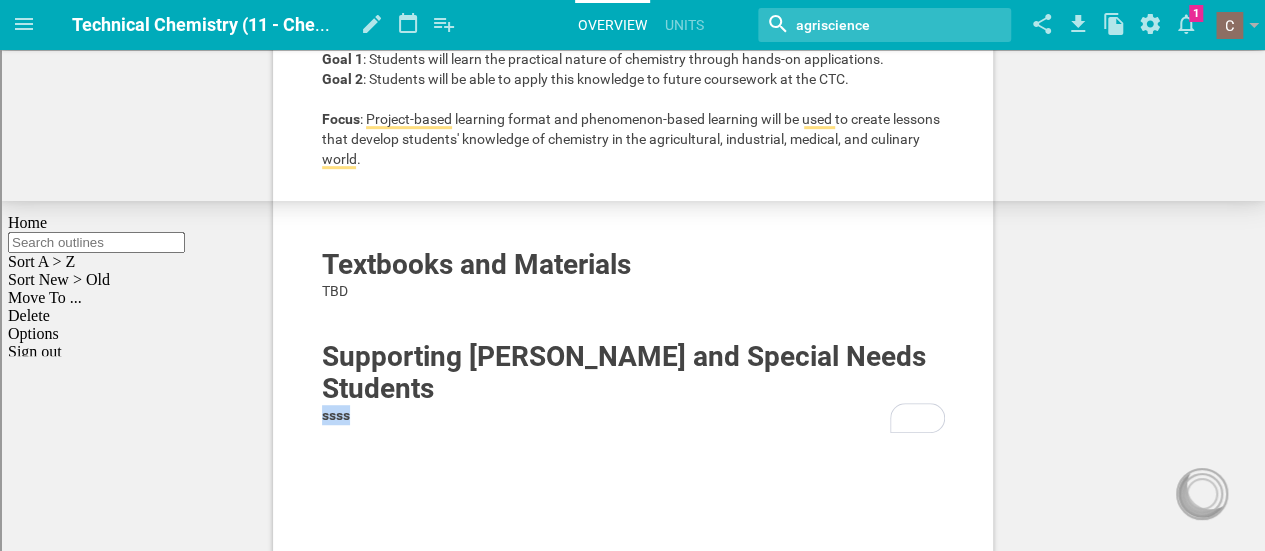 click on "ssss" at bounding box center [336, 415] 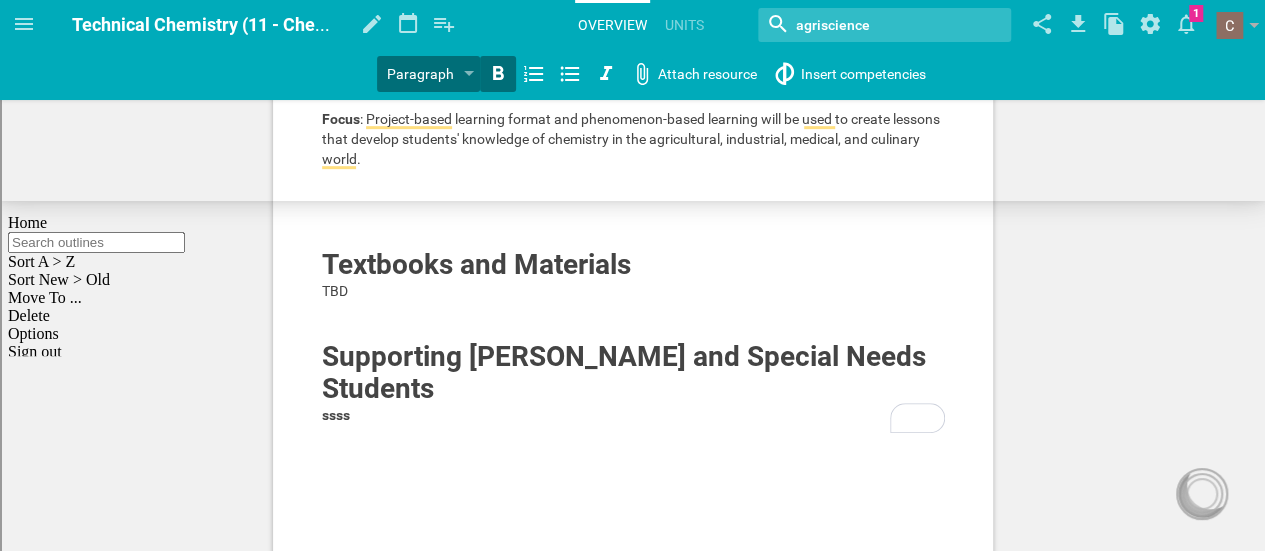 click on "ssss" at bounding box center [336, 415] 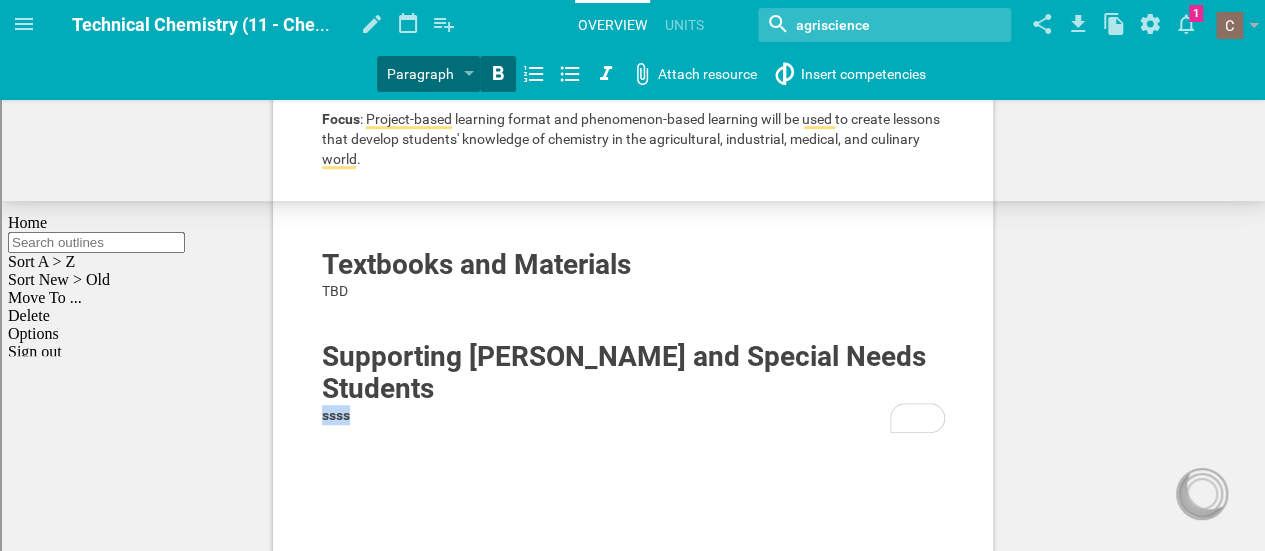 click on "ssss" at bounding box center (336, 415) 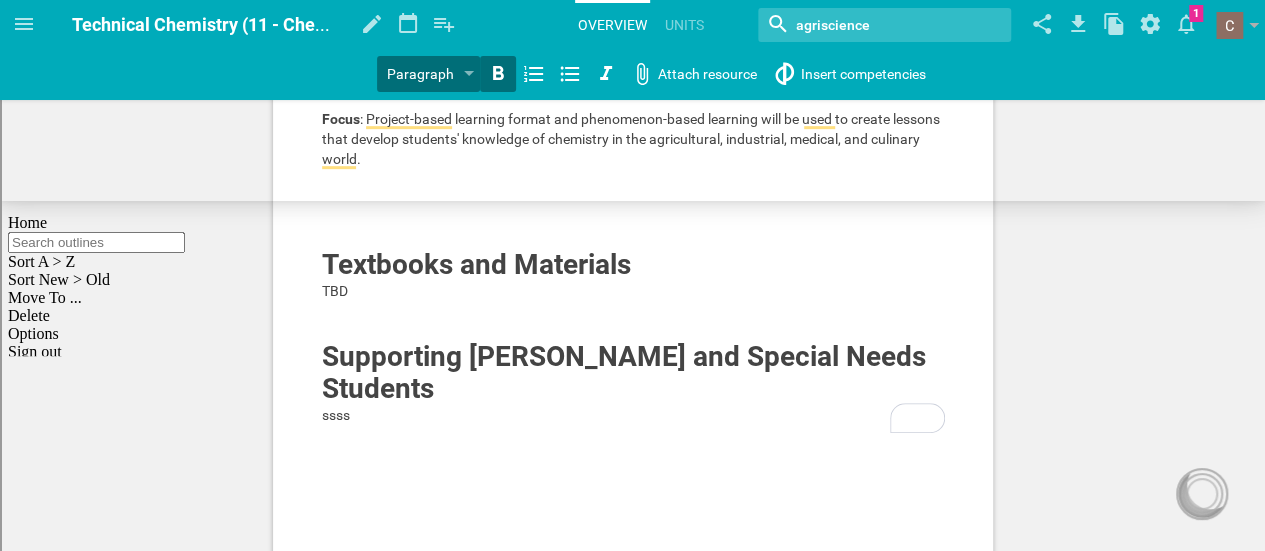 click on "Supporting [PERSON_NAME] and Special Needs Students" at bounding box center [627, 372] 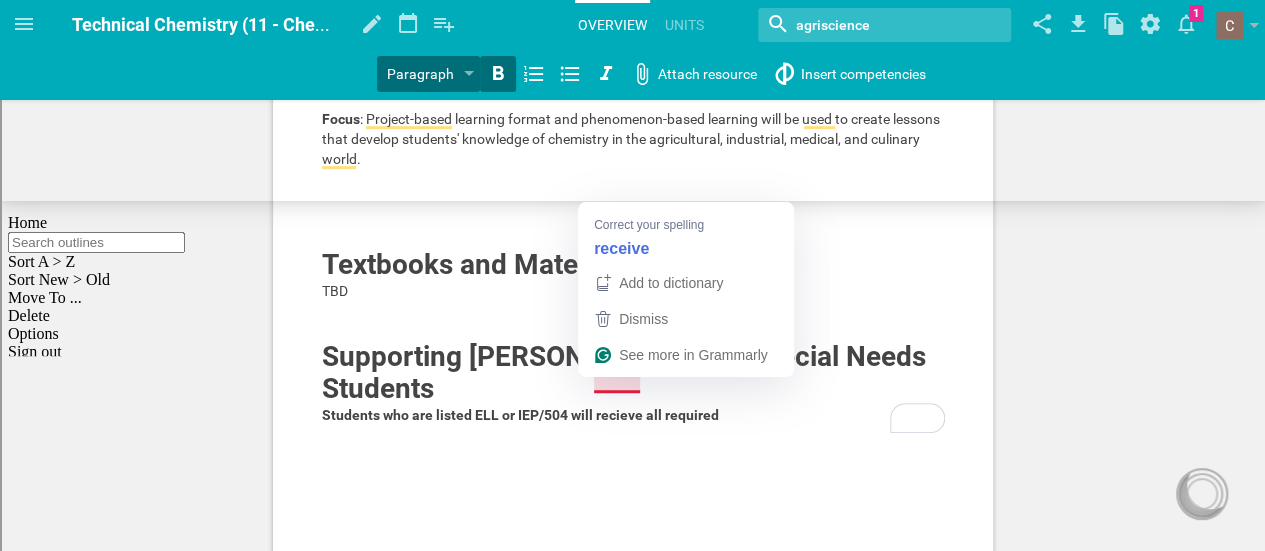 click on "Students who are listed ELL or IEP/504 will recieve all required" at bounding box center (520, 415) 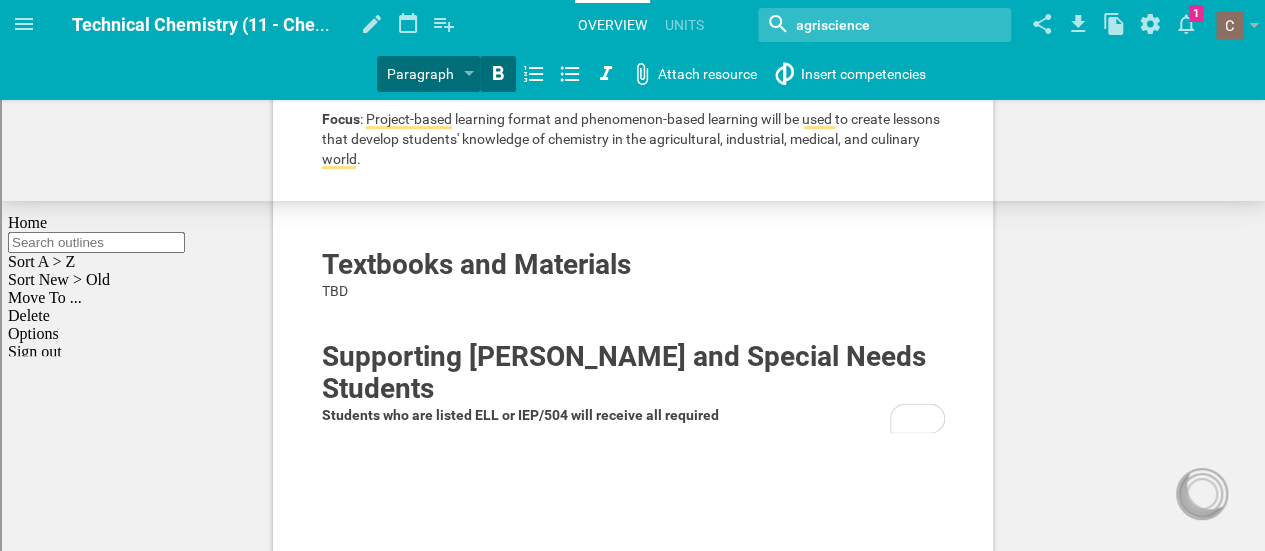 click on "Students who are listed ELL or IEP/504 will receive all required" at bounding box center [633, 415] 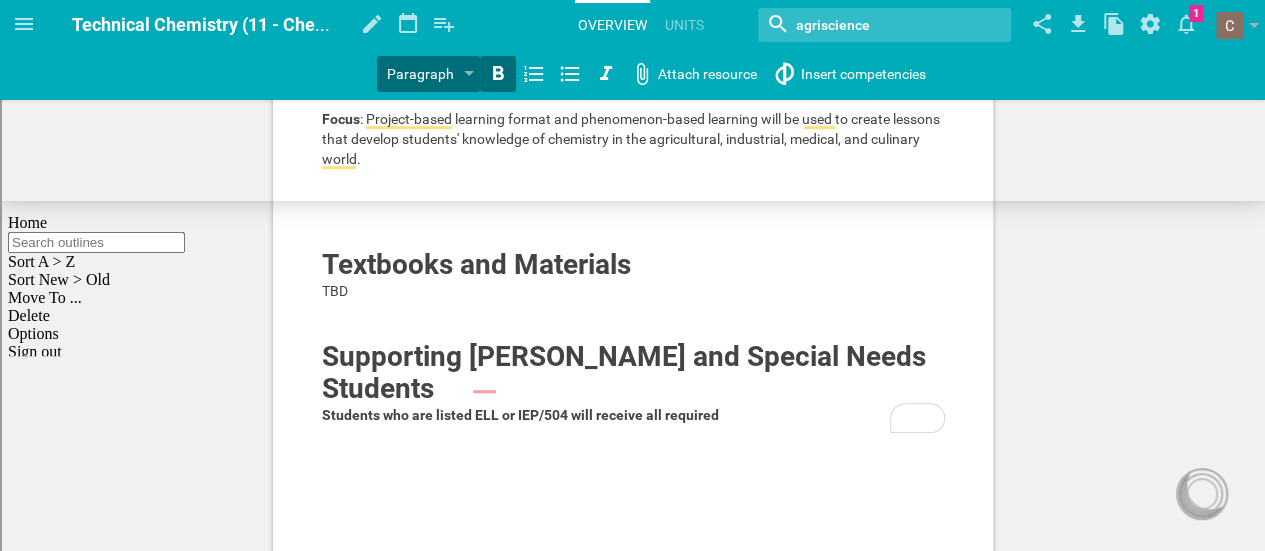 click on "Students who are listed ELL or IEP/504 will receive all required" at bounding box center (520, 415) 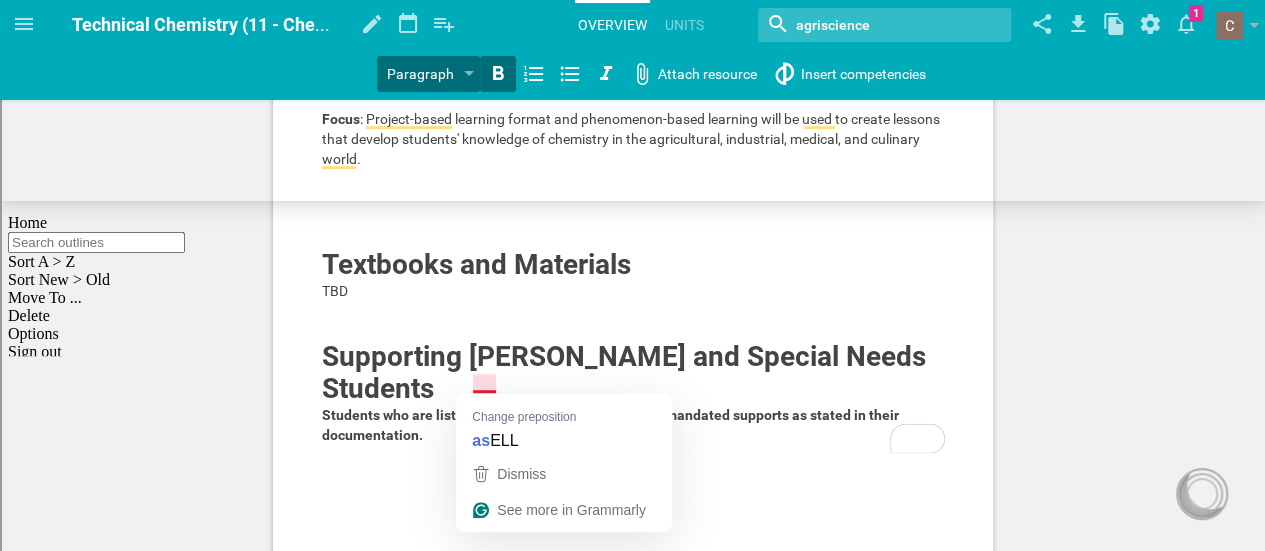 drag, startPoint x: 484, startPoint y: 382, endPoint x: 356, endPoint y: 415, distance: 132.18547 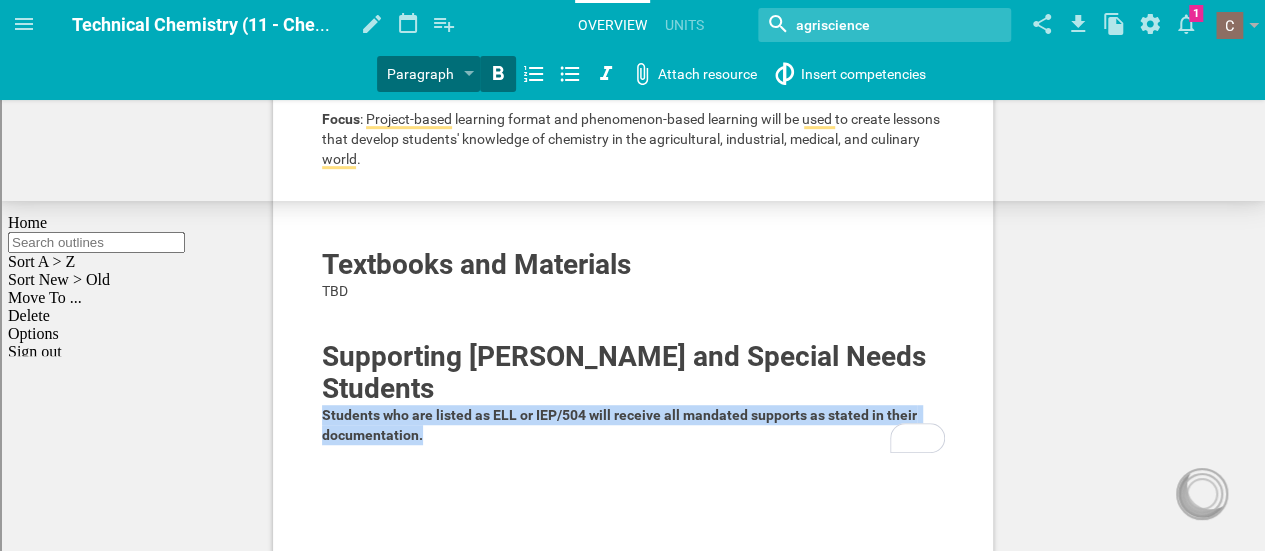 drag, startPoint x: 422, startPoint y: 409, endPoint x: 317, endPoint y: 387, distance: 107.28001 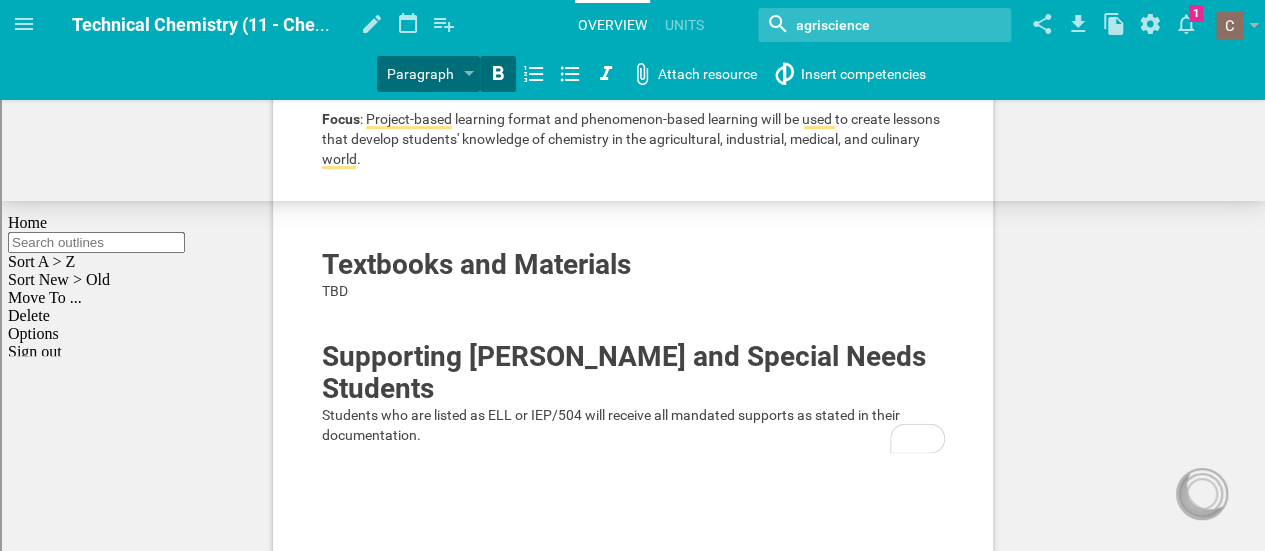 click at bounding box center [633, 475] 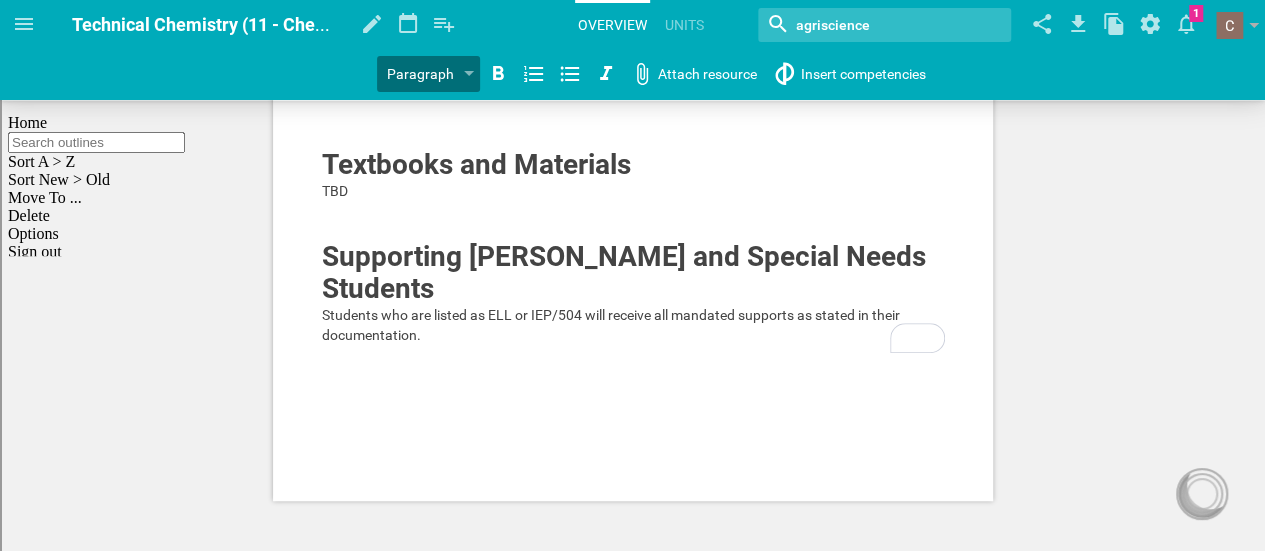 scroll, scrollTop: 0, scrollLeft: 0, axis: both 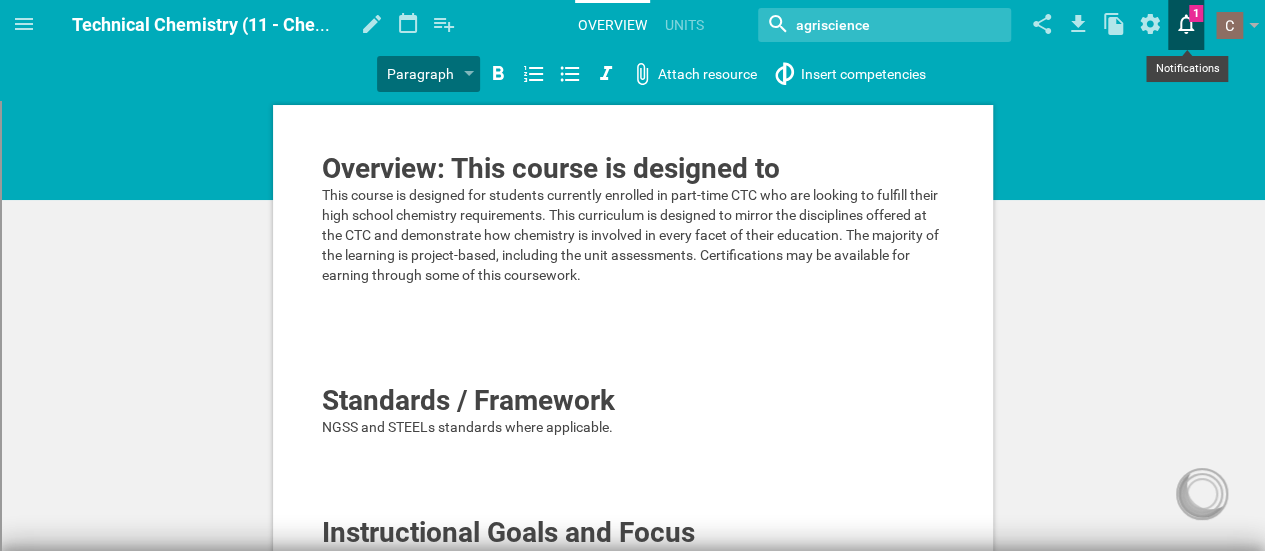 click 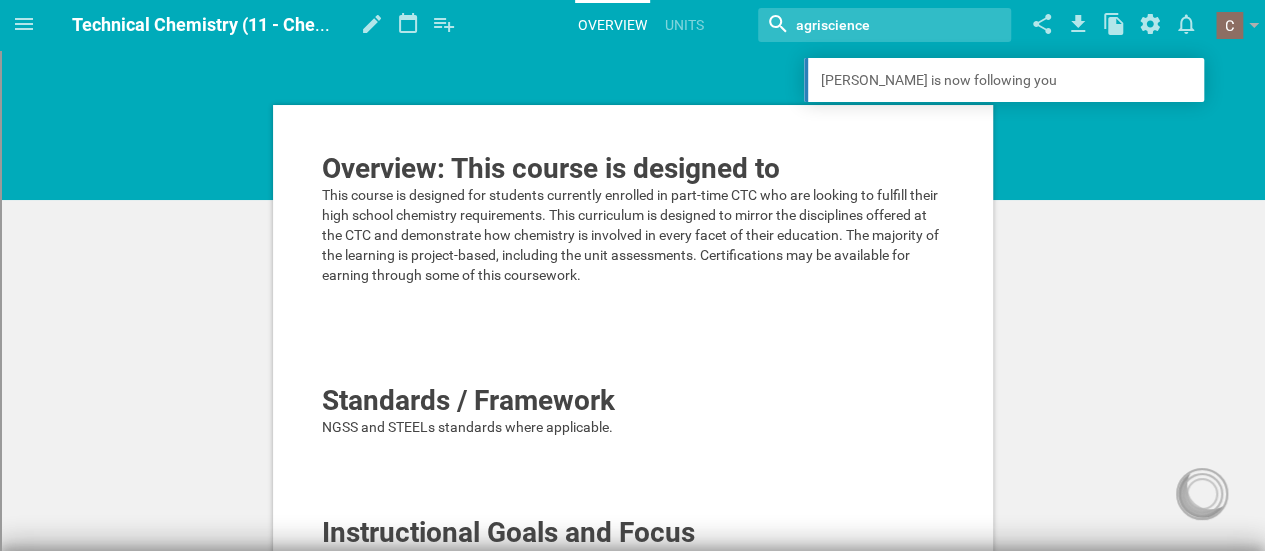 click on "Overview: This course is designed to" at bounding box center [551, 168] 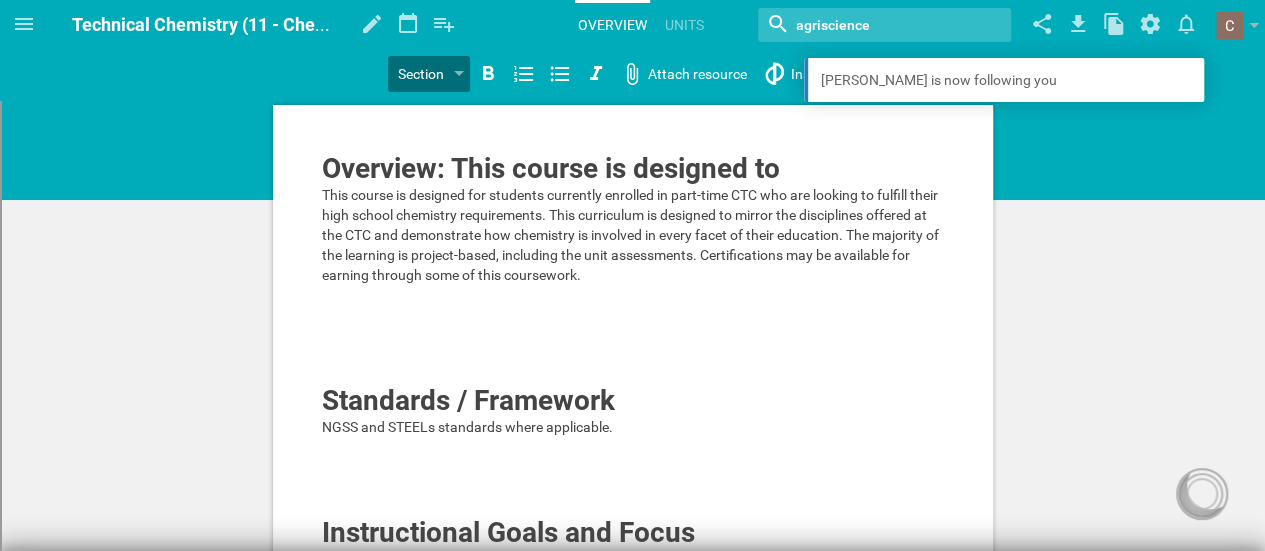 click on "Overview: This course is designed to" at bounding box center [551, 168] 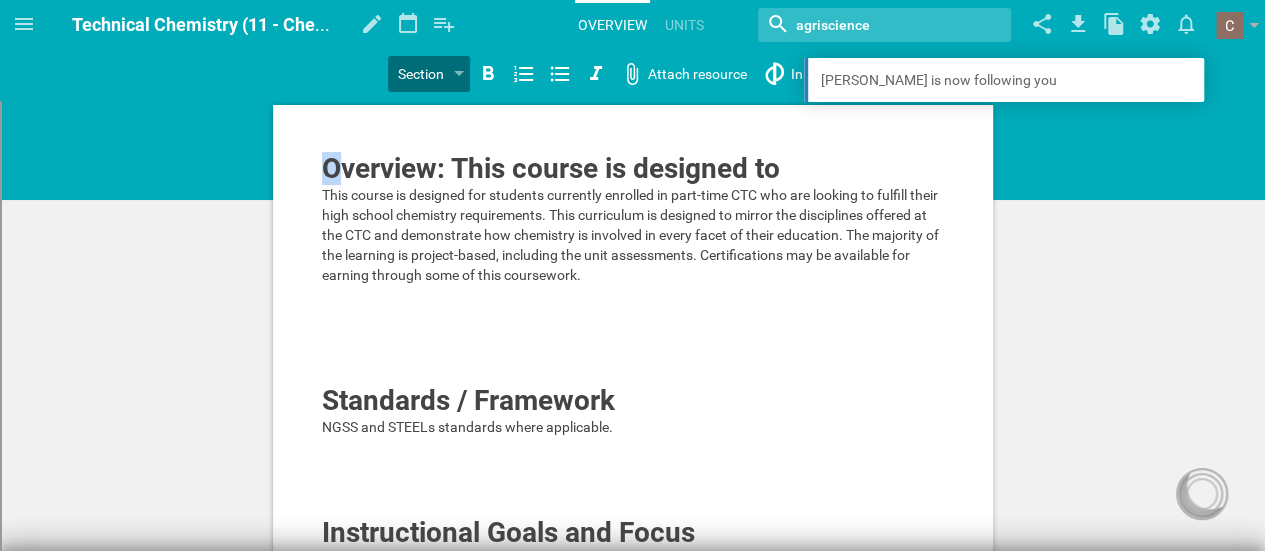 click on "Overview: This course is designed to  This course is designed for students currently enrolled in part-time CTC who are looking to fulfill their high school chemistry requirements. This curriculum is designed to mirror the disciplines offered at the CTC and demonstrate how chemistry is involved in every facet of their education. The majority of the learning is project-based, including the unit assessments. Certifications may be available for earning through some of this coursework. Standards / Framework NGSS and STEELs standards where applicable.  Instructional Goals and Focus Goal 1 : Students will learn the practical nature of chemistry through hands-on applications.  Goal 2 : Students will be able to apply this knowledge to future coursework at the CTC. Focus : Project-based learning format and phenomenon-based learning will be used to create lessons that develop students' knowledge of chemistry in the agricultural, industrial, medical, and culinary world. Textbooks and Materials TBD" at bounding box center [633, 569] 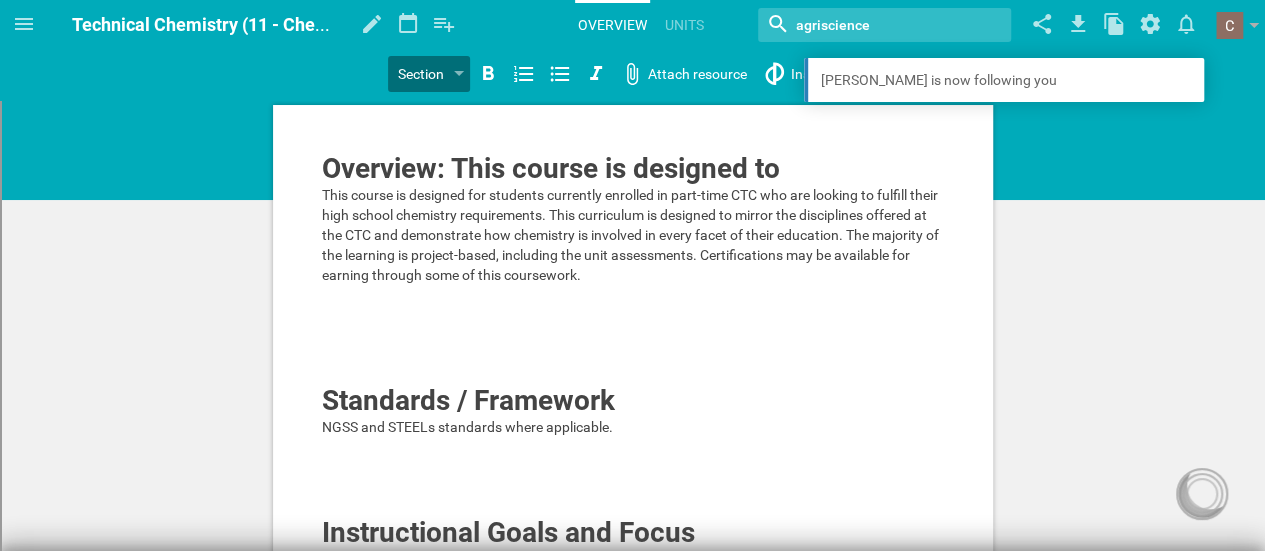 click on "Overview: This course is designed to" at bounding box center [551, 168] 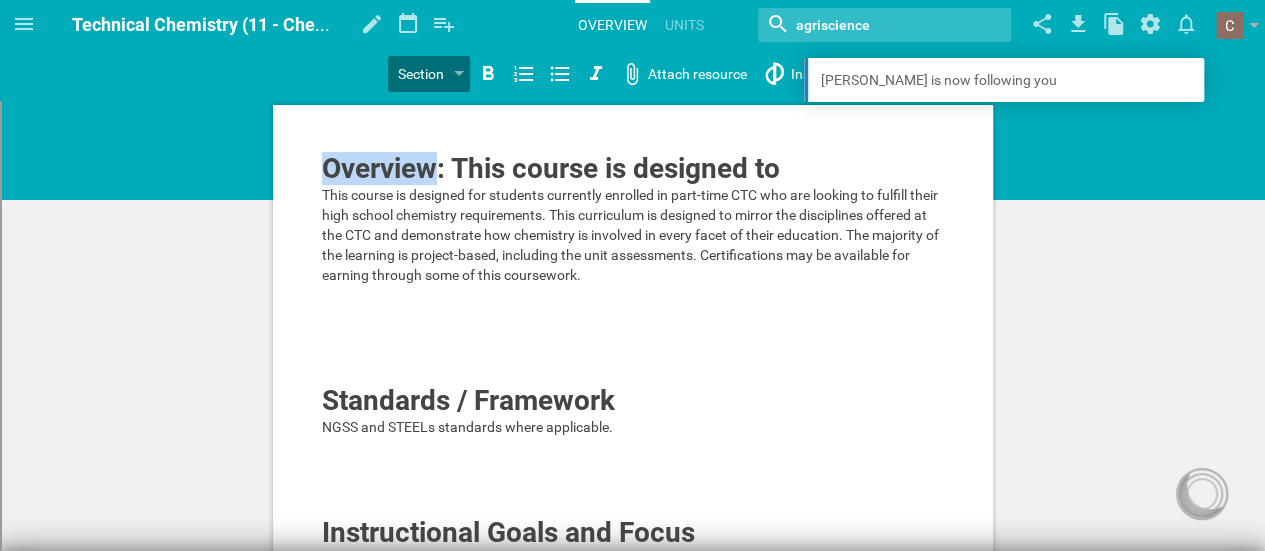 click on "Overview: This course is designed to" at bounding box center [551, 168] 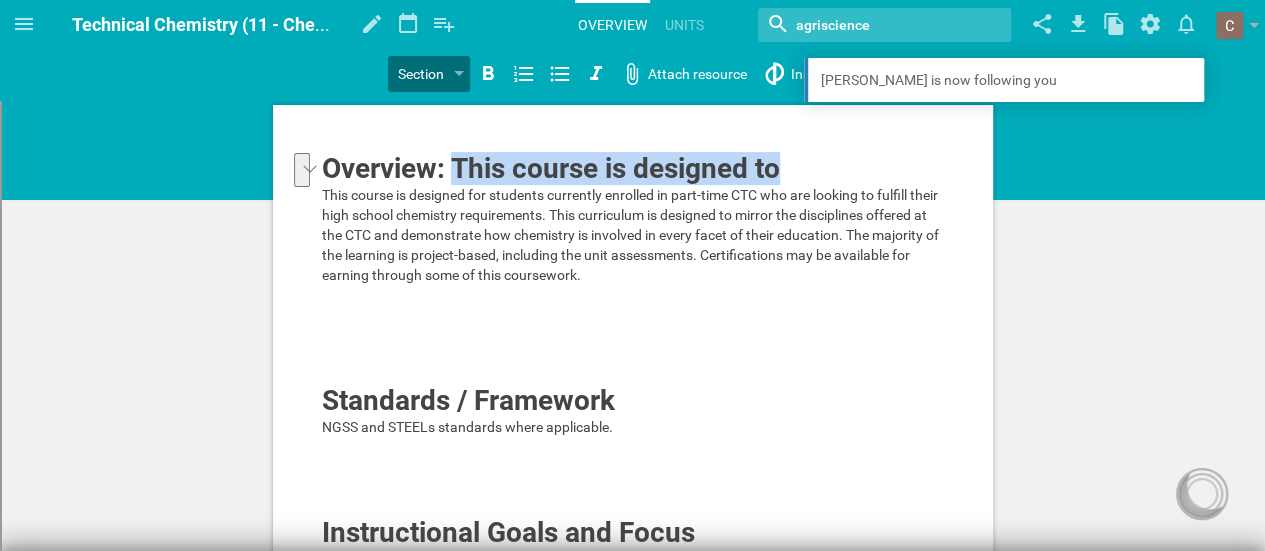 drag, startPoint x: 456, startPoint y: 169, endPoint x: 780, endPoint y: 173, distance: 324.0247 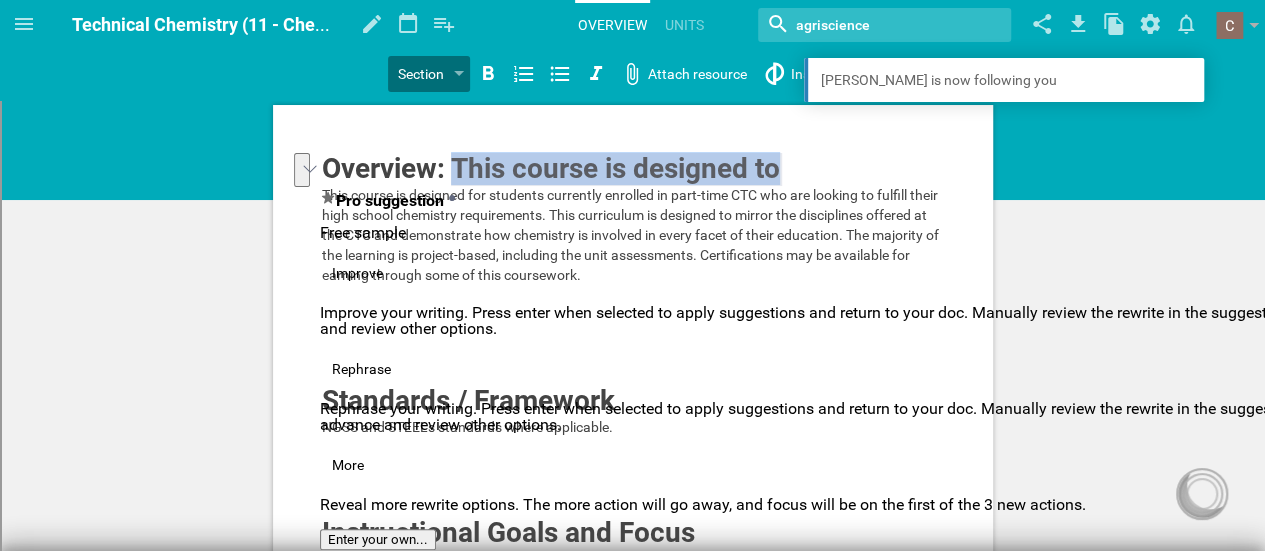 click 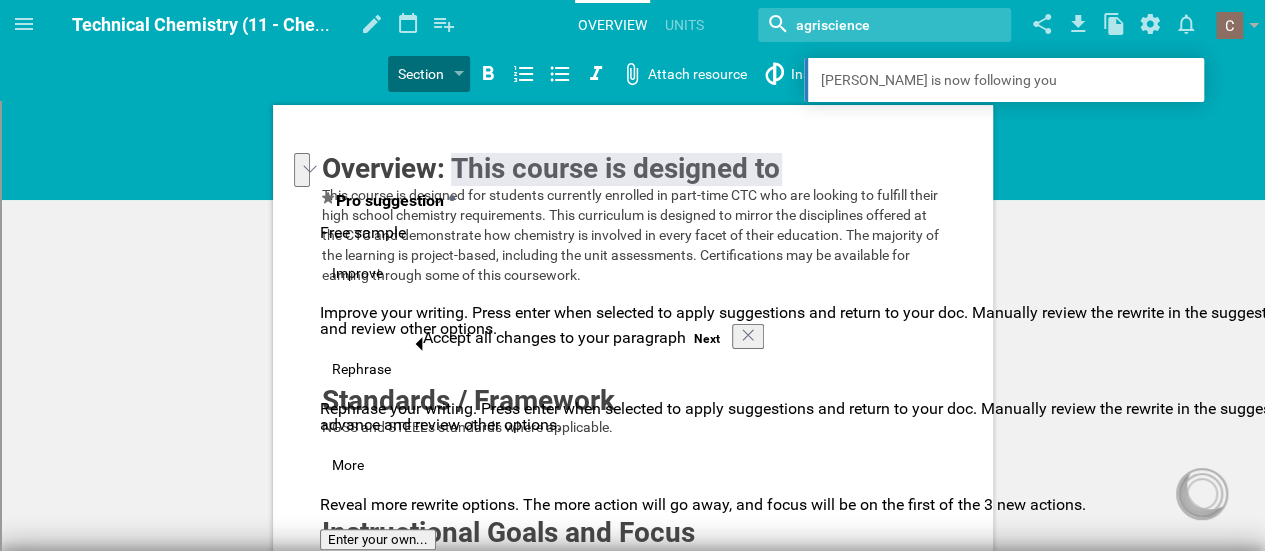 click on "Accept" 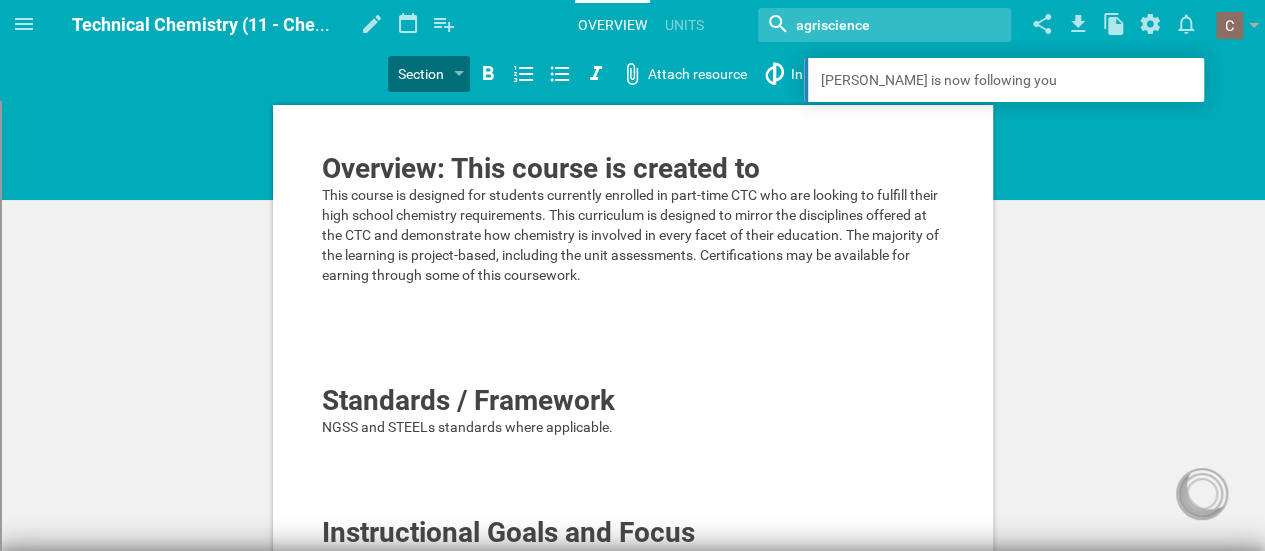 click on "Overview: This course is created to" at bounding box center [541, 168] 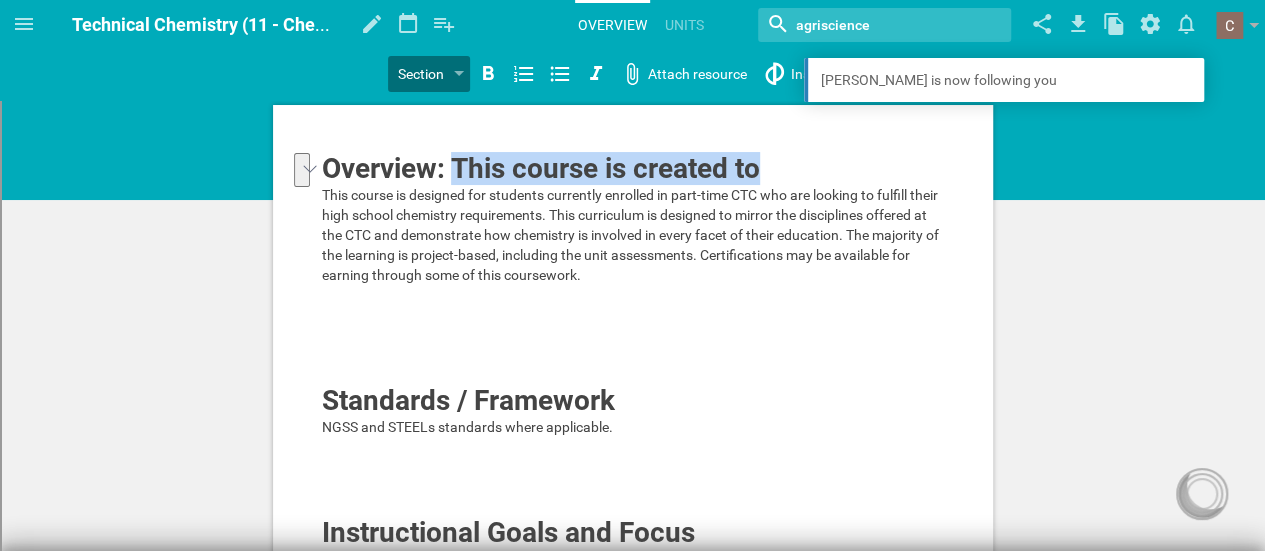 drag, startPoint x: 451, startPoint y: 166, endPoint x: 758, endPoint y: 179, distance: 307.27512 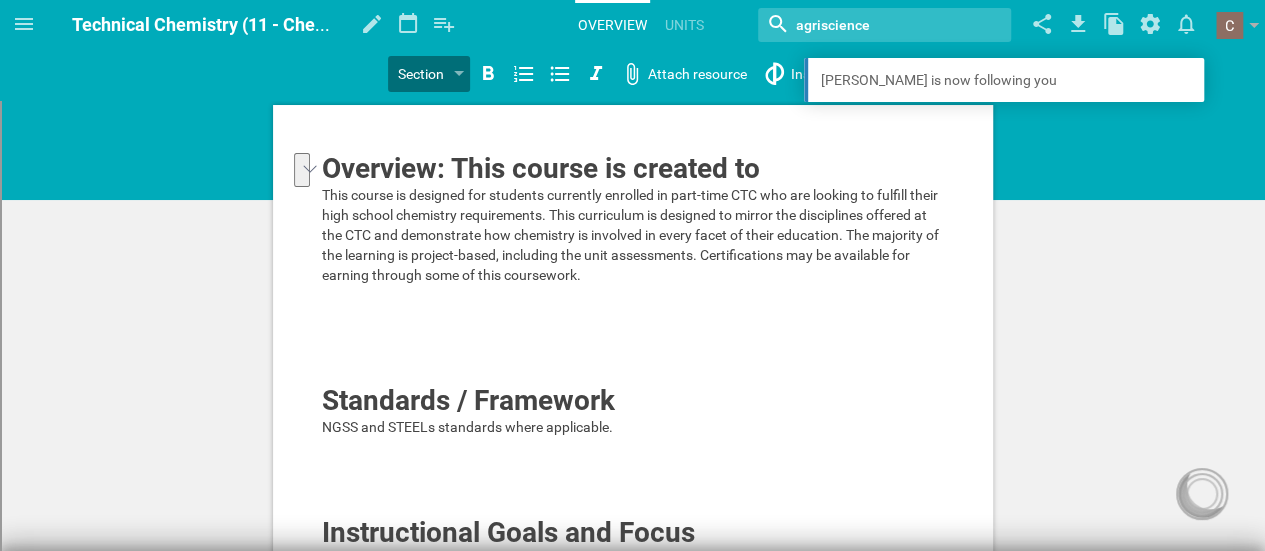 click 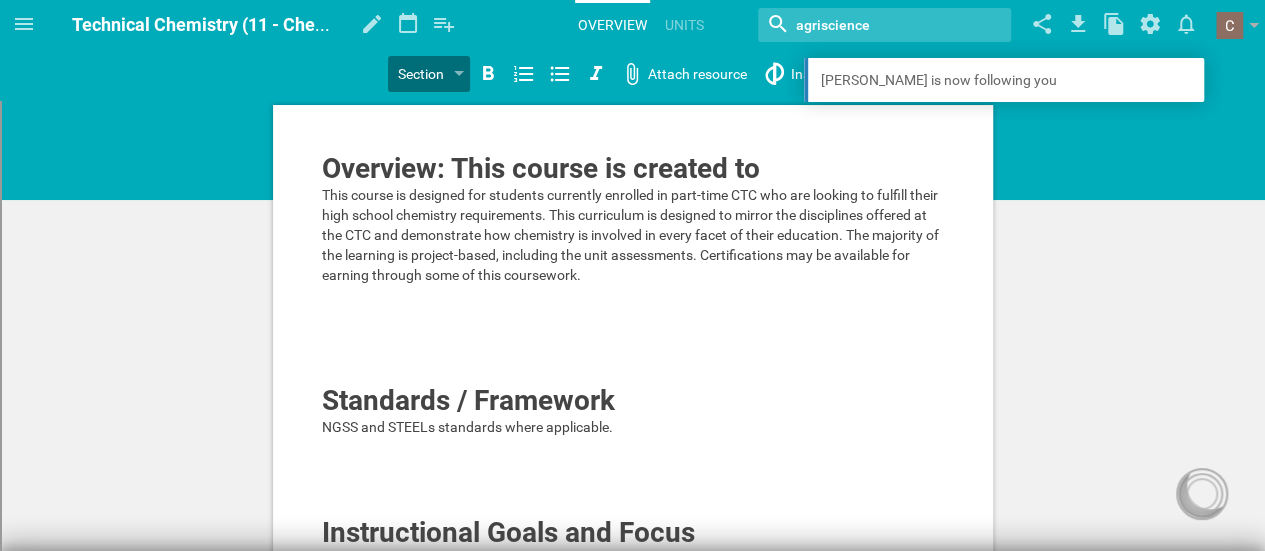 click on "Overview: This course is created to" at bounding box center (541, 168) 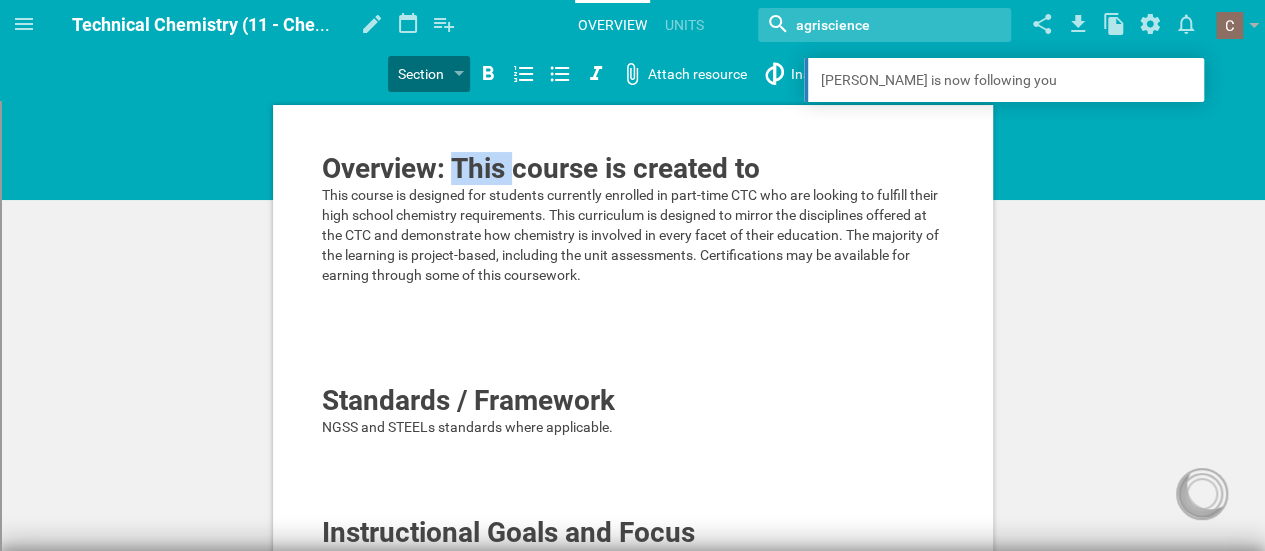 click on "Overview: This course is created to" at bounding box center (541, 168) 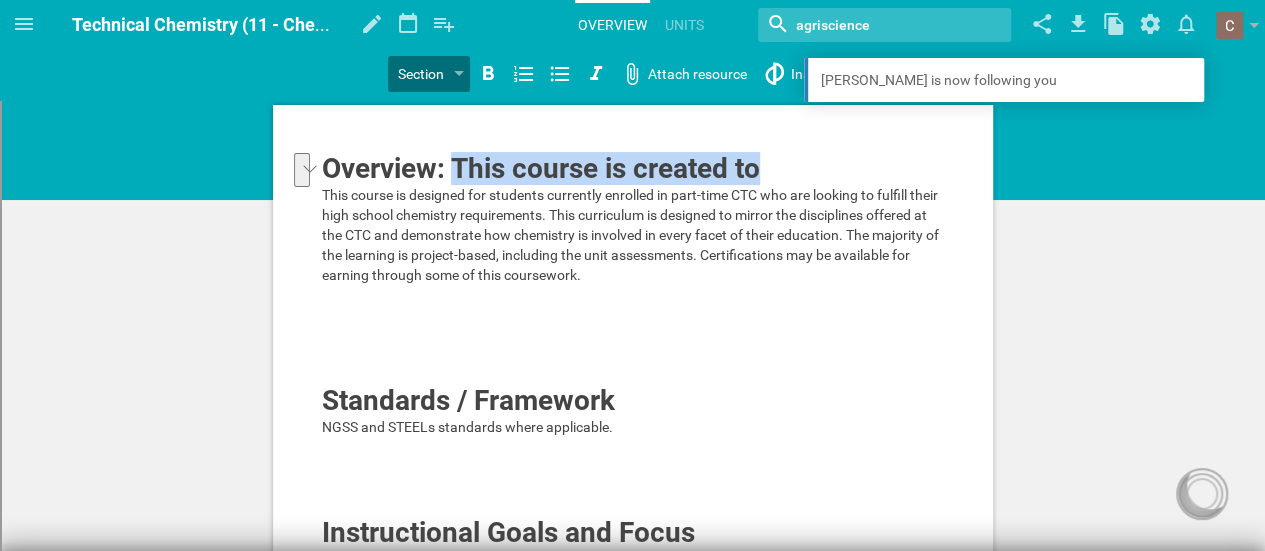 drag, startPoint x: 451, startPoint y: 165, endPoint x: 754, endPoint y: 167, distance: 303.0066 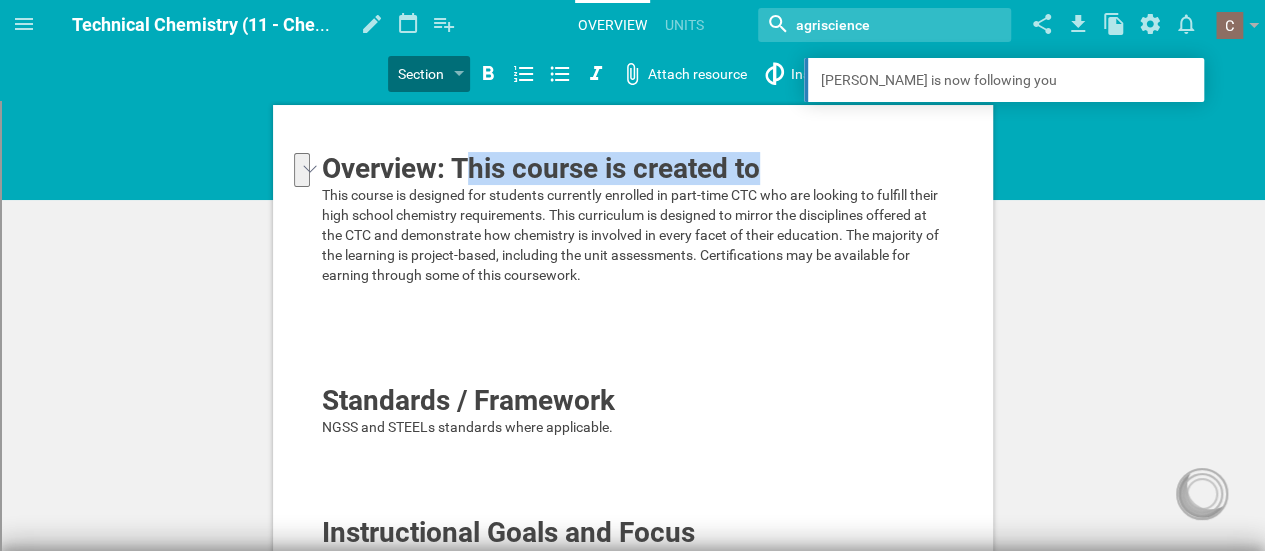 drag, startPoint x: 467, startPoint y: 169, endPoint x: 759, endPoint y: 174, distance: 292.04282 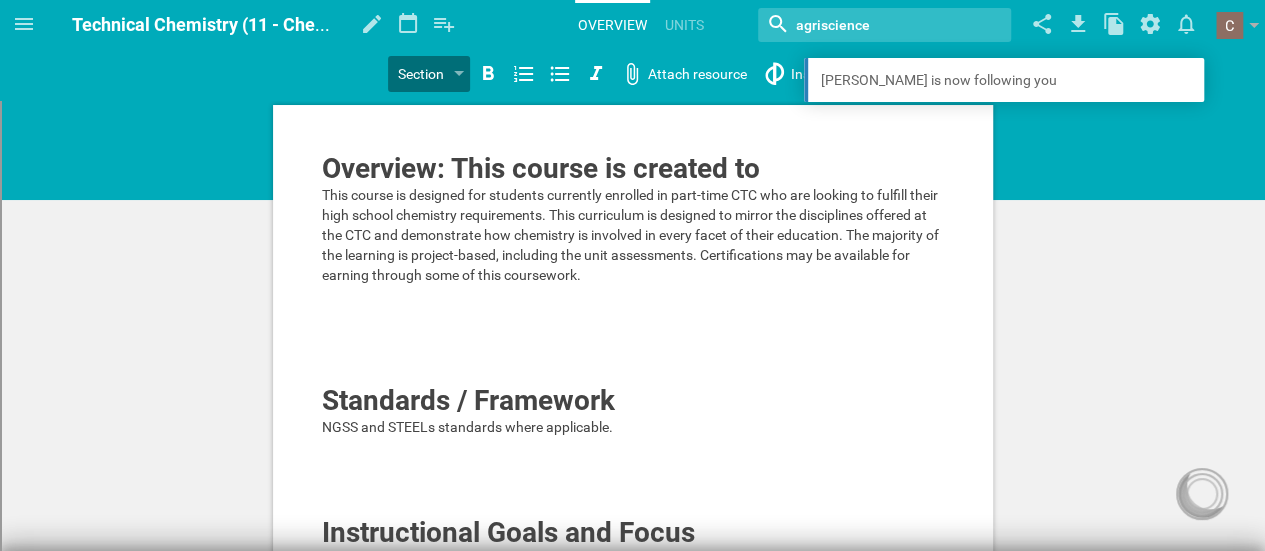 click on "Overview: This course is created to  This course is designed for students currently enrolled in part-time CTC who are looking to fulfill their high school chemistry requirements. This curriculum is designed to mirror the disciplines offered at the CTC and demonstrate how chemistry is involved in every facet of their education. The majority of the learning is project-based, including the unit assessments. Certifications may be available for earning through some of this coursework. Standards / Framework NGSS and STEELs standards where applicable.  Instructional Goals and Focus Goal 1 : Students will learn the practical nature of chemistry through hands-on applications.  Goal 2 : Students will be able to apply this knowledge to future coursework at the CTC. Focus : Project-based learning format and phenomenon-based learning will be used to create lessons that develop students' knowledge of chemistry in the agricultural, industrial, medical, and culinary world. Textbooks and Materials TBD" at bounding box center [633, 603] 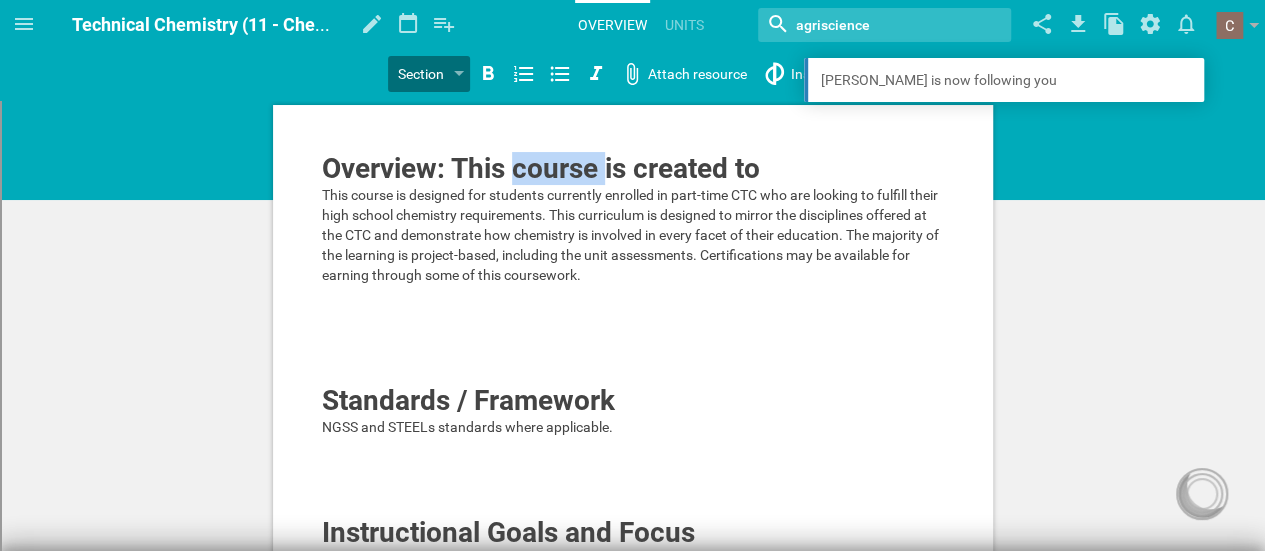 click on "Overview: This course is created to" at bounding box center [541, 168] 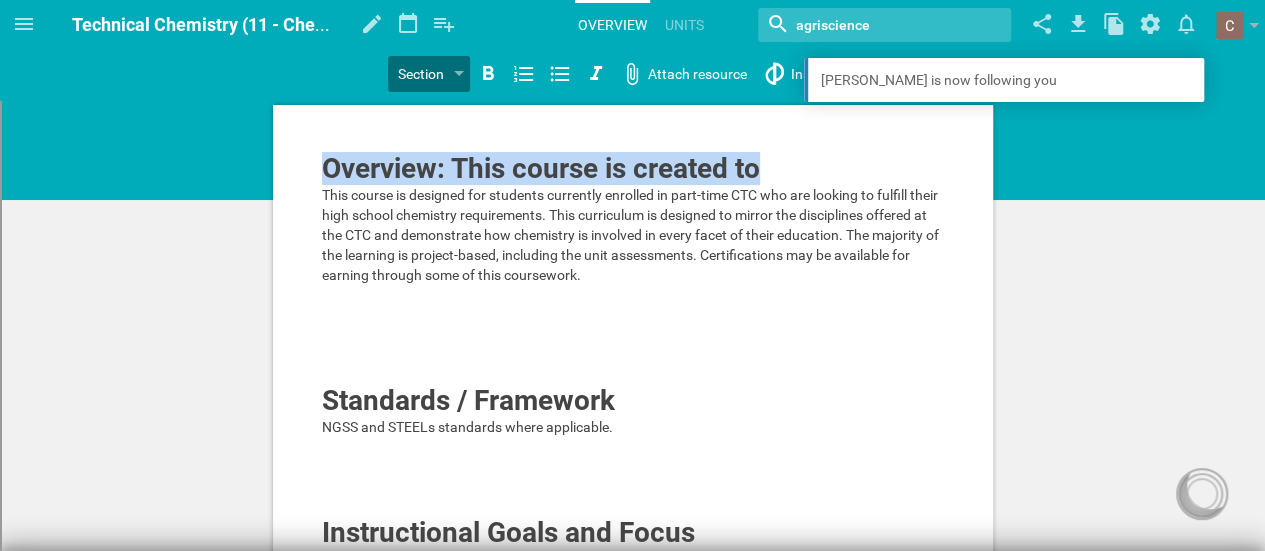 click on "Overview: This course is created to" at bounding box center [541, 168] 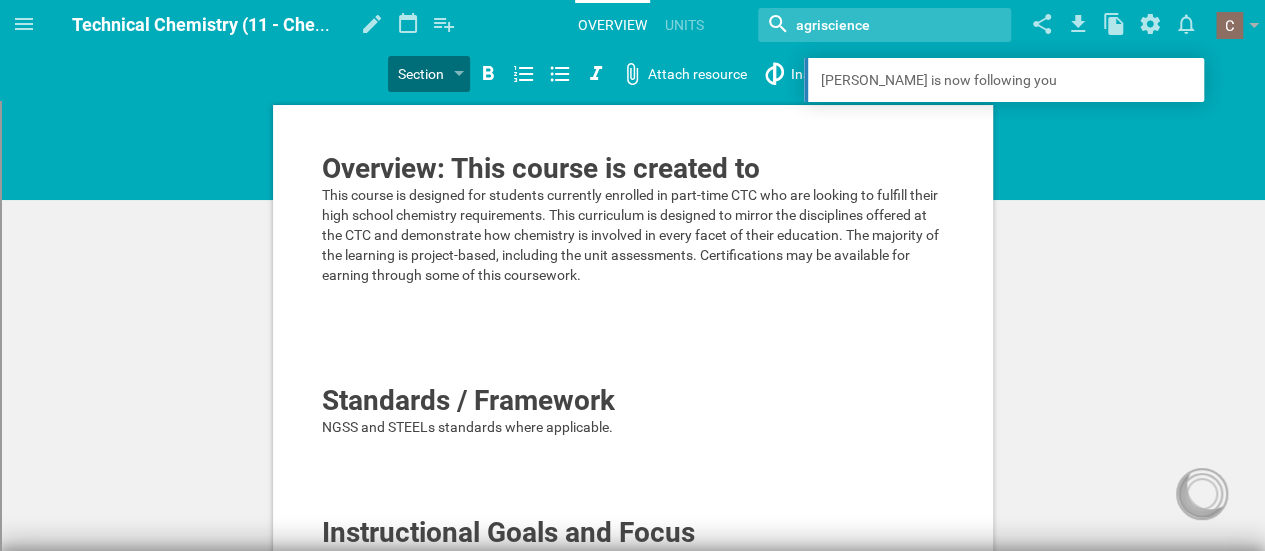 click on "Overview: This course is created to  This course is designed for students currently enrolled in part-time CTC who are looking to fulfill their high school chemistry requirements. This curriculum is designed to mirror the disciplines offered at the CTC and demonstrate how chemistry is involved in every facet of their education. The majority of the learning is project-based, including the unit assessments. Certifications may be available for earning through some of this coursework. Standards / Framework NGSS and STEELs standards where applicable.  Instructional Goals and Focus Goal 1 : Students will learn the practical nature of chemistry through hands-on applications.  Goal 2 : Students will be able to apply this knowledge to future coursework at the CTC. Focus : Project-based learning format and phenomenon-based learning will be used to create lessons that develop students' knowledge of chemistry in the agricultural, industrial, medical, and culinary world. Textbooks and Materials TBD" at bounding box center [633, 603] 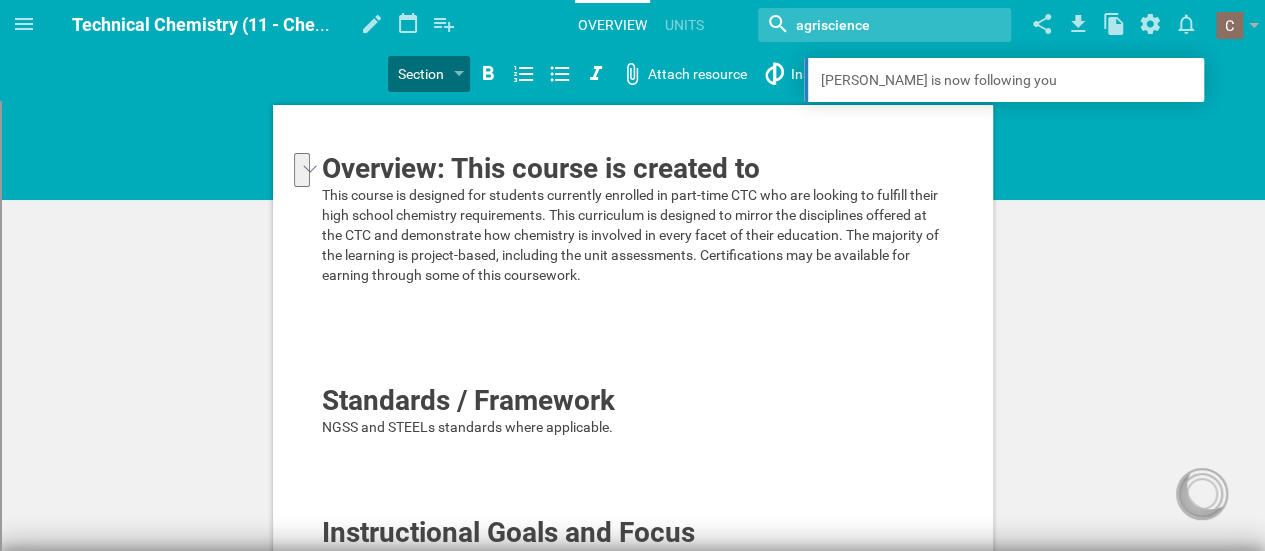 drag, startPoint x: 765, startPoint y: 169, endPoint x: 456, endPoint y: 165, distance: 309.02588 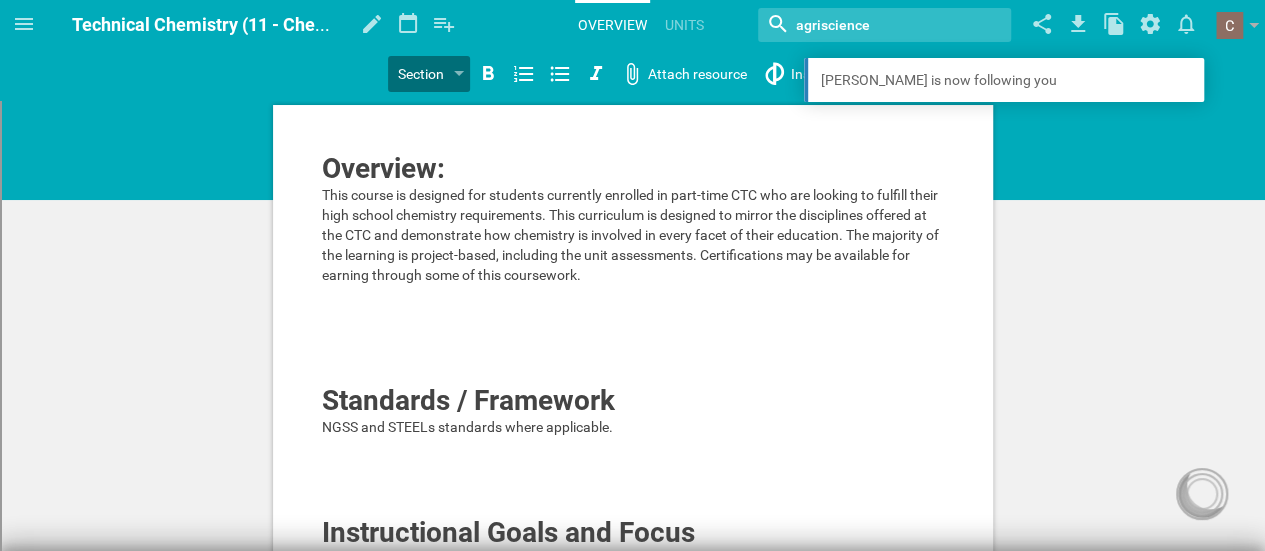 click at bounding box center [633, 335] 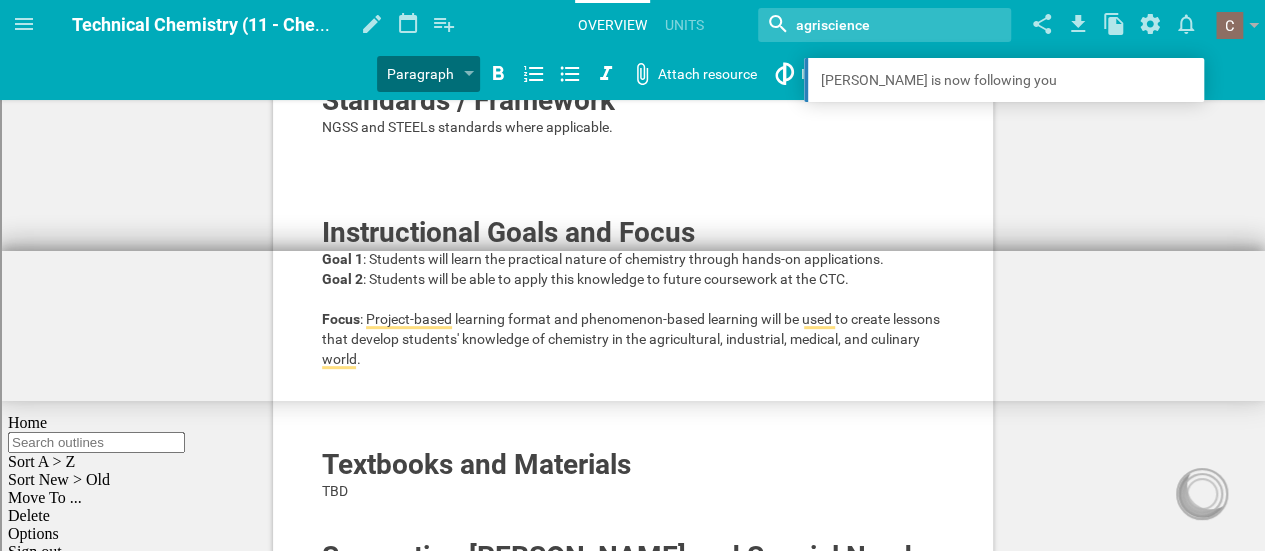 scroll, scrollTop: 0, scrollLeft: 0, axis: both 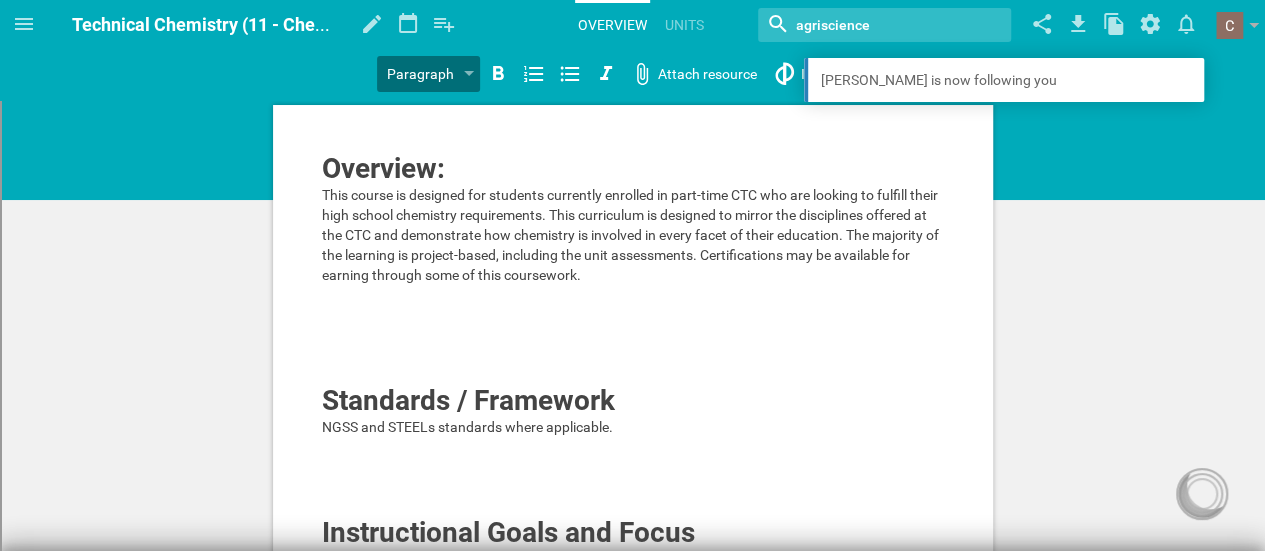 click on "Overview:  This course is designed for students currently enrolled in part-time CTC who are looking to fulfill their high school chemistry requirements. This curriculum is designed to mirror the disciplines offered at the CTC and demonstrate how chemistry is involved in every facet of their education. The majority of the learning is project-based, including the unit assessments. Certifications may be available for earning through some of this coursework. Standards / Framework NGSS and STEELs standards where applicable.  Instructional Goals and Focus Goal 1 : Students will learn the practical nature of chemistry through hands-on applications.  Goal 2 : Students will be able to apply this knowledge to future coursework at the CTC. Focus : Project-based learning format and phenomenon-based learning will be used to create lessons that develop students' knowledge of chemistry in the agricultural, industrial, medical, and culinary world. Textbooks and Materials TBD Supporting ELLs and Special Needs Students  said:" at bounding box center (632, 699) 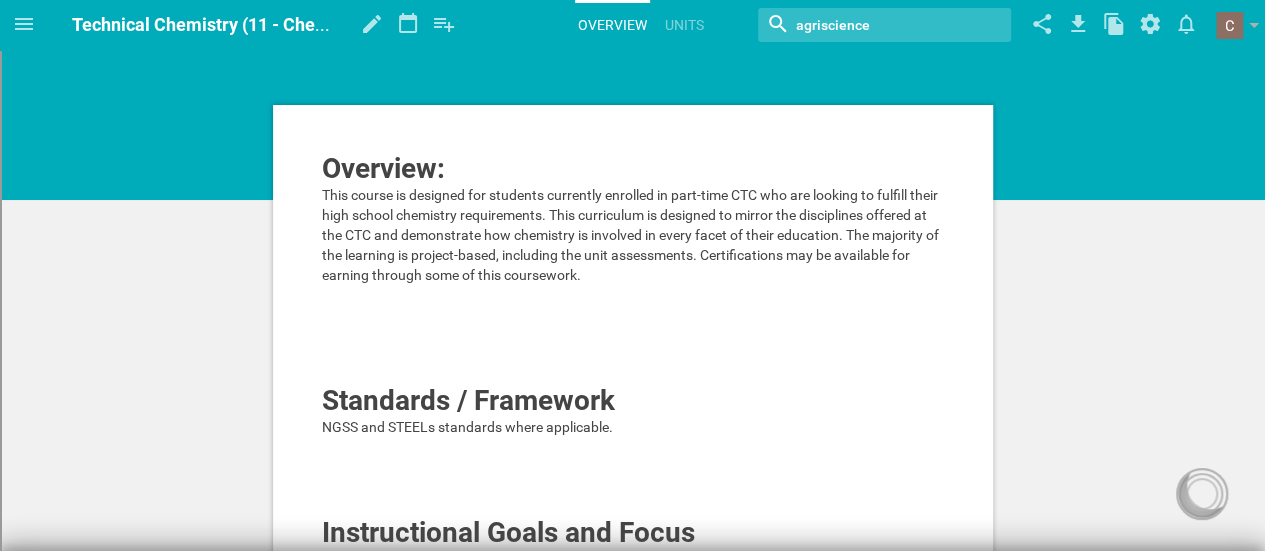 click on "Overview:  This course is designed for students currently enrolled in part-time CTC who are looking to fulfill their high school chemistry requirements. This curriculum is designed to mirror the disciplines offered at the CTC and demonstrate how chemistry is involved in every facet of their education. The majority of the learning is project-based, including the unit assessments. Certifications may be available for earning through some of this coursework. Standards / Framework NGSS and STEELs standards where applicable.  Instructional Goals and Focus Goal 1 : Students will learn the practical nature of chemistry through hands-on applications.  Goal 2 : Students will be able to apply this knowledge to future coursework at the CTC. Focus : Project-based learning format and phenomenon-based learning will be used to create lessons that develop students' knowledge of chemistry in the agricultural, industrial, medical, and culinary world. Textbooks and Materials TBD Supporting ELLs and Special Needs Students" at bounding box center (633, 603) 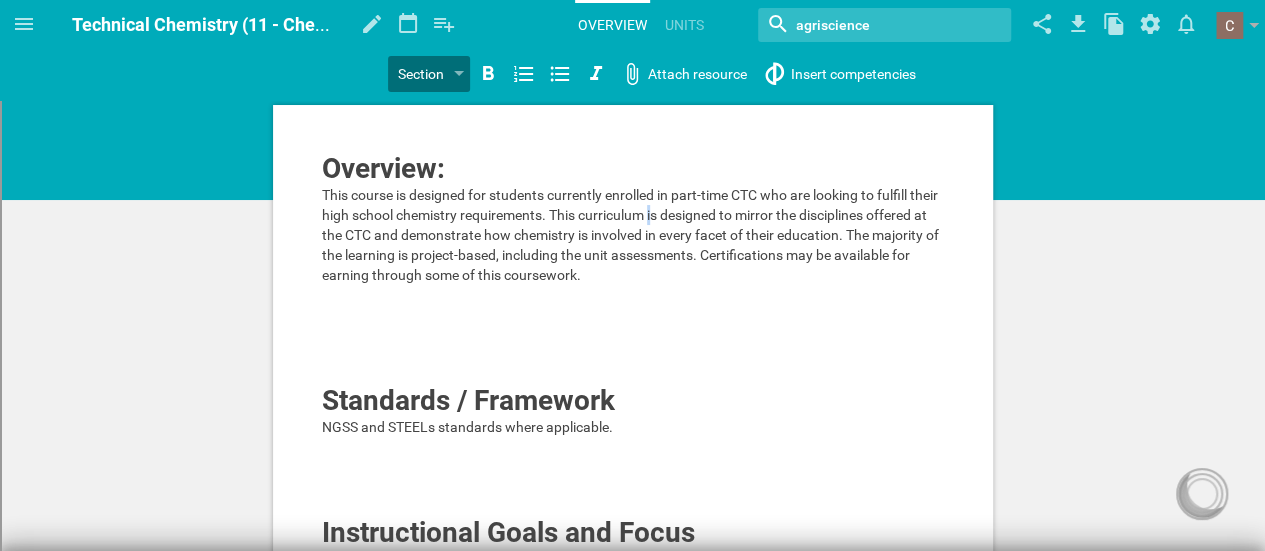click on "This course is designed for students currently enrolled in part-time CTC who are looking to fulfill their high school chemistry requirements. This curriculum is designed to mirror the disciplines offered at the CTC and demonstrate how chemistry is involved in every facet of their education. The majority of the learning is project-based, including the unit assessments. Certifications may be available for earning through some of this coursework." at bounding box center (632, 235) 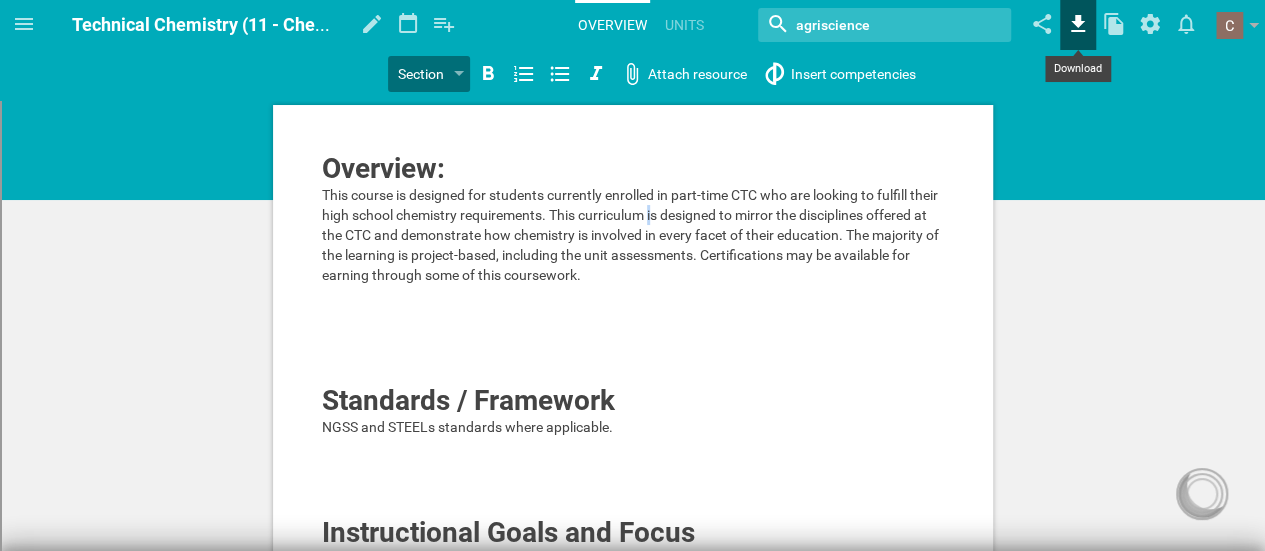click 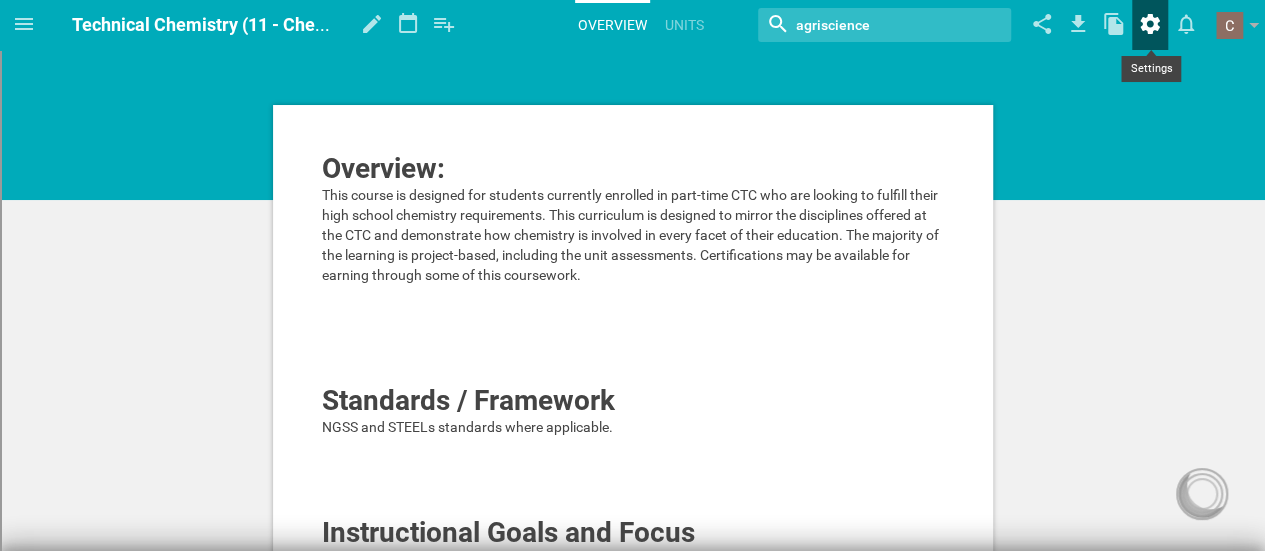 click 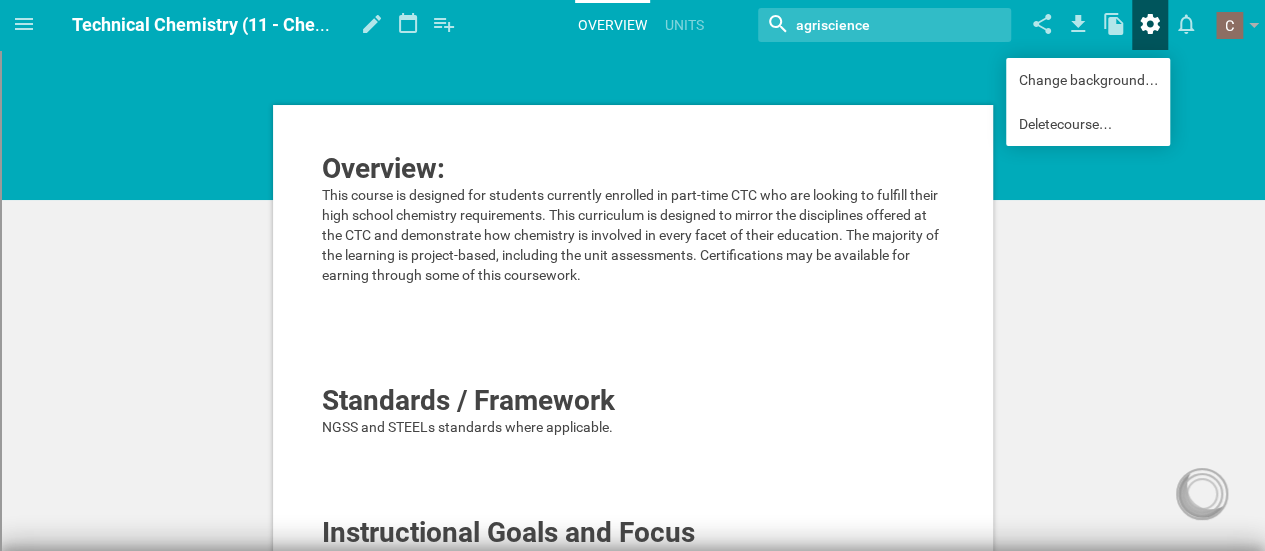 click 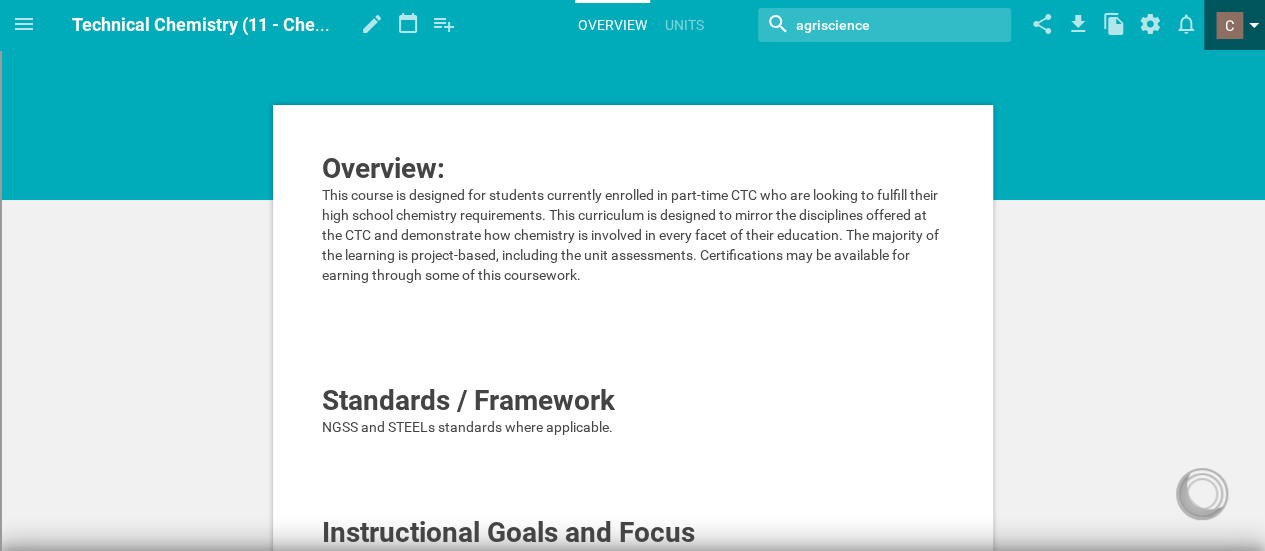 click at bounding box center [1254, 30] 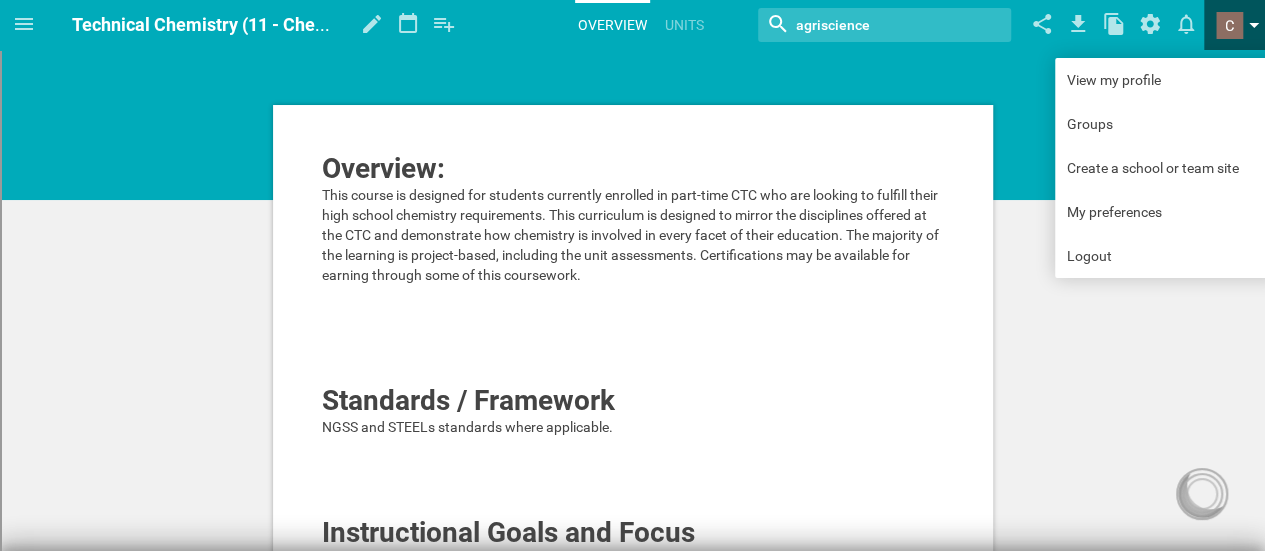 click at bounding box center [1254, 30] 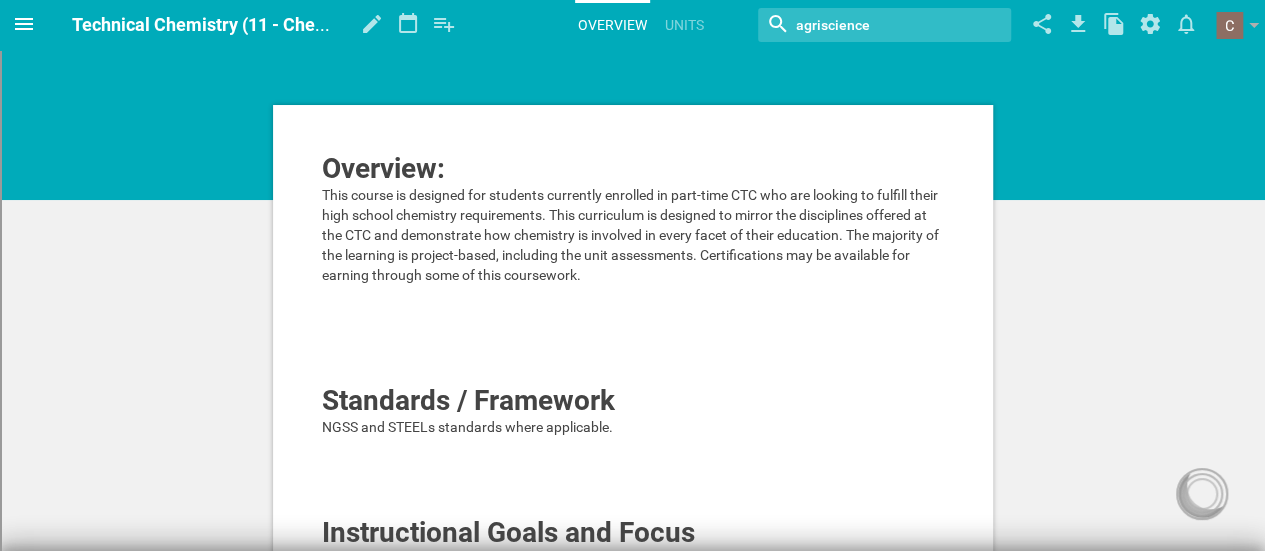 click at bounding box center (24, 24) 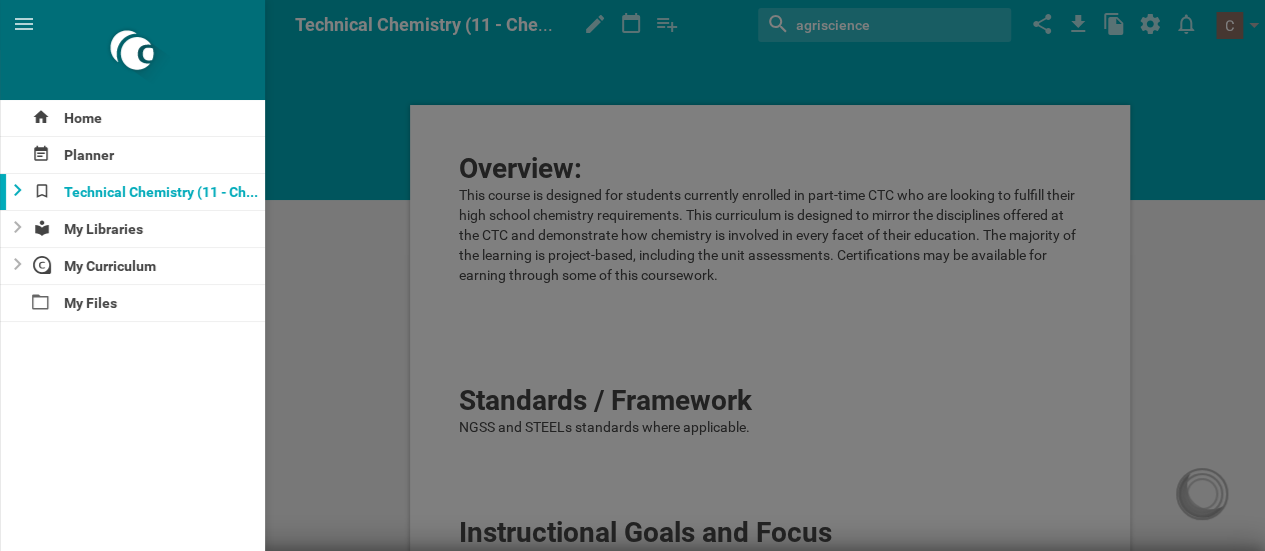 click 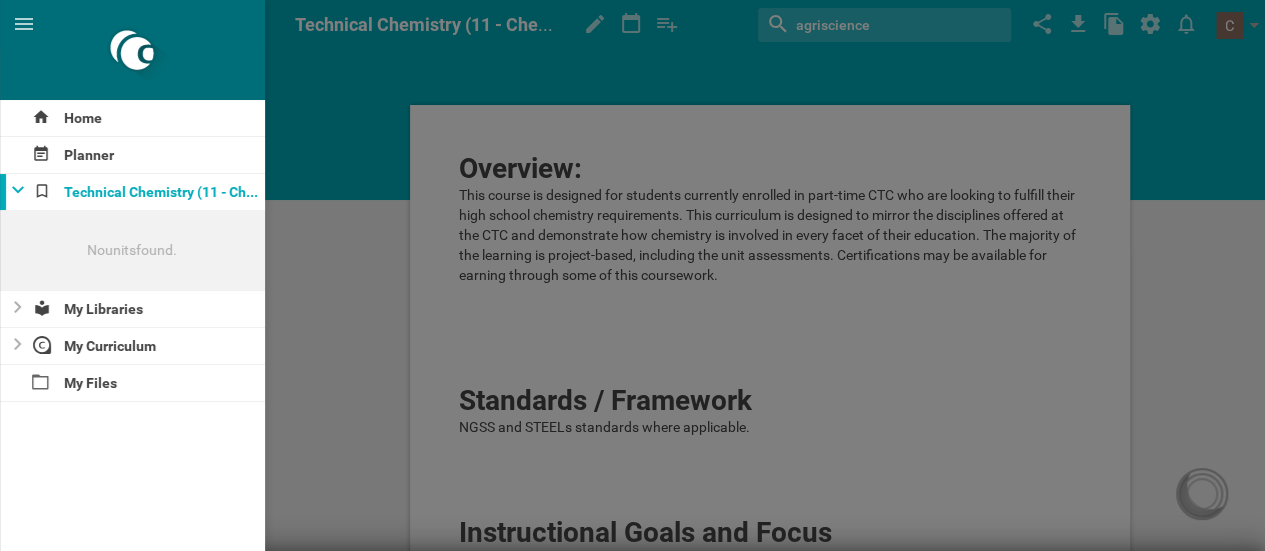 click 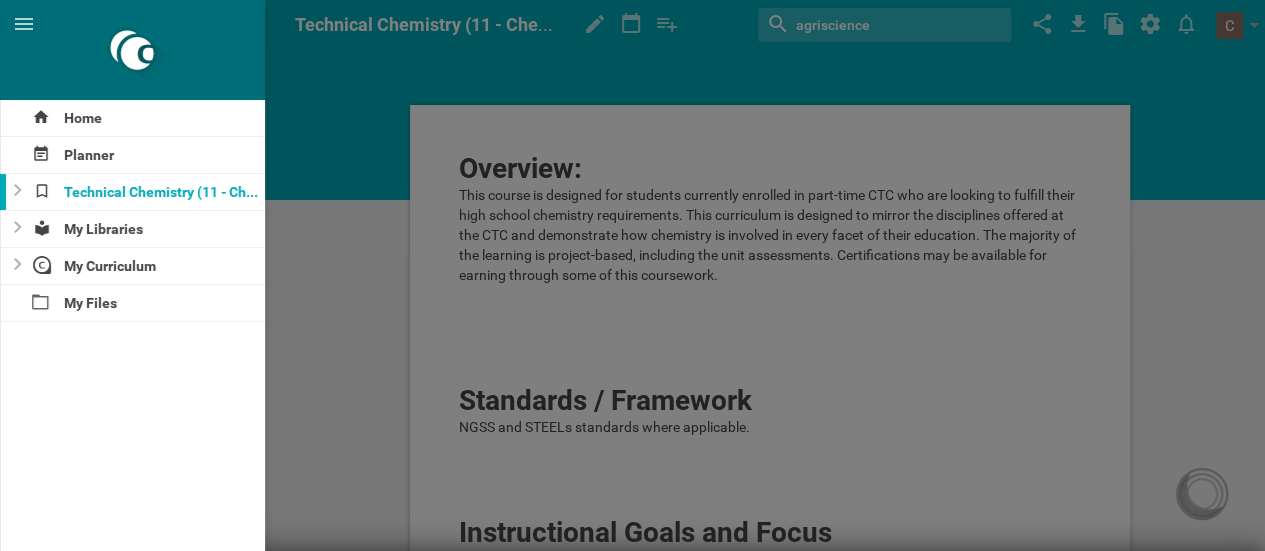 click at bounding box center [632, 275] 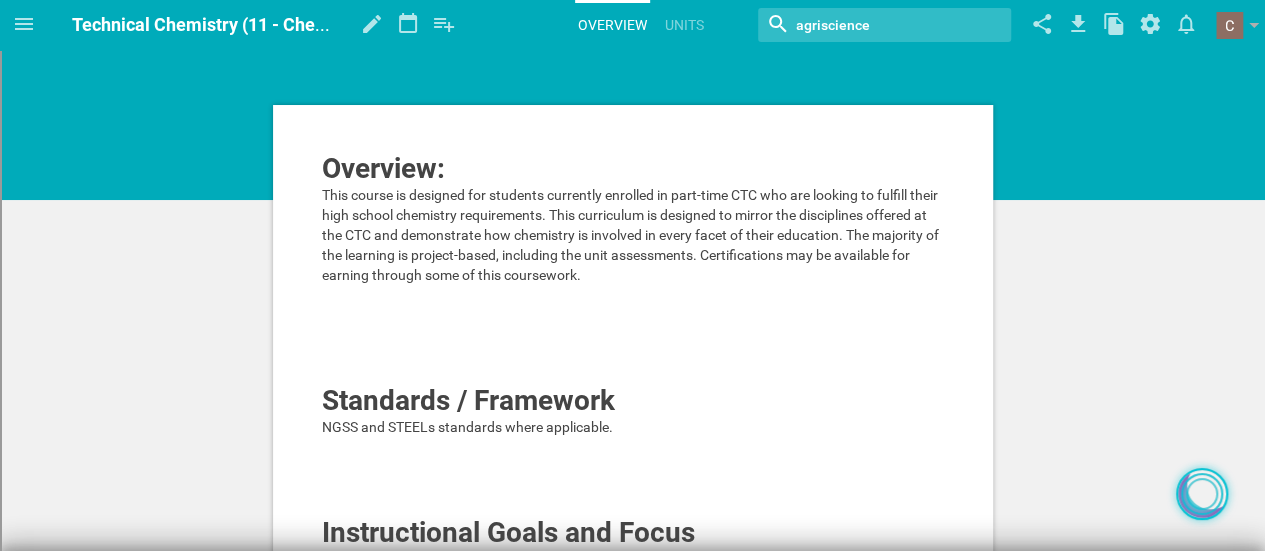 click at bounding box center (1202, 494) 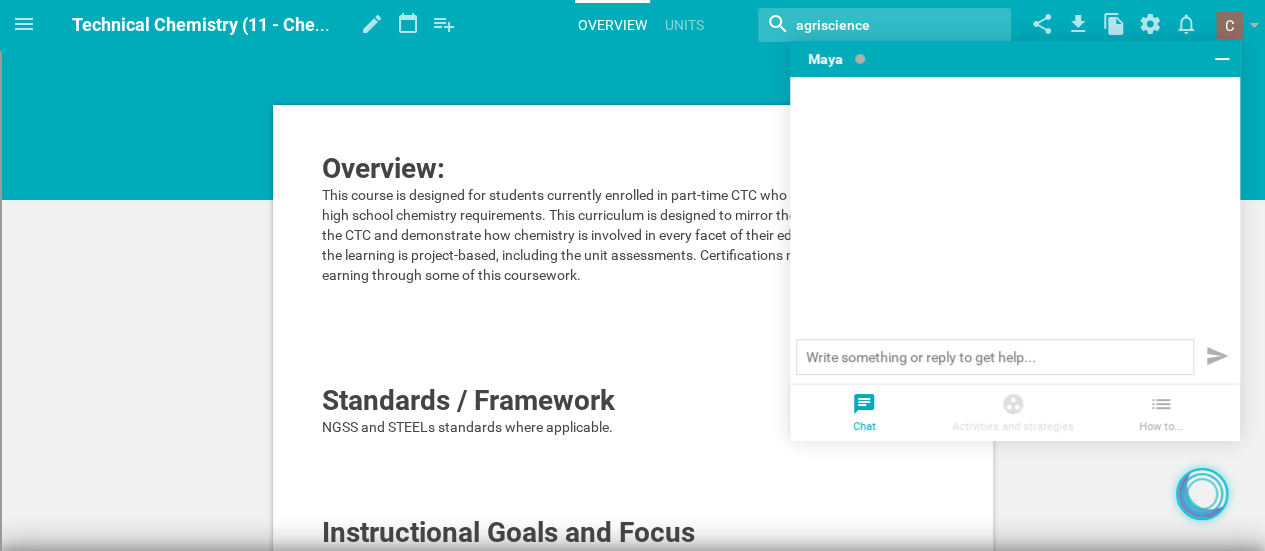 click at bounding box center (1202, 494) 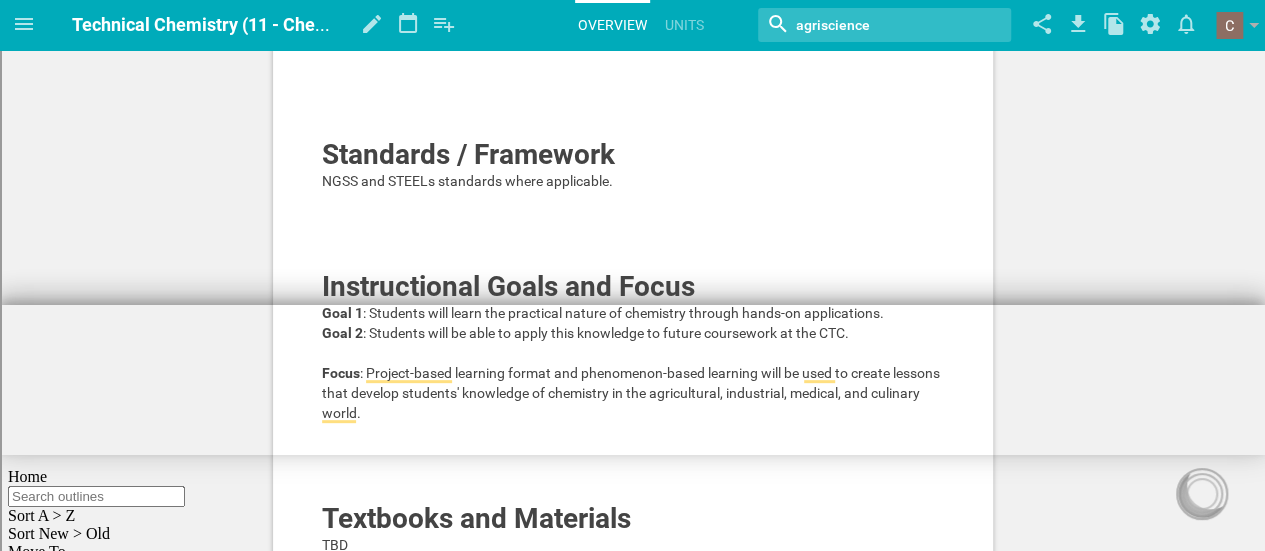 scroll, scrollTop: 0, scrollLeft: 0, axis: both 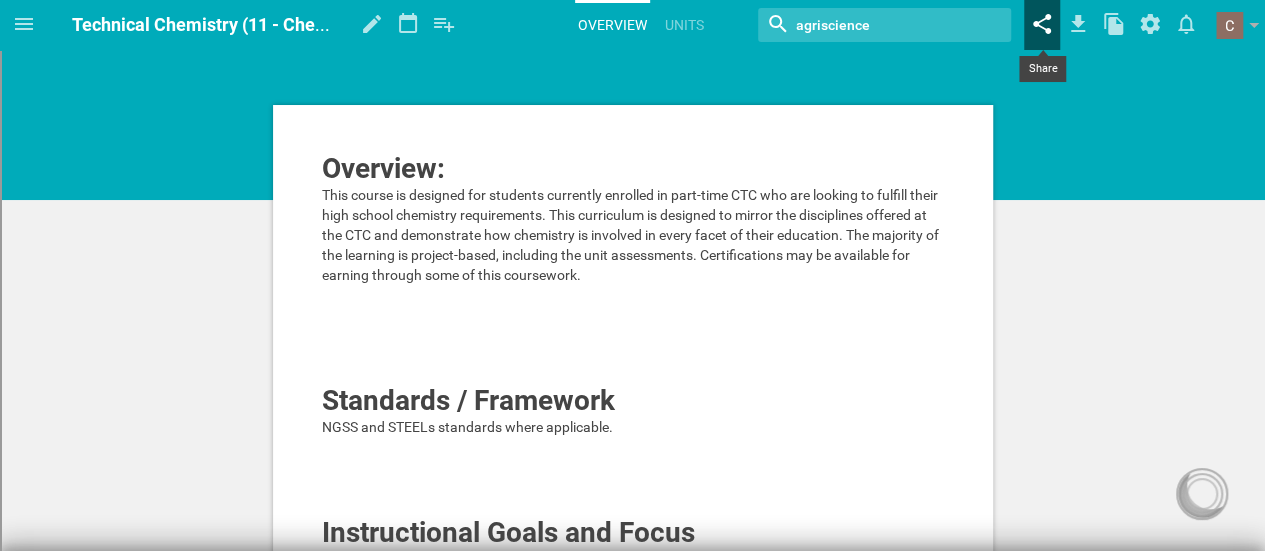 click 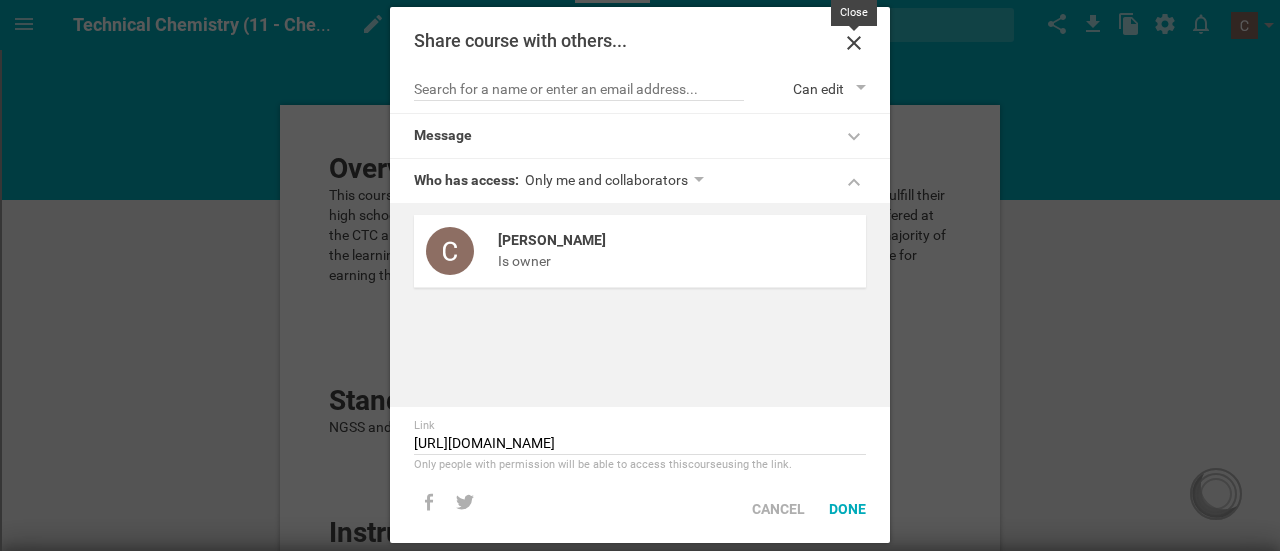 click 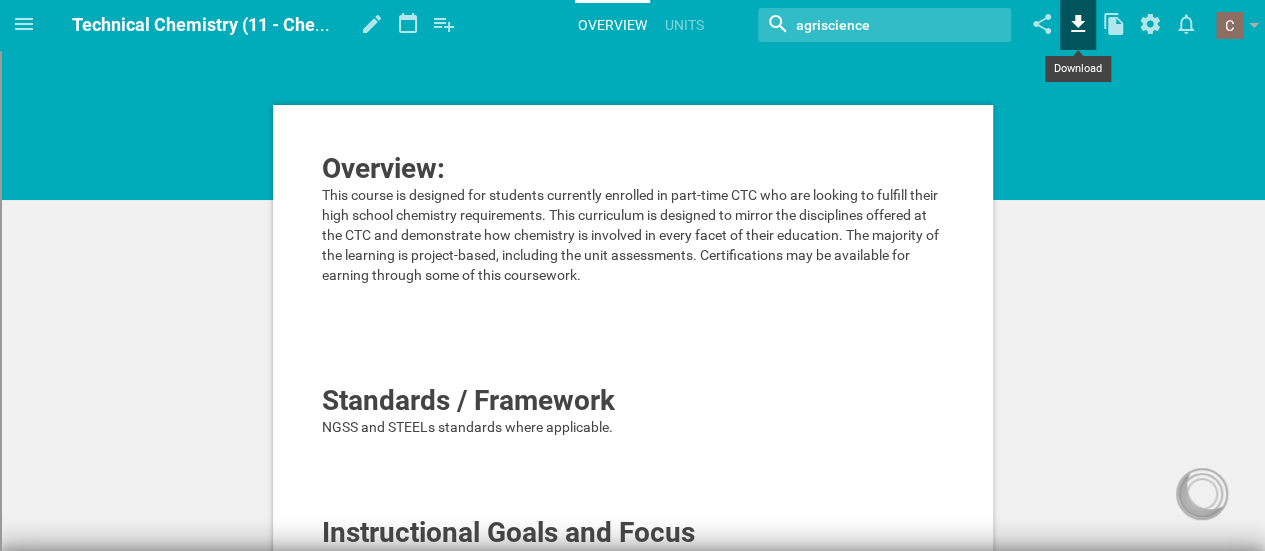 click 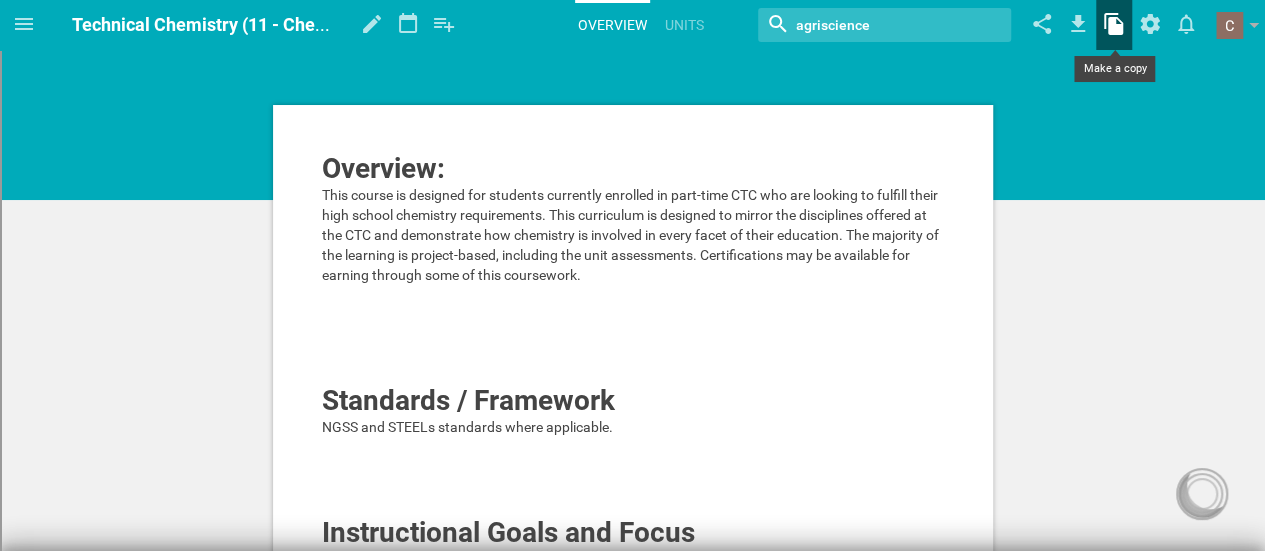 click 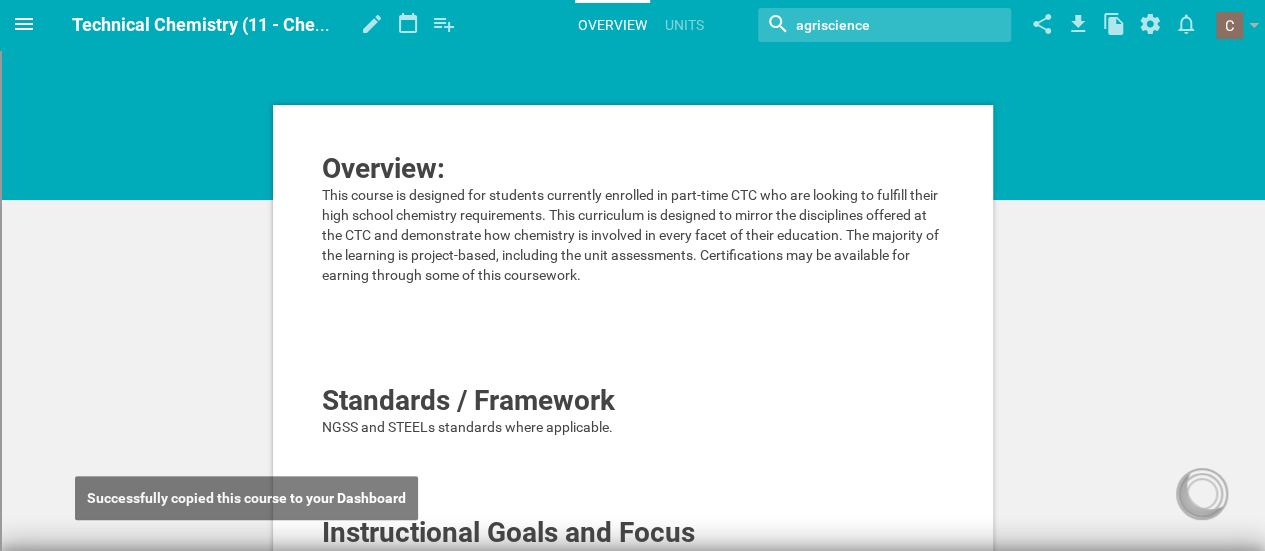 click 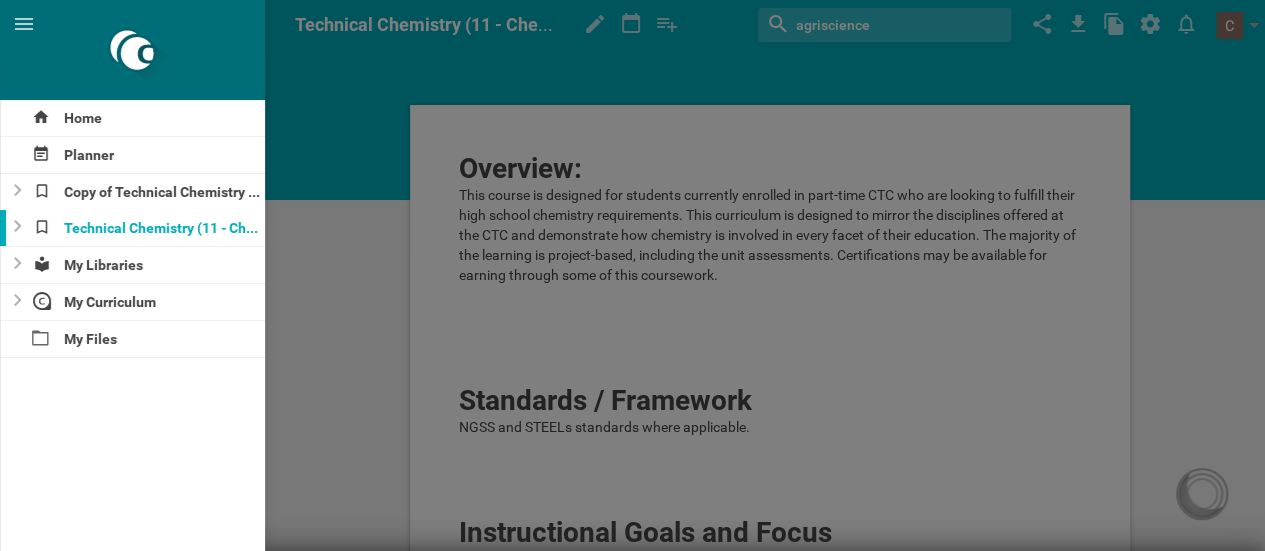click on "Copy of Technical Chemistry (11 - Chemistry)" at bounding box center (132, 192) 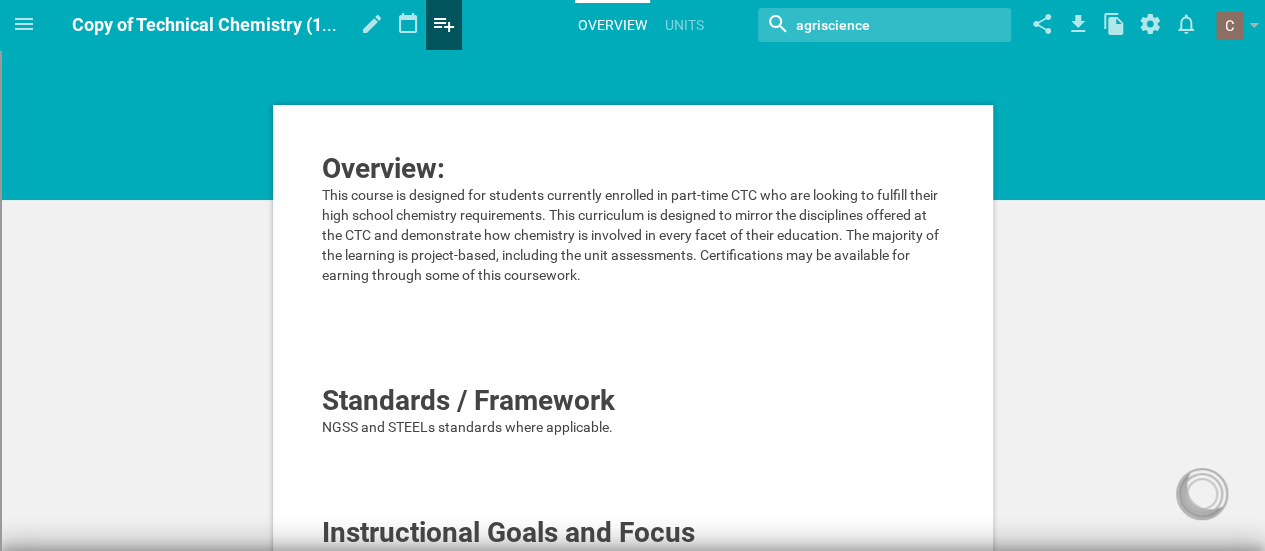 click 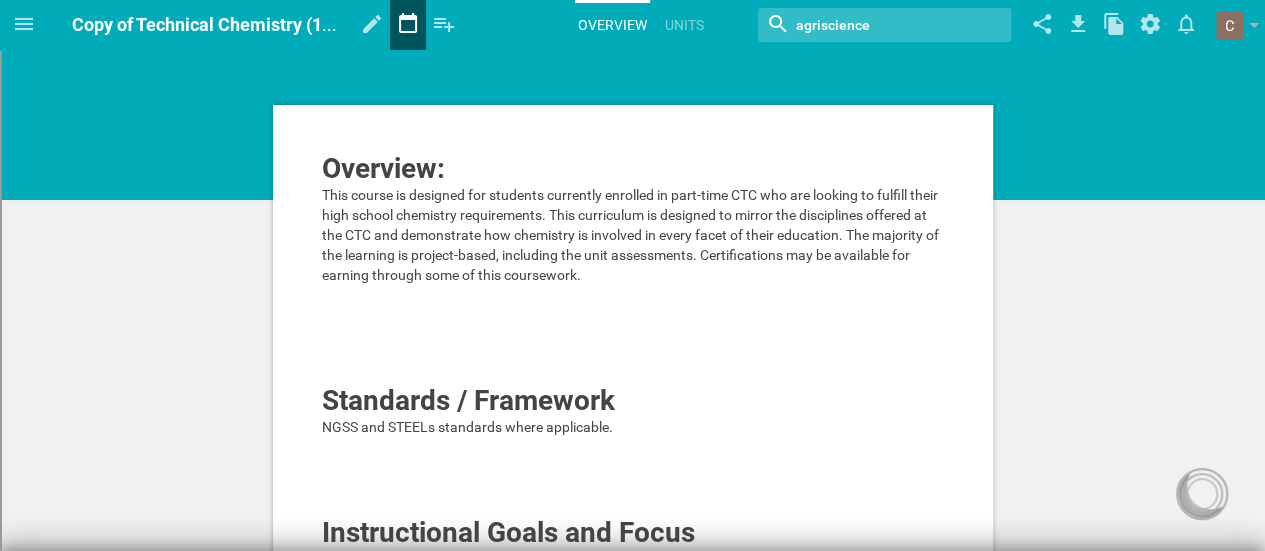 click 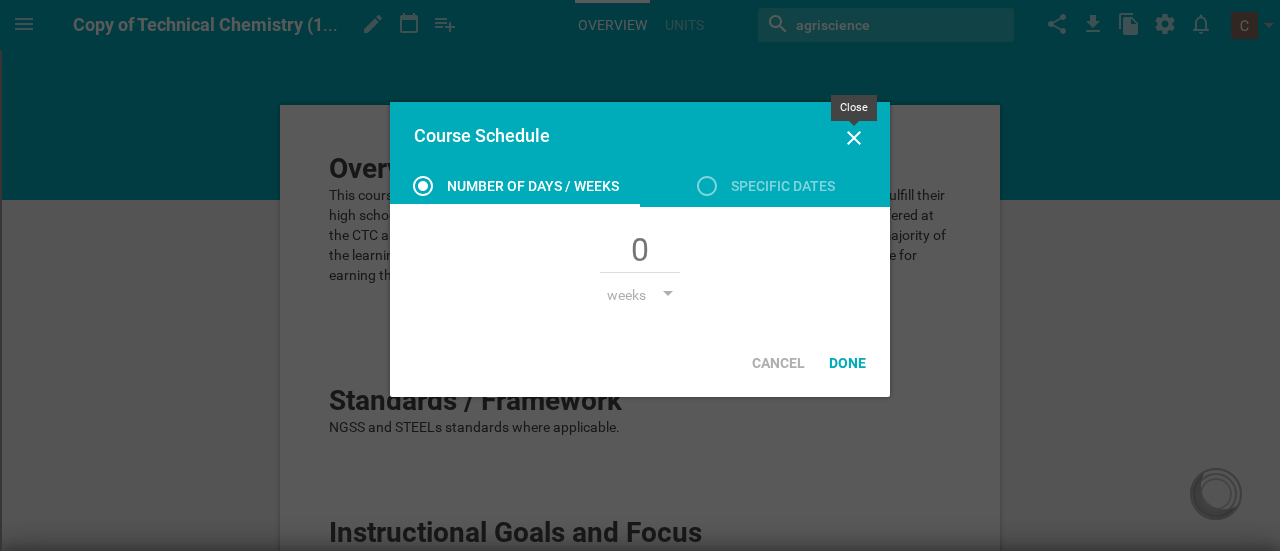 click 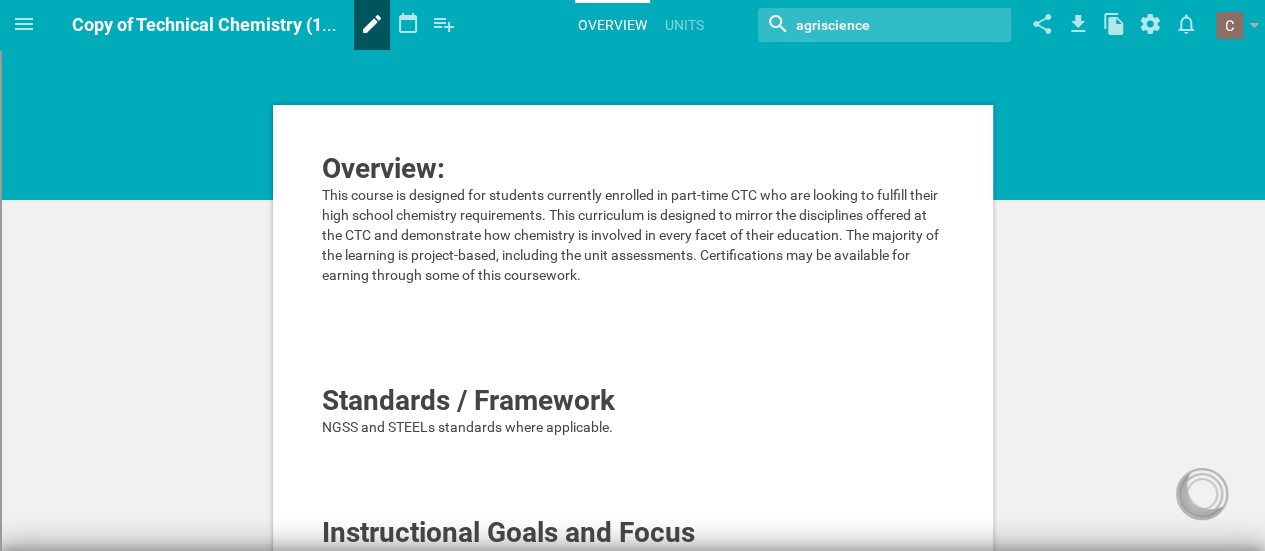 click 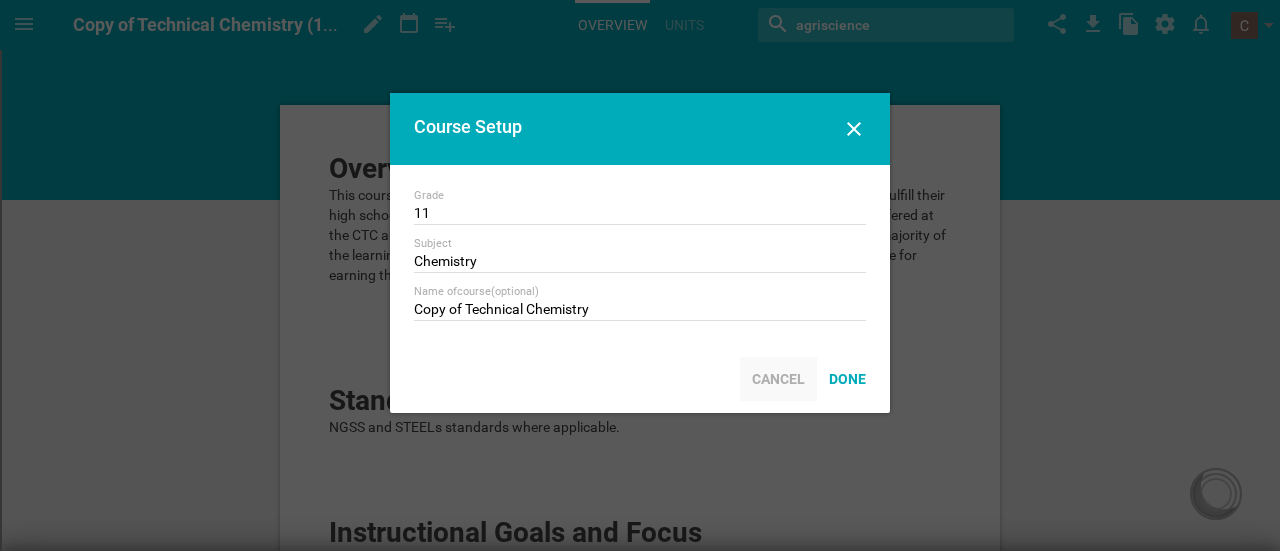 click on "Cancel" at bounding box center (778, 379) 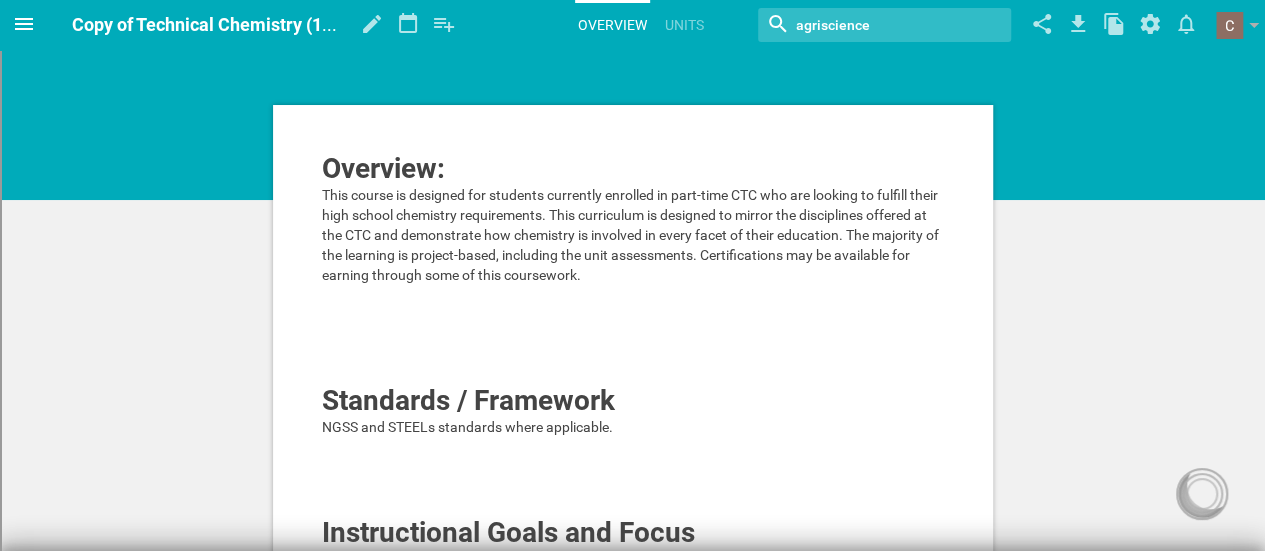 click 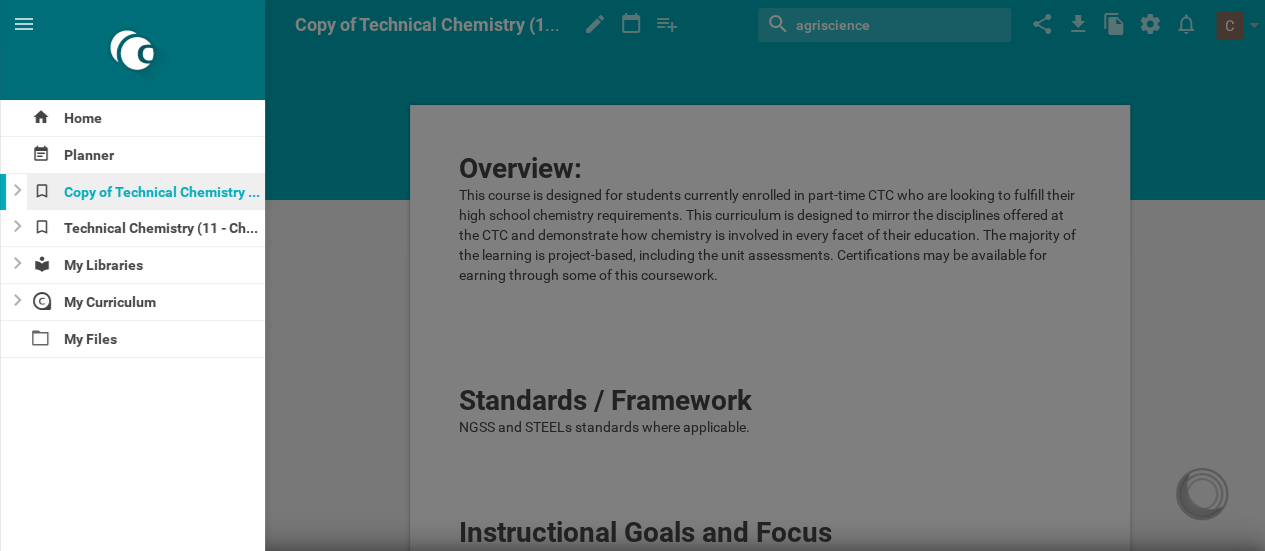 click on "Copy of Technical Chemistry (11 - Chemistry)" at bounding box center [146, 192] 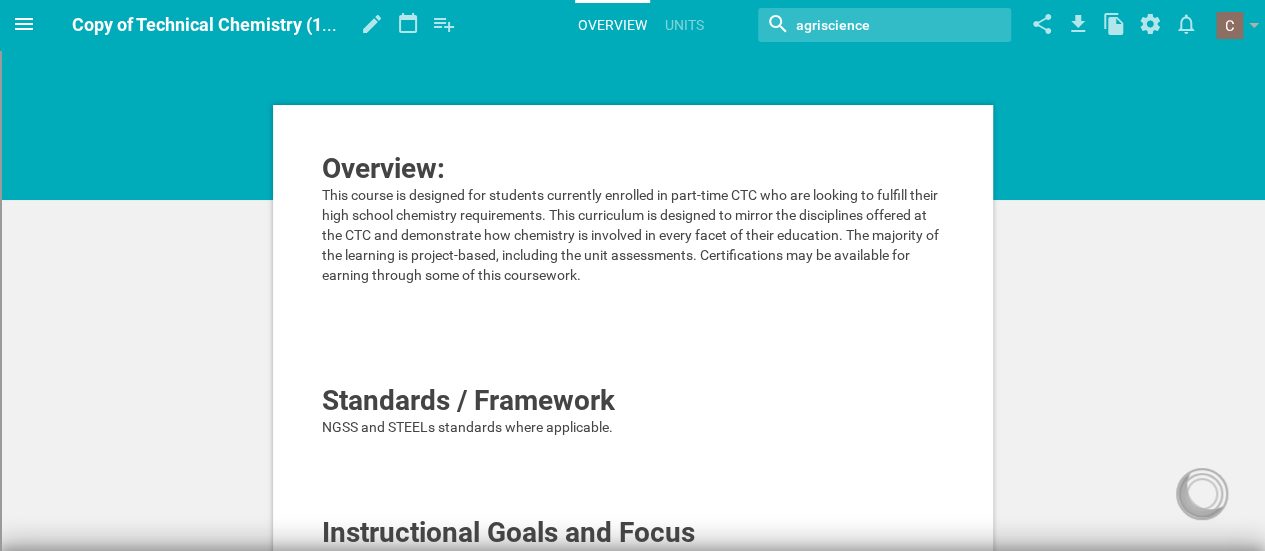 click 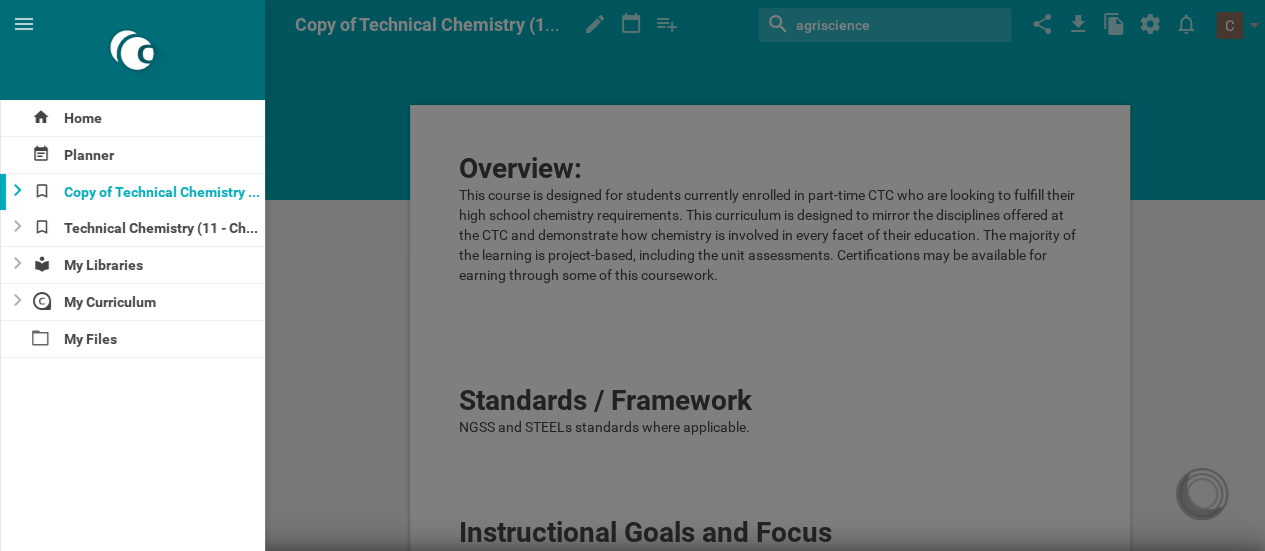 click 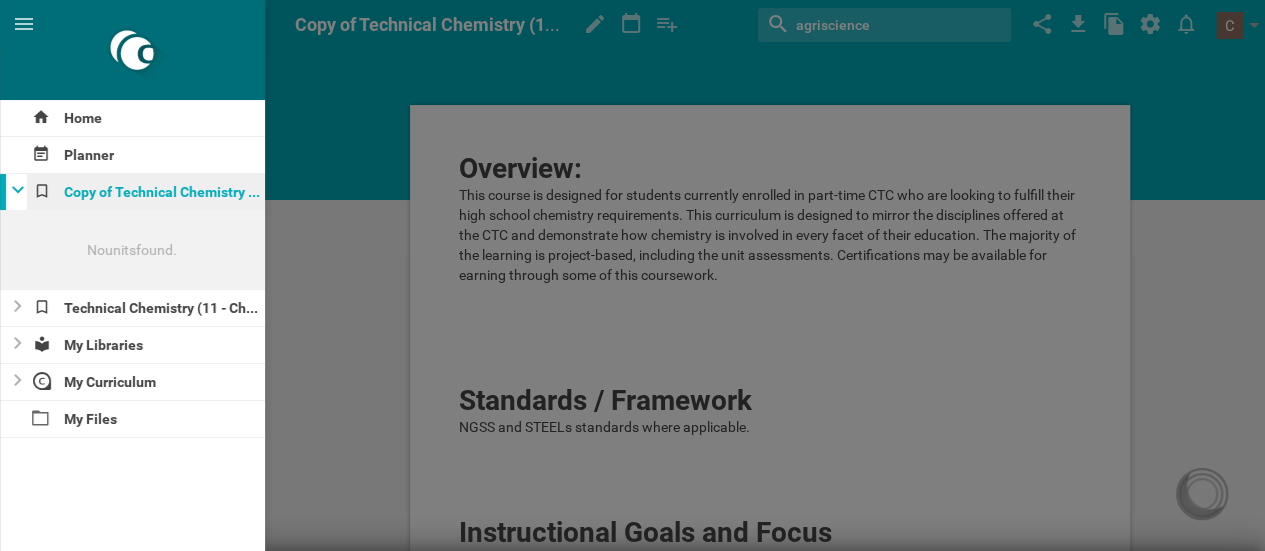 click on "Copy of Technical Chemistry (11 - Chemistry)" at bounding box center (146, 192) 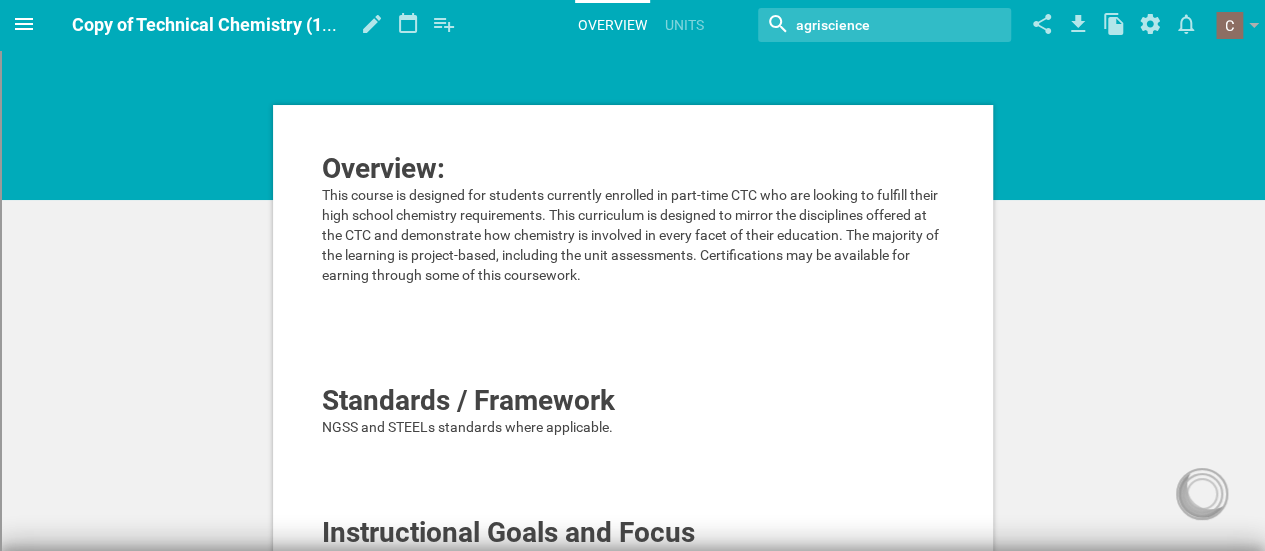 click 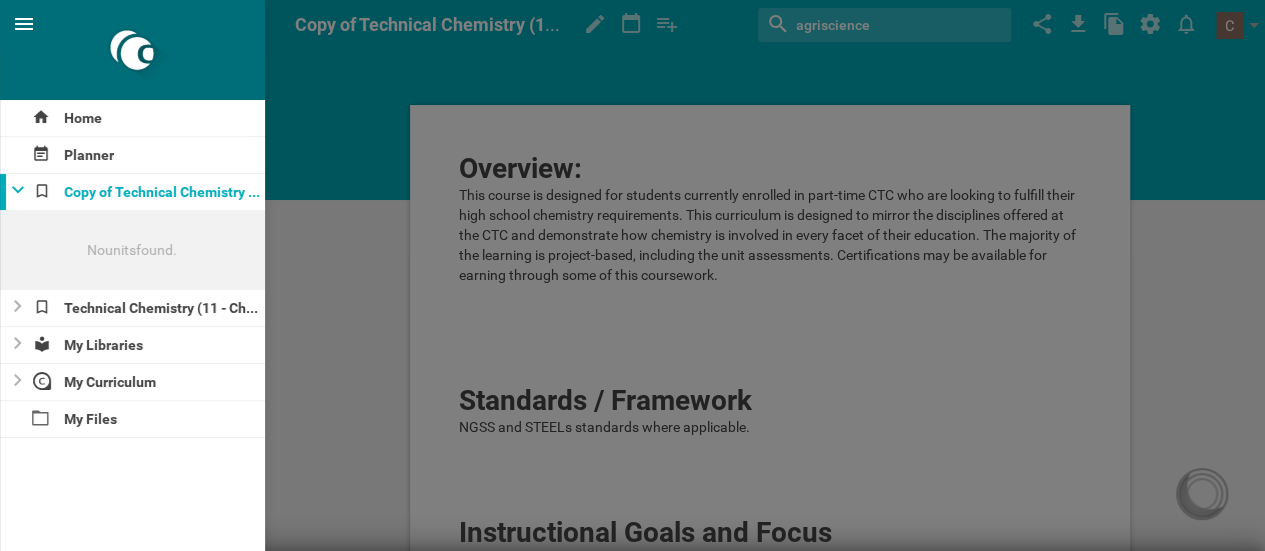 click 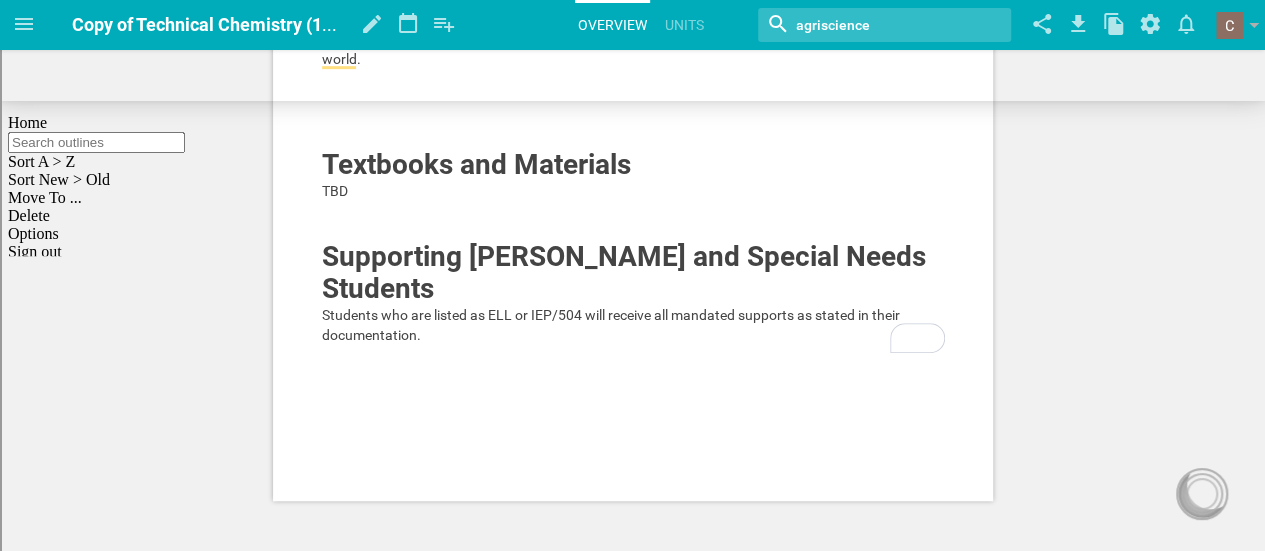 scroll, scrollTop: 0, scrollLeft: 0, axis: both 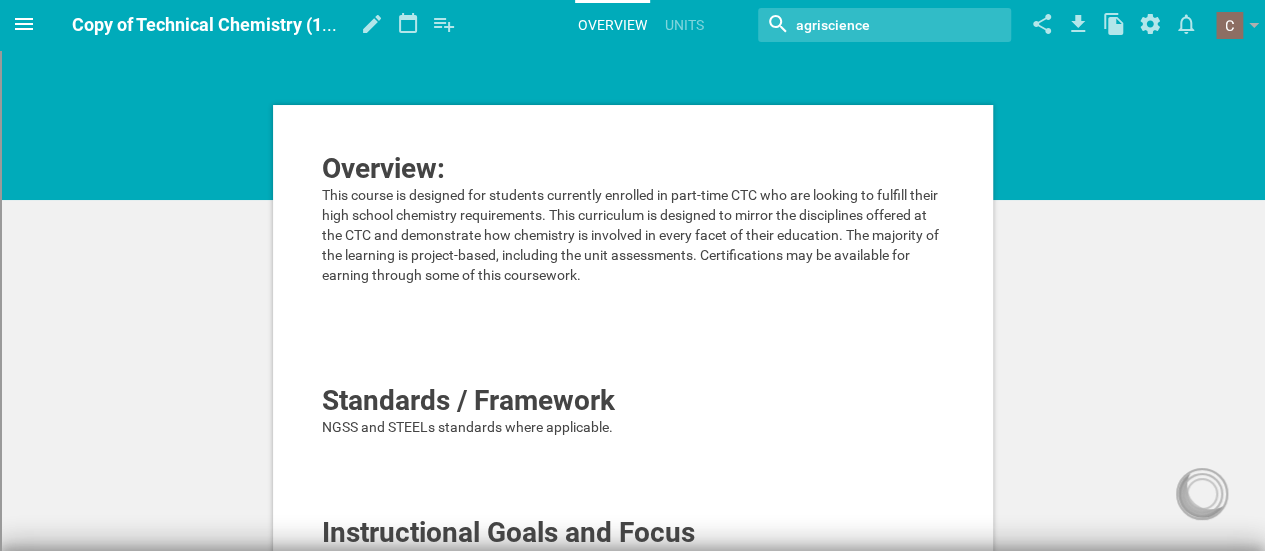 click 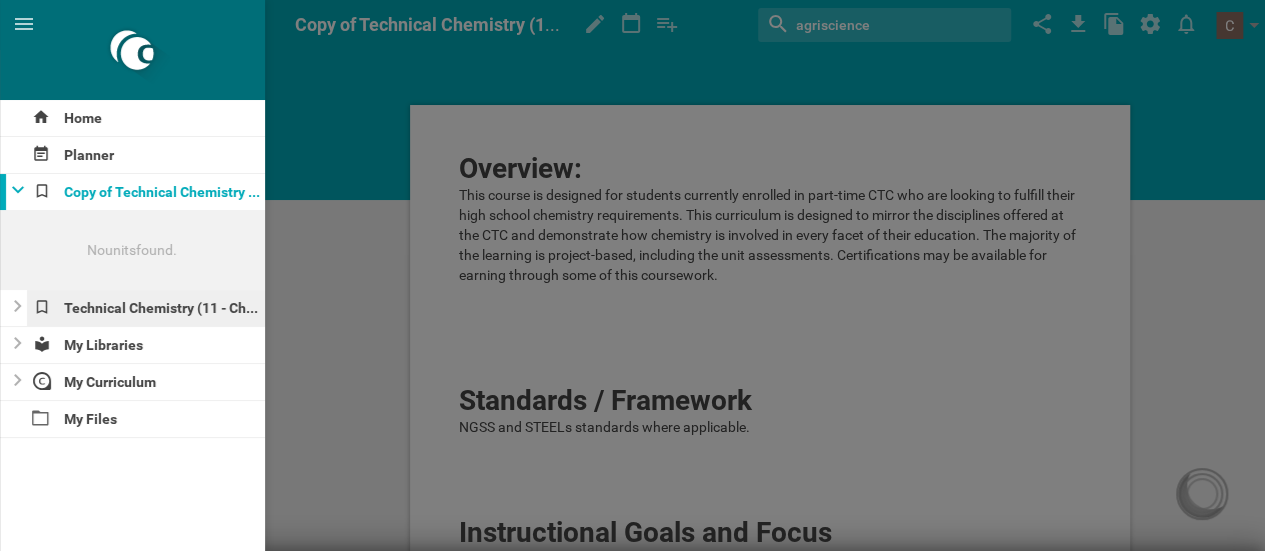click on "Technical Chemistry (11 - Chemistry)" at bounding box center (146, 308) 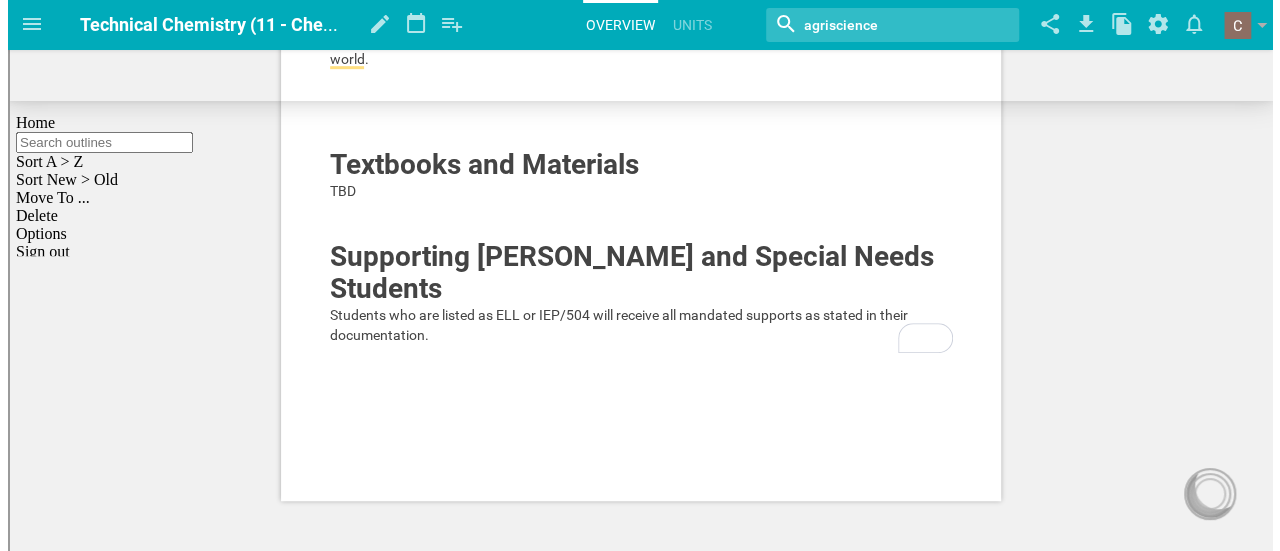 scroll, scrollTop: 0, scrollLeft: 0, axis: both 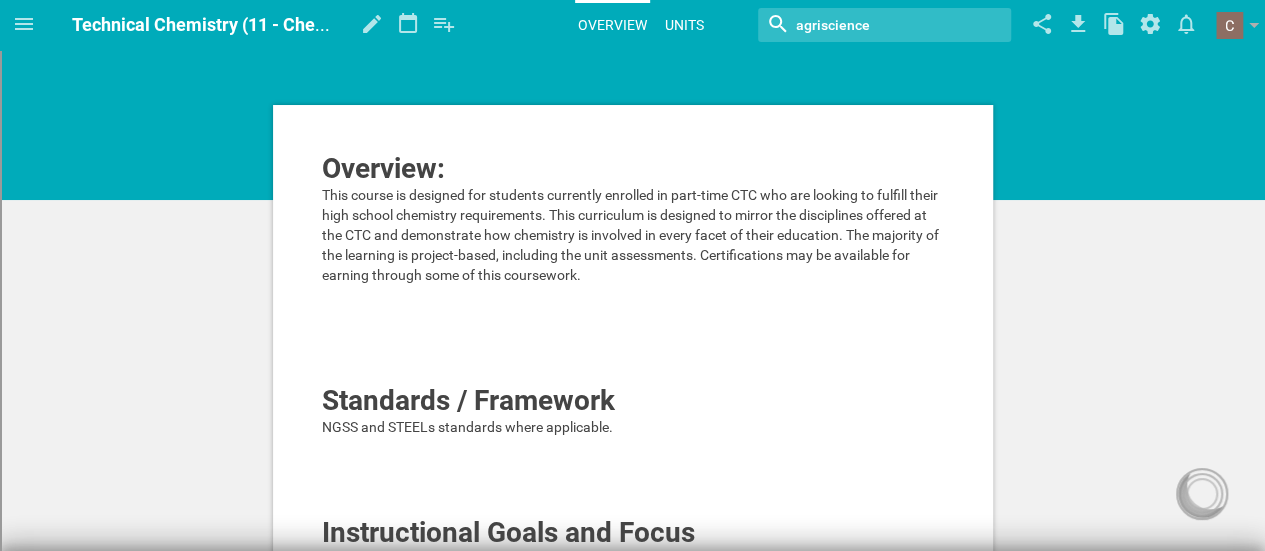 click on "Units" at bounding box center (684, 25) 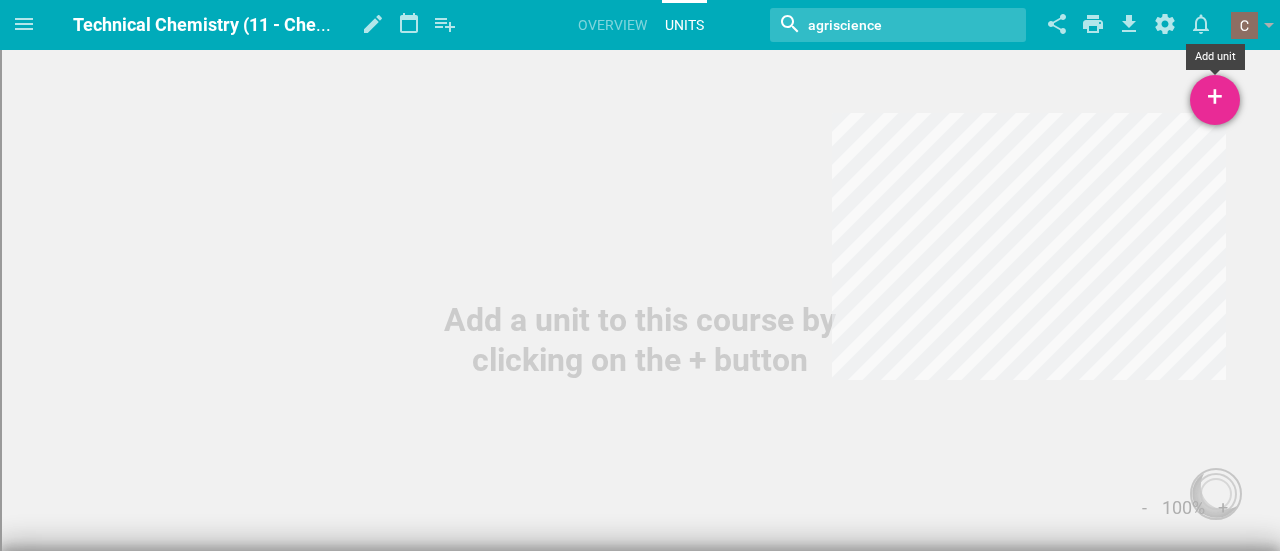 click on "+" at bounding box center [1215, 100] 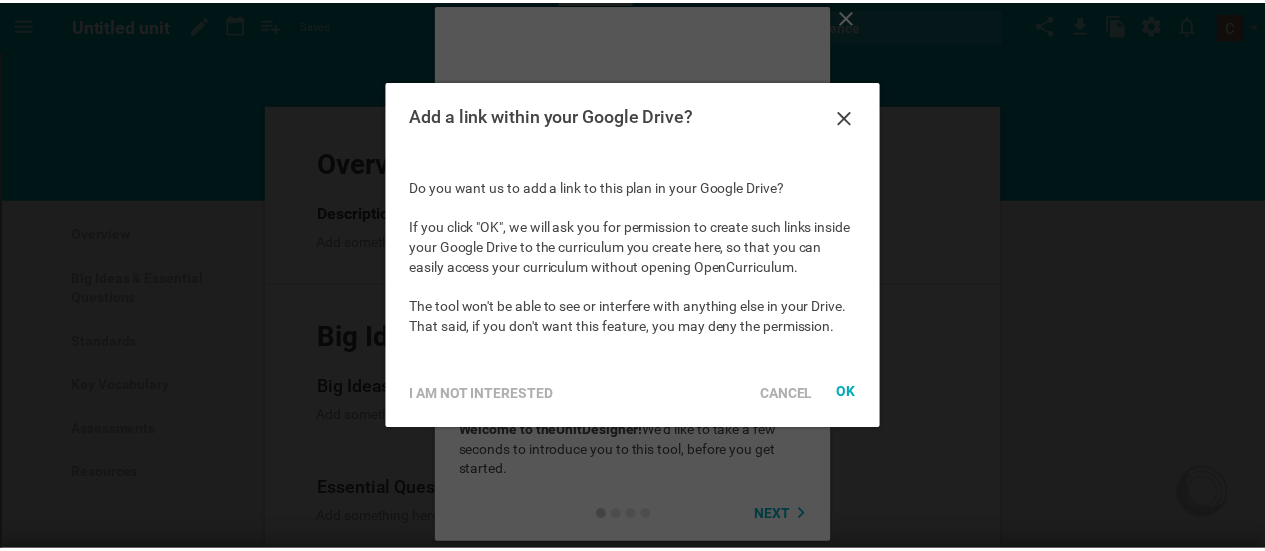 scroll, scrollTop: 0, scrollLeft: 0, axis: both 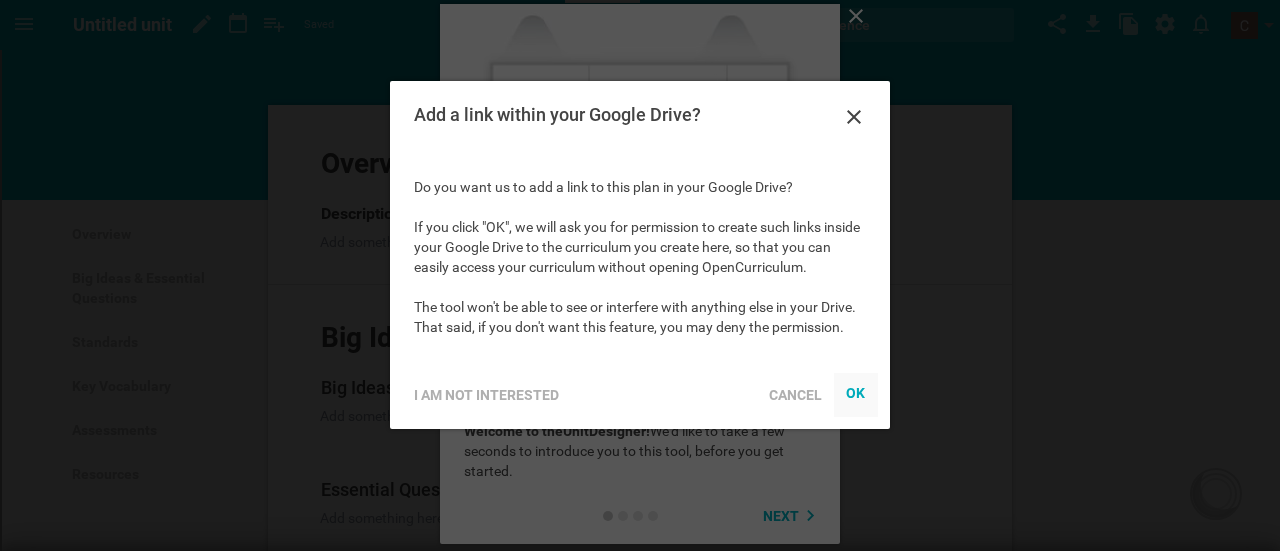 click on "OK" at bounding box center (856, 393) 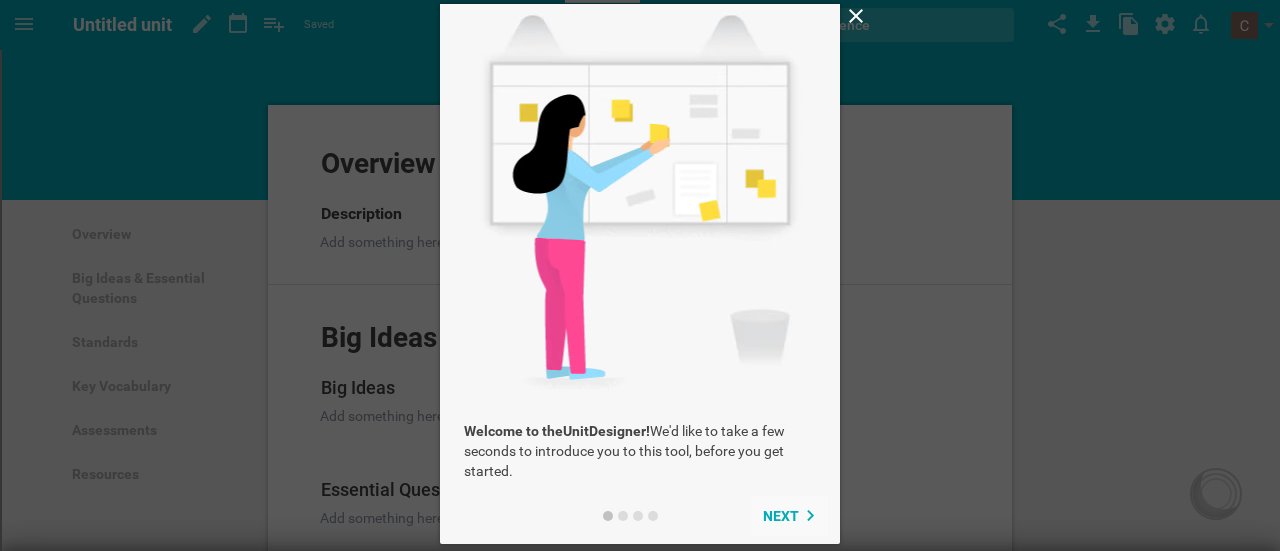 click on "Next" at bounding box center (781, 516) 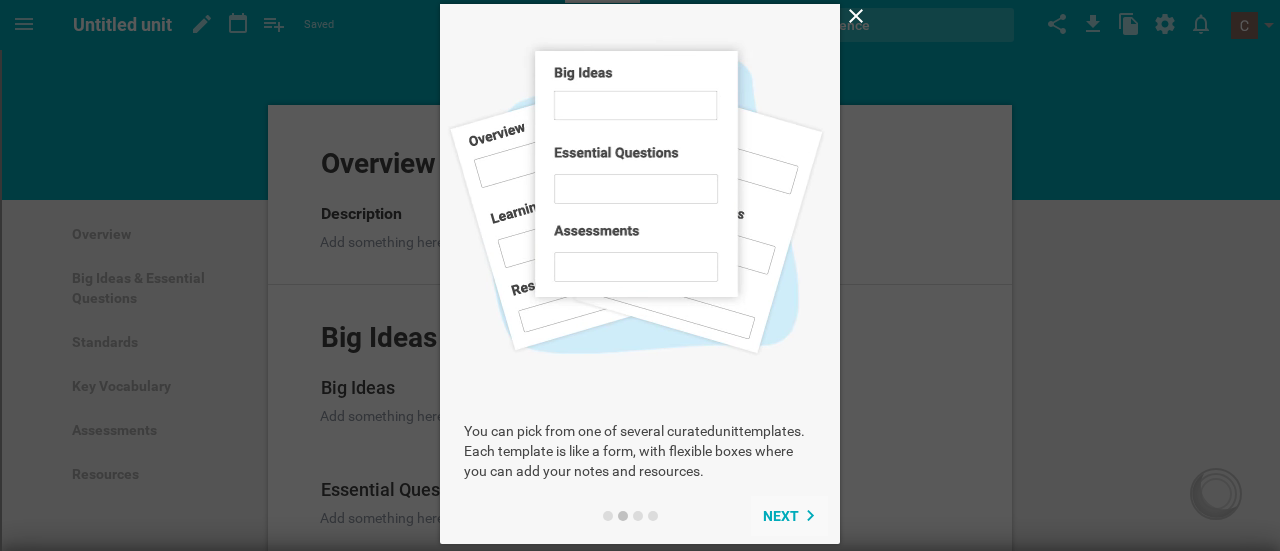 click on "Next" at bounding box center [781, 516] 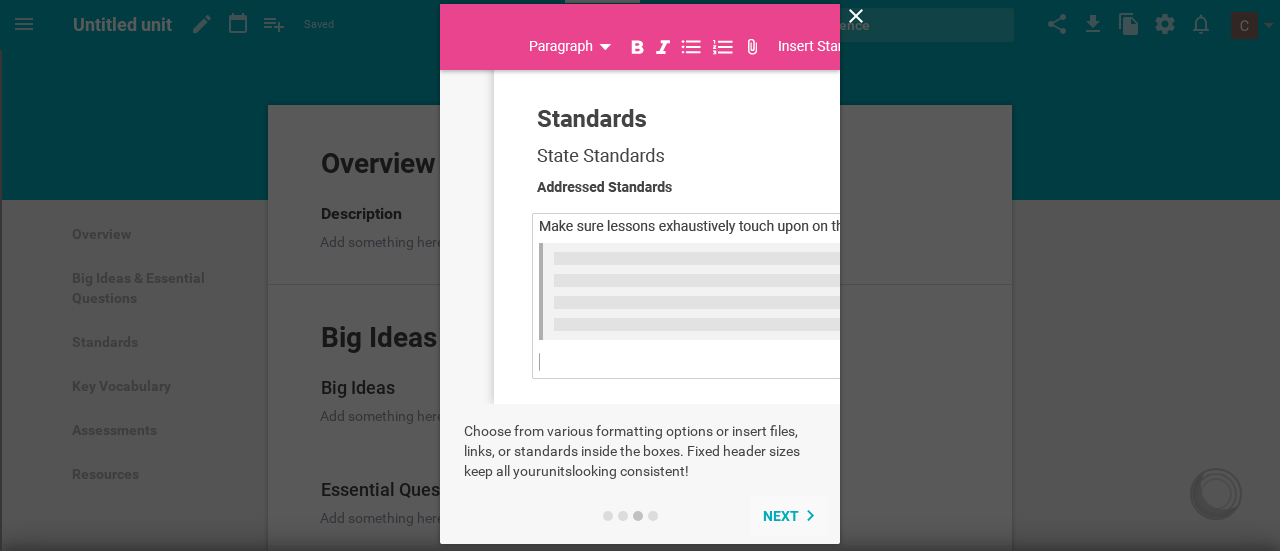 click on "Next" at bounding box center (781, 516) 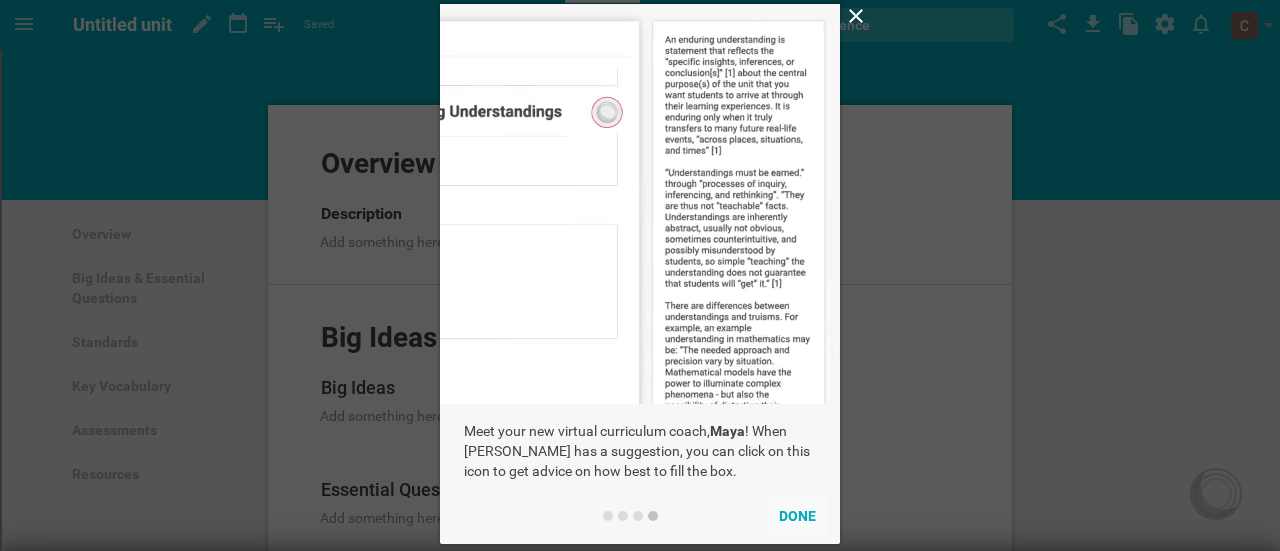 click on "Done" at bounding box center [797, 516] 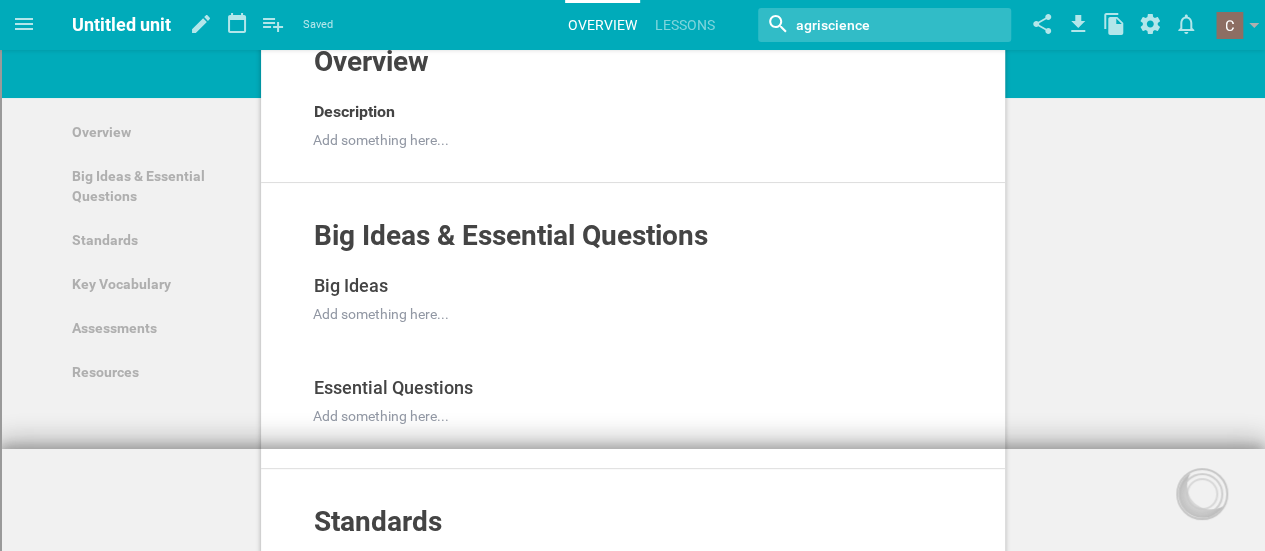 scroll, scrollTop: 0, scrollLeft: 0, axis: both 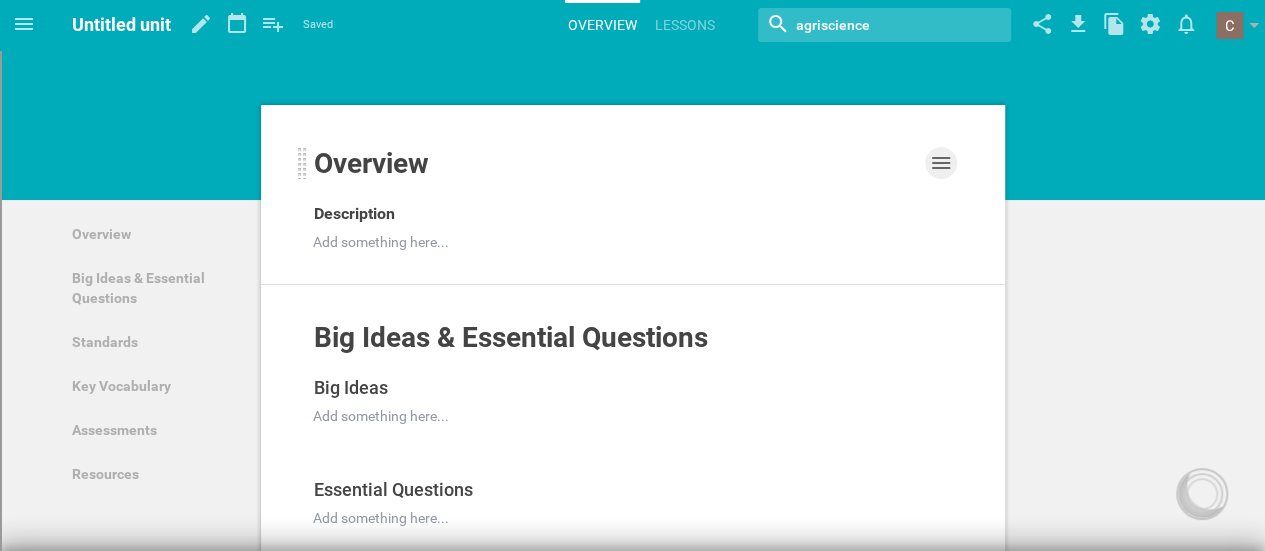 click 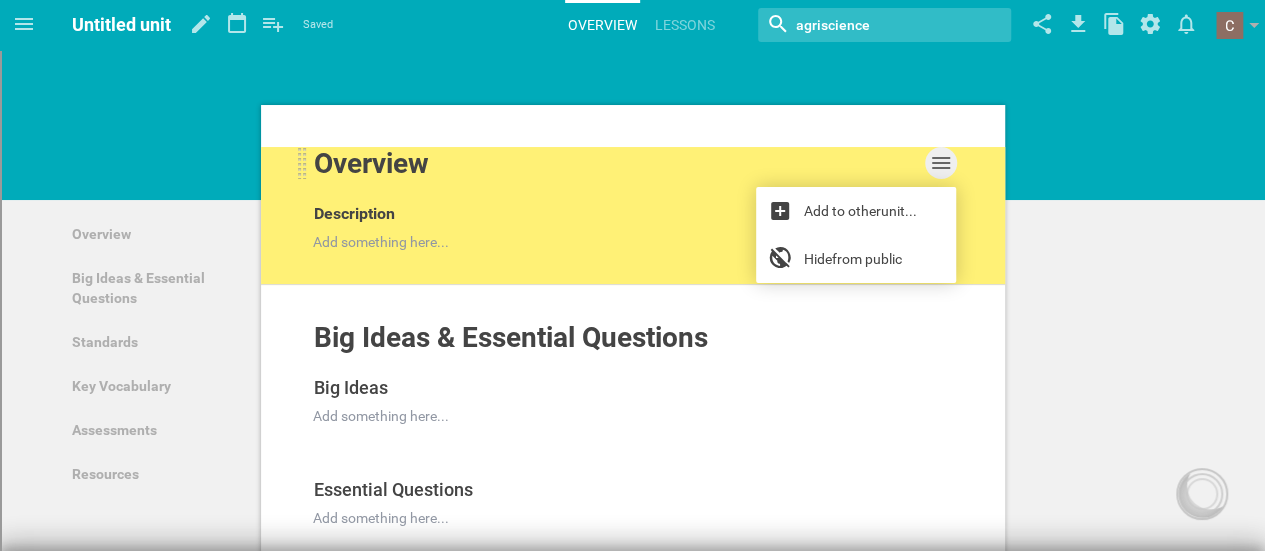 click 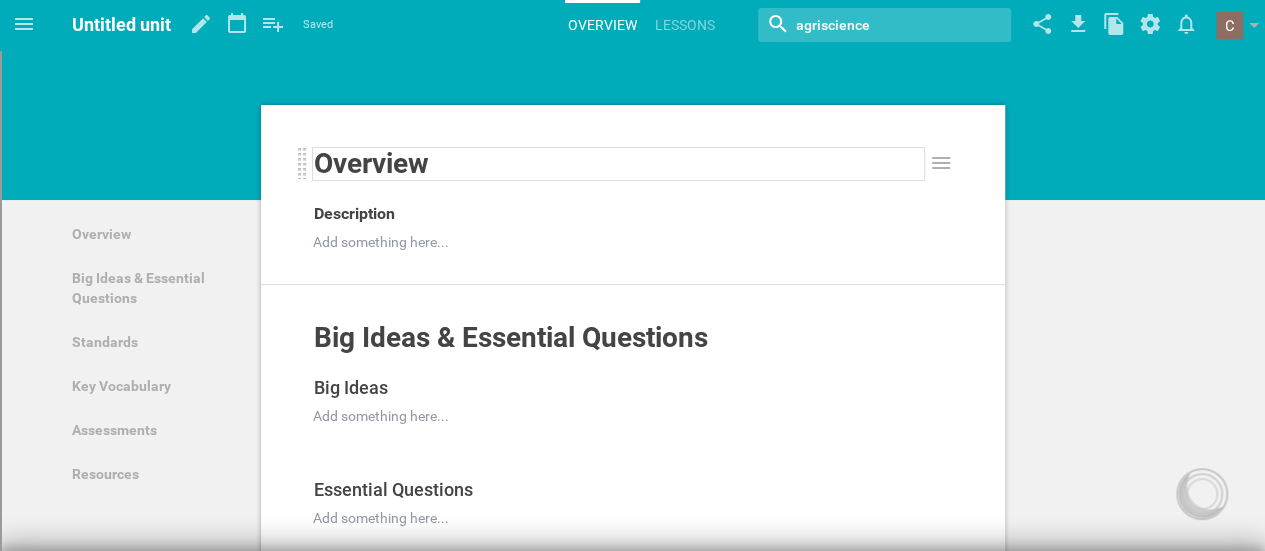 click on "Overview" at bounding box center (619, 164) 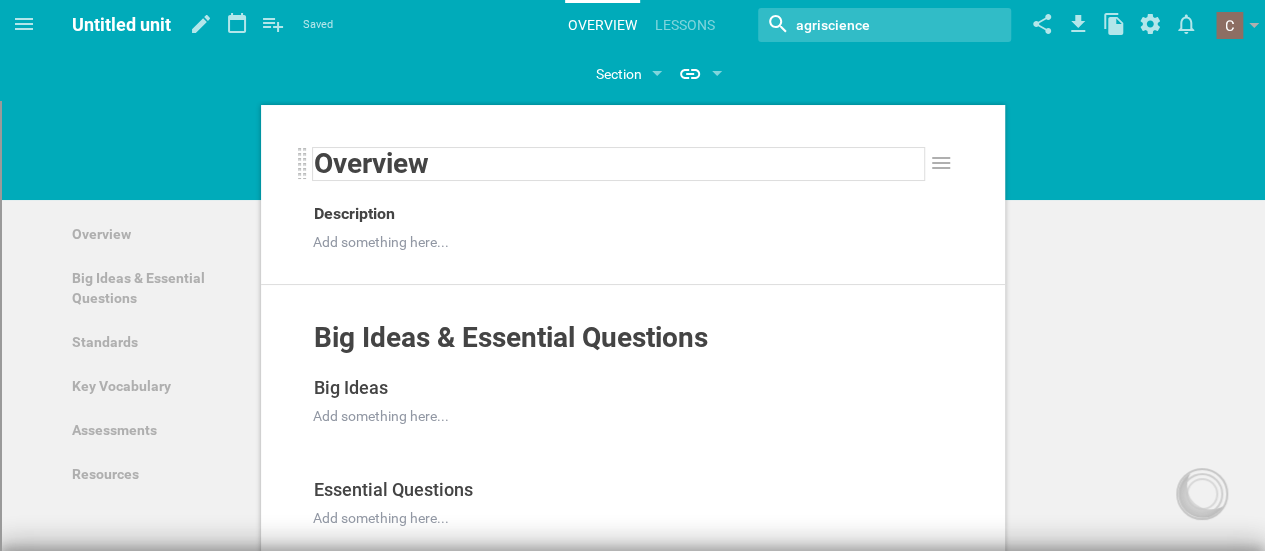 click on "Overview" at bounding box center [371, 163] 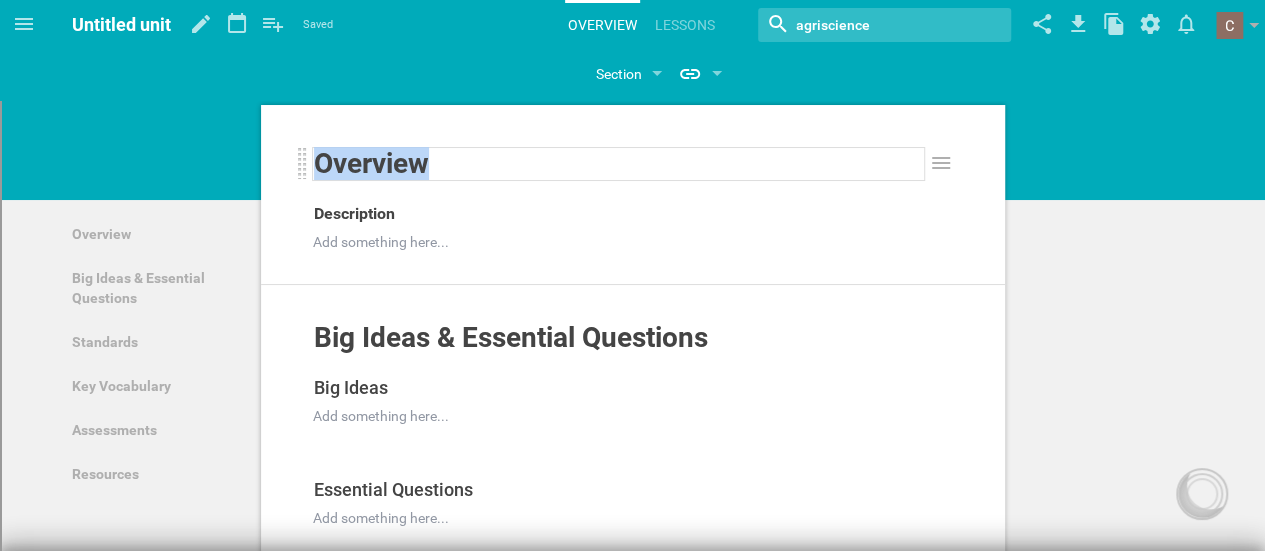 click on "Overview" at bounding box center [371, 163] 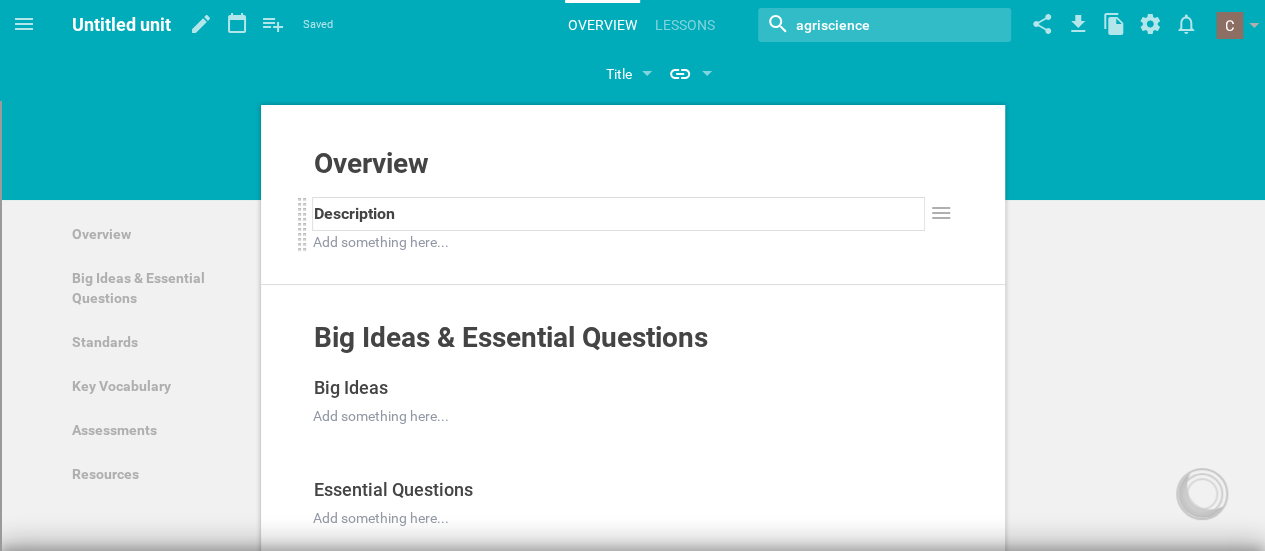 click on "Description" at bounding box center [619, 214] 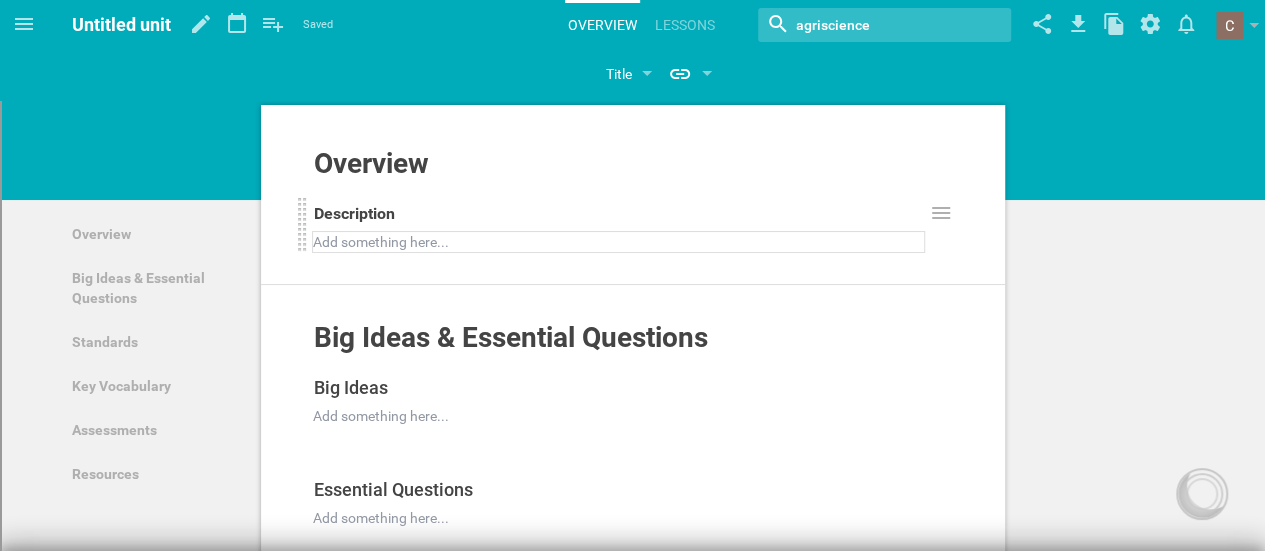 click at bounding box center (619, 242) 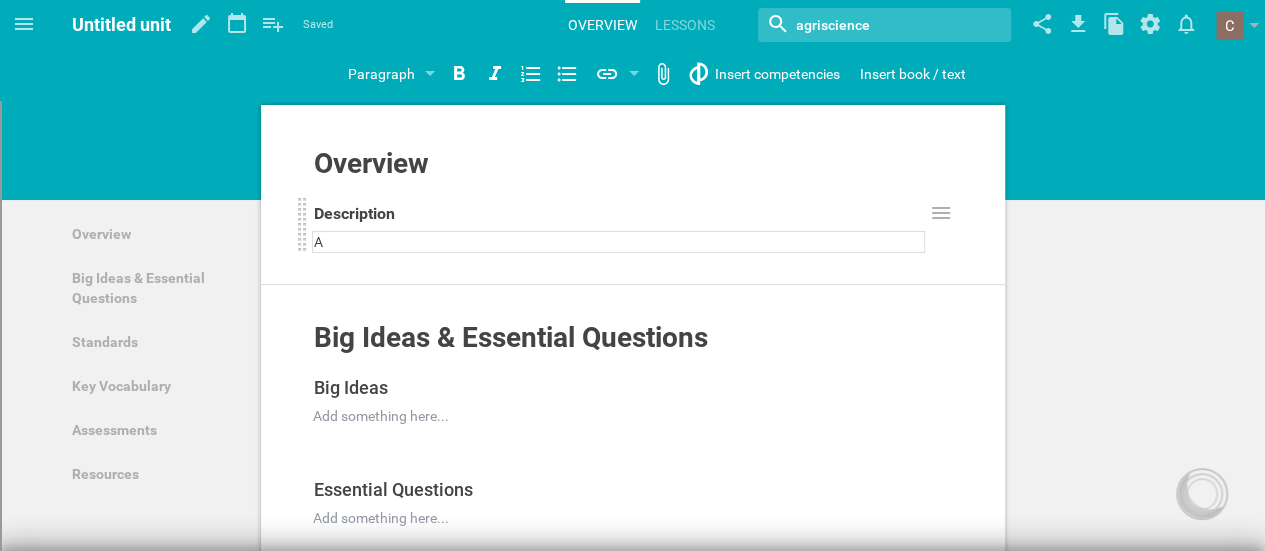 type 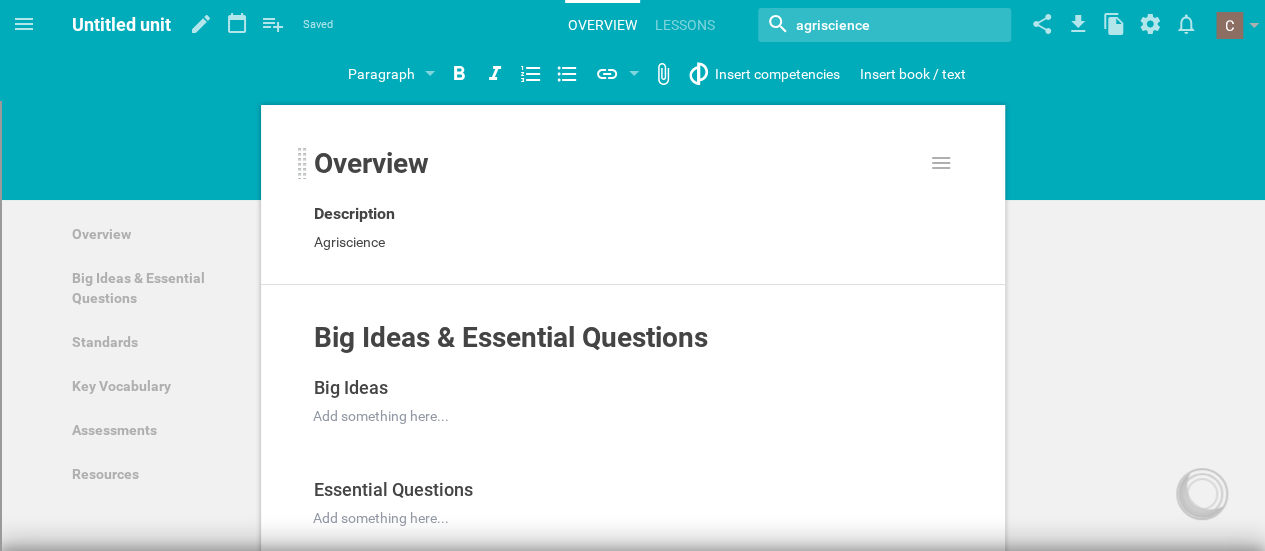 click on "Overview" at bounding box center (618, 172) 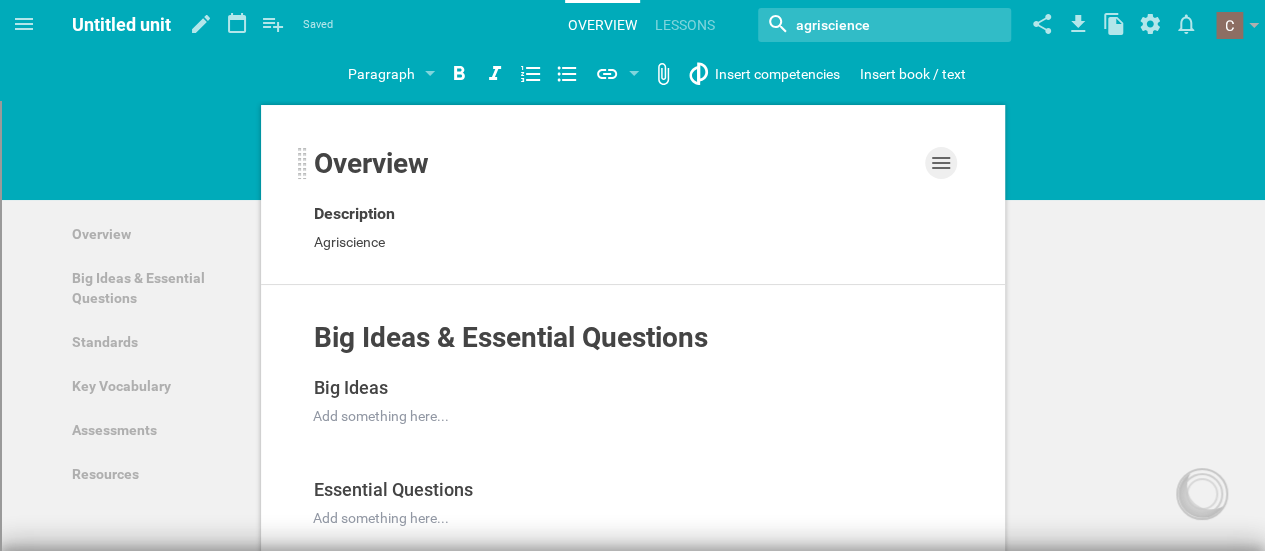 click 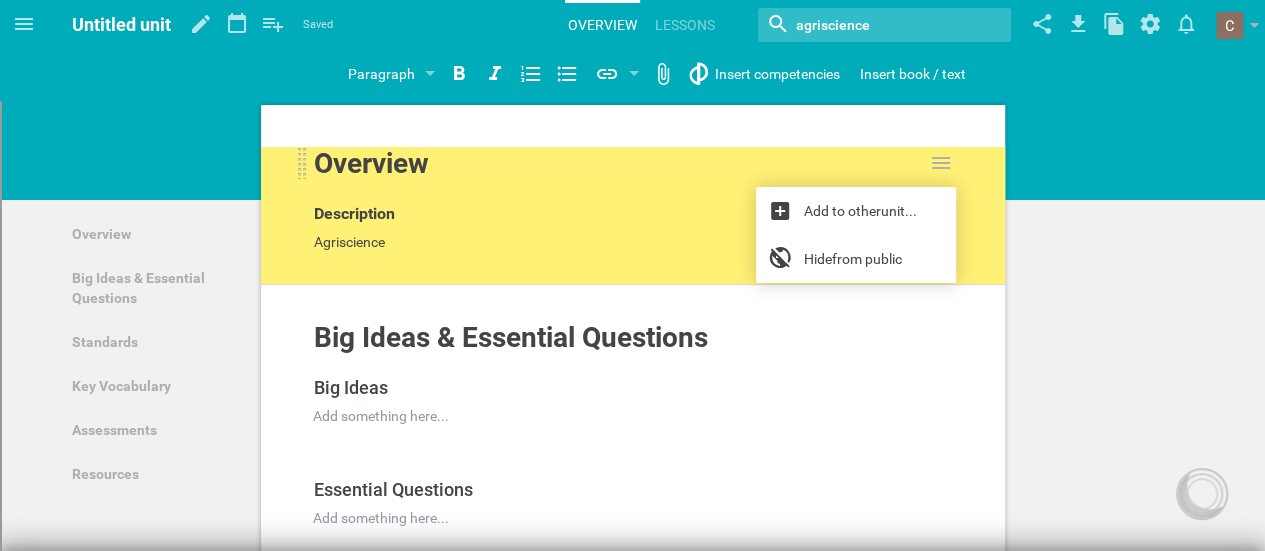 click on "Overview" at bounding box center [618, 172] 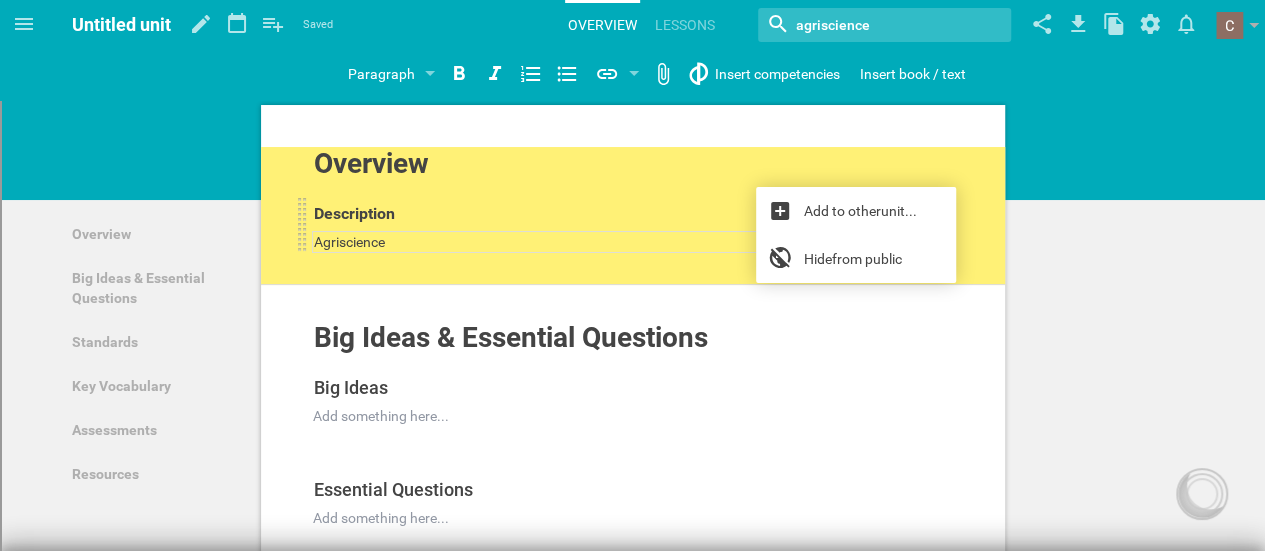 click on "Agriscience" at bounding box center [619, 242] 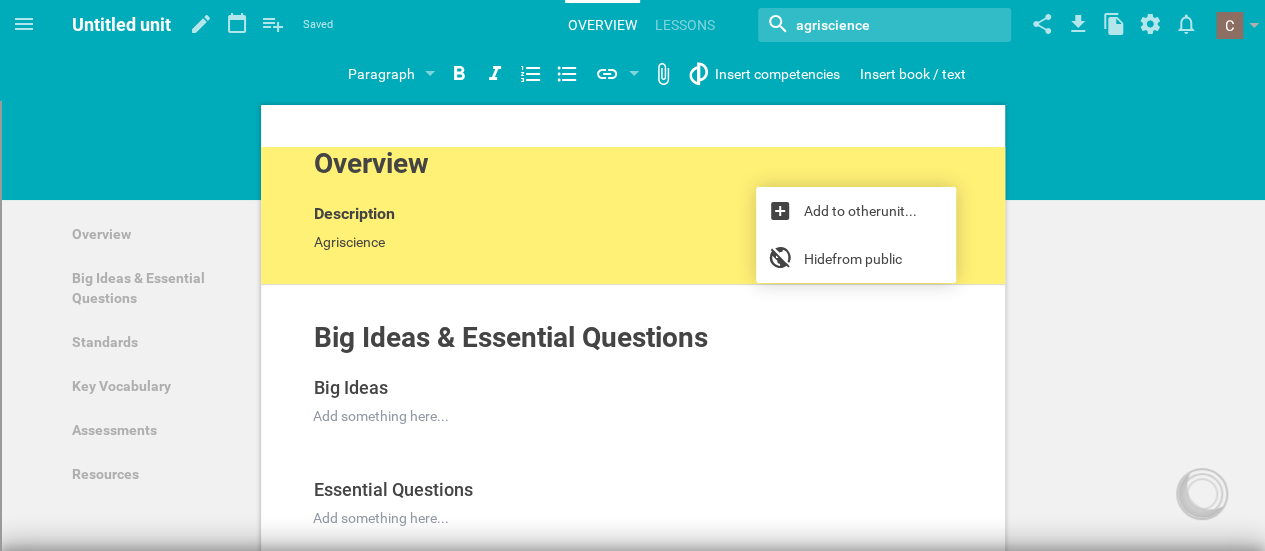 click on "Big Ideas & Essential Questions Add to other  unit ... Hide  from public Big Ideas Add to other  unit ... Duplicate Hide  from public Delete Add something here... Add to other  unit ... Duplicate Hide  from public Delete Essential Questions Add to other  unit ... Duplicate Hide  from public Delete Add something here... Add to other  unit ... Duplicate Hide  from public Delete" at bounding box center (633, 428) 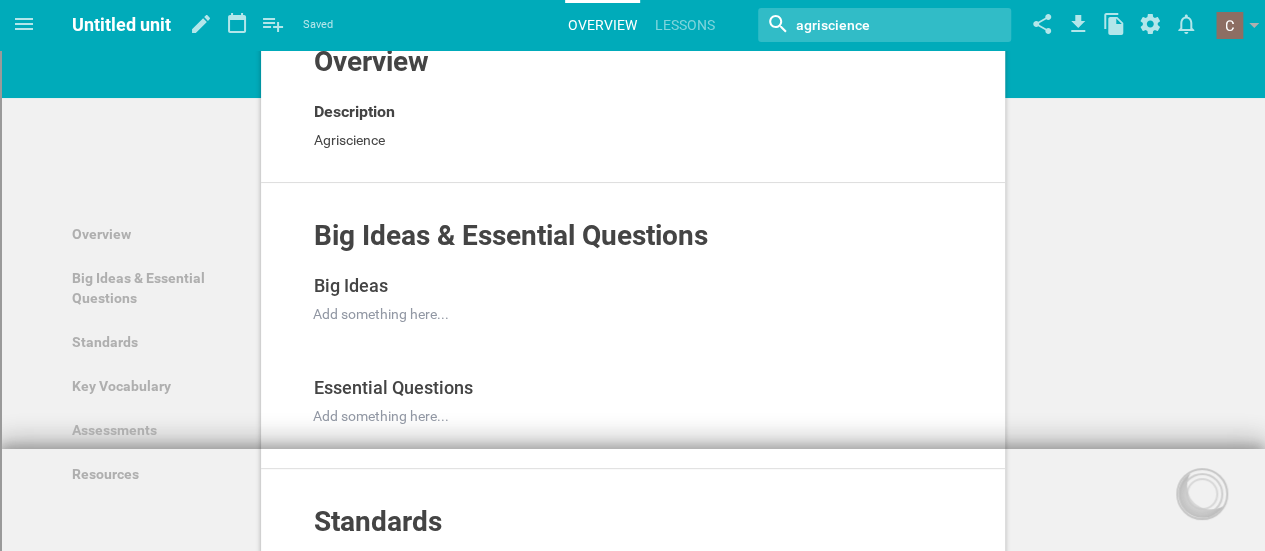 scroll, scrollTop: 0, scrollLeft: 0, axis: both 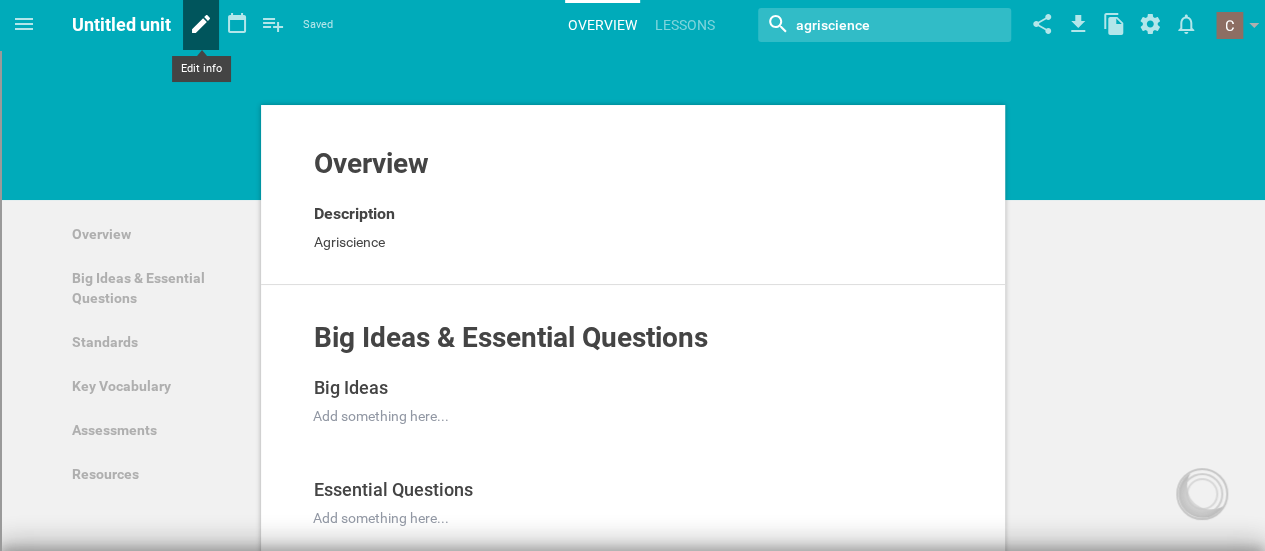 click 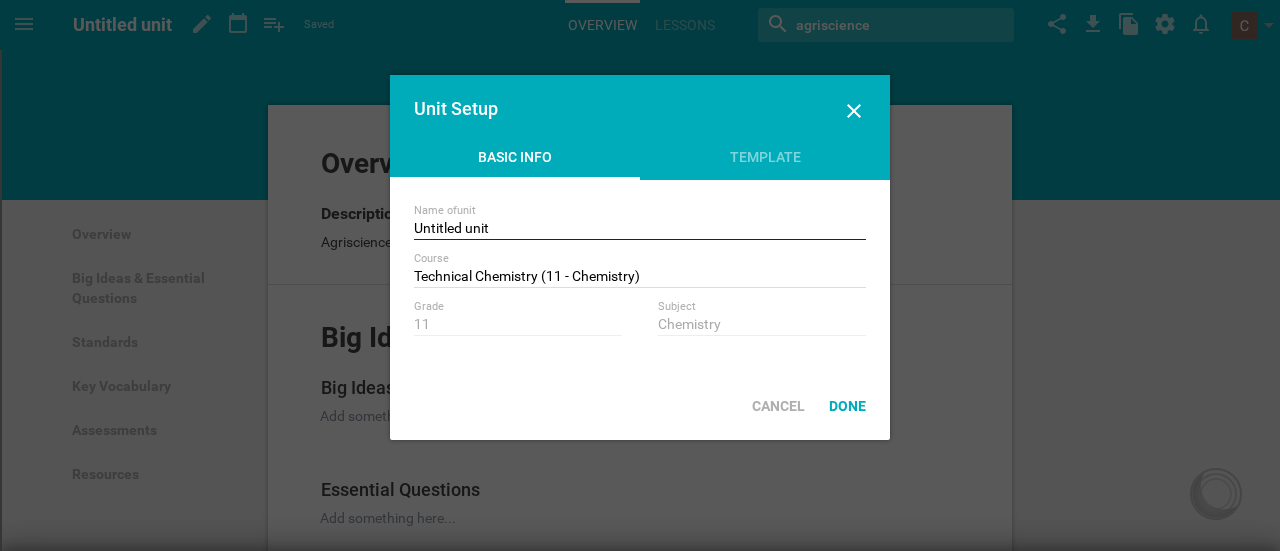 drag, startPoint x: 489, startPoint y: 228, endPoint x: 411, endPoint y: 230, distance: 78.025635 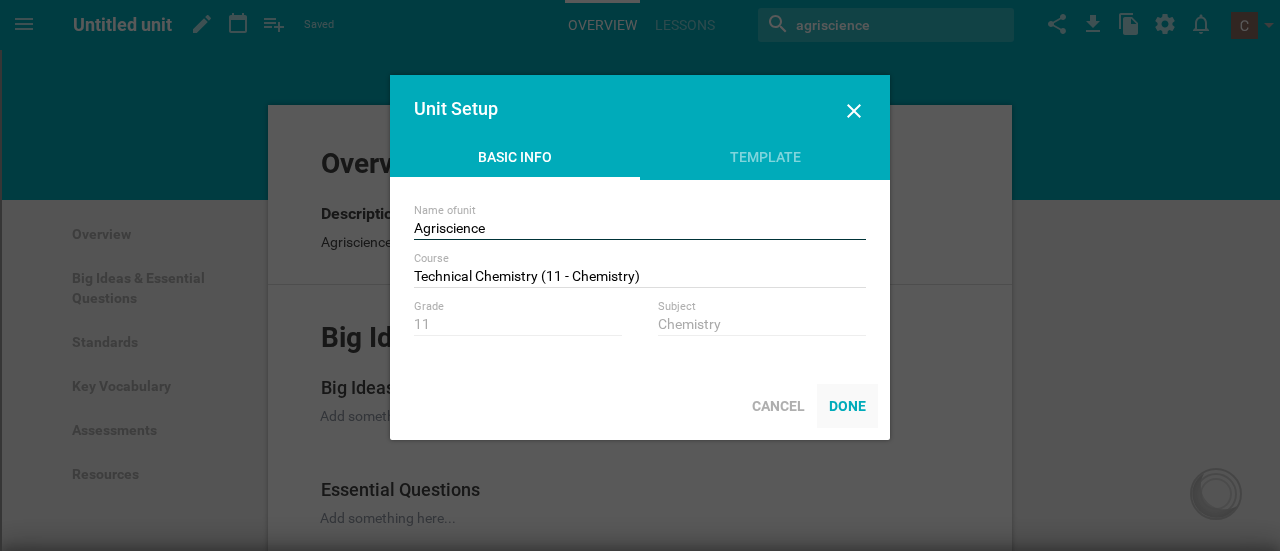 type on "Agriscience" 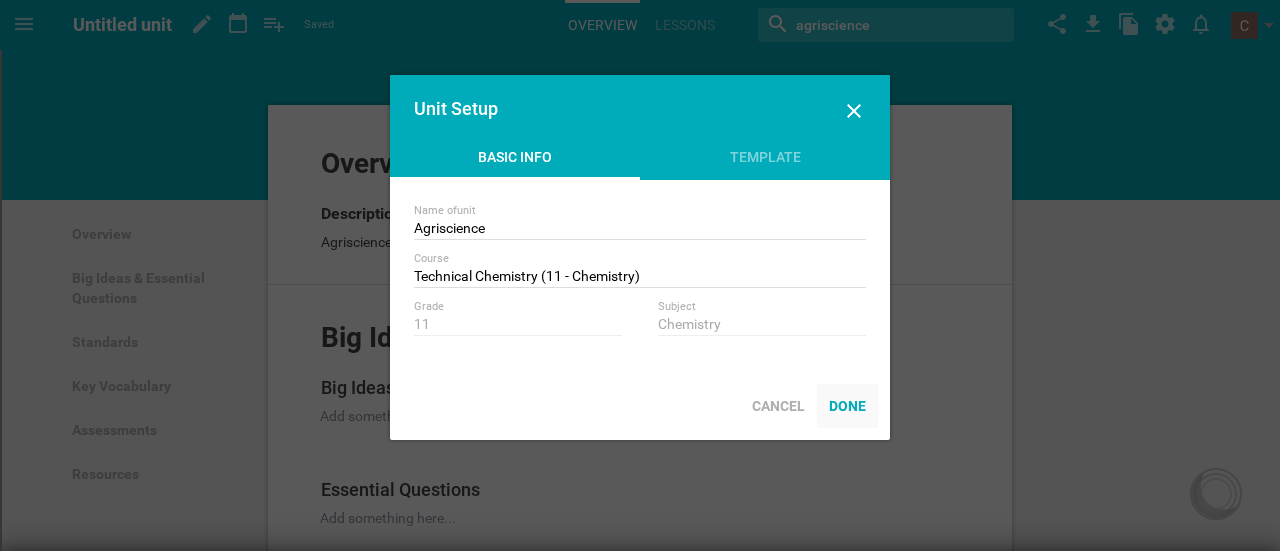 click on "Done" at bounding box center (847, 406) 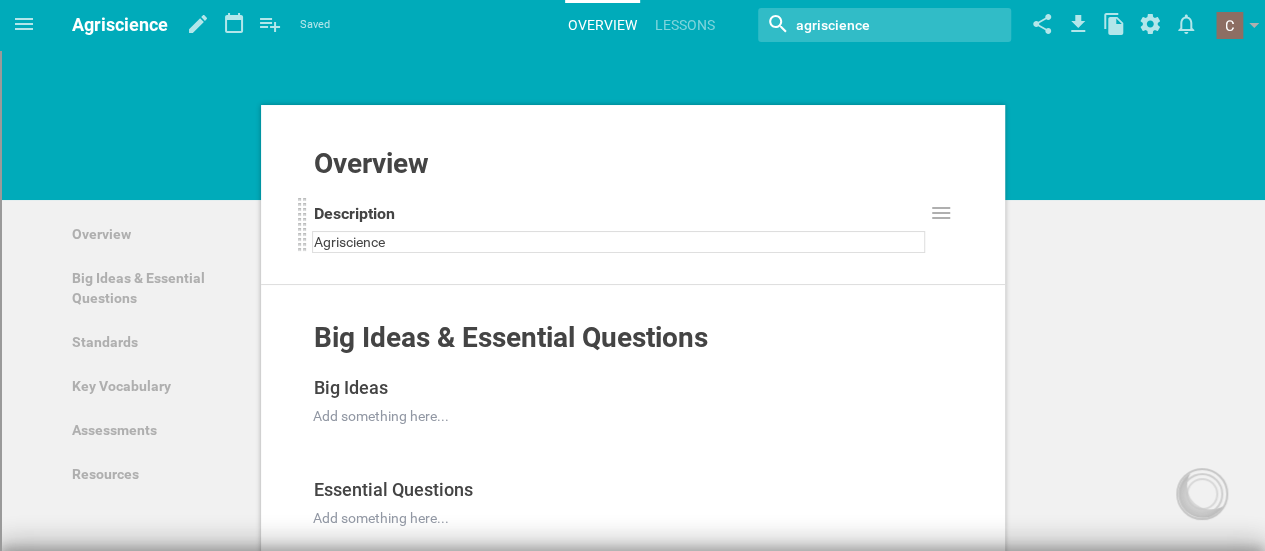 click on "Agriscience" at bounding box center [619, 242] 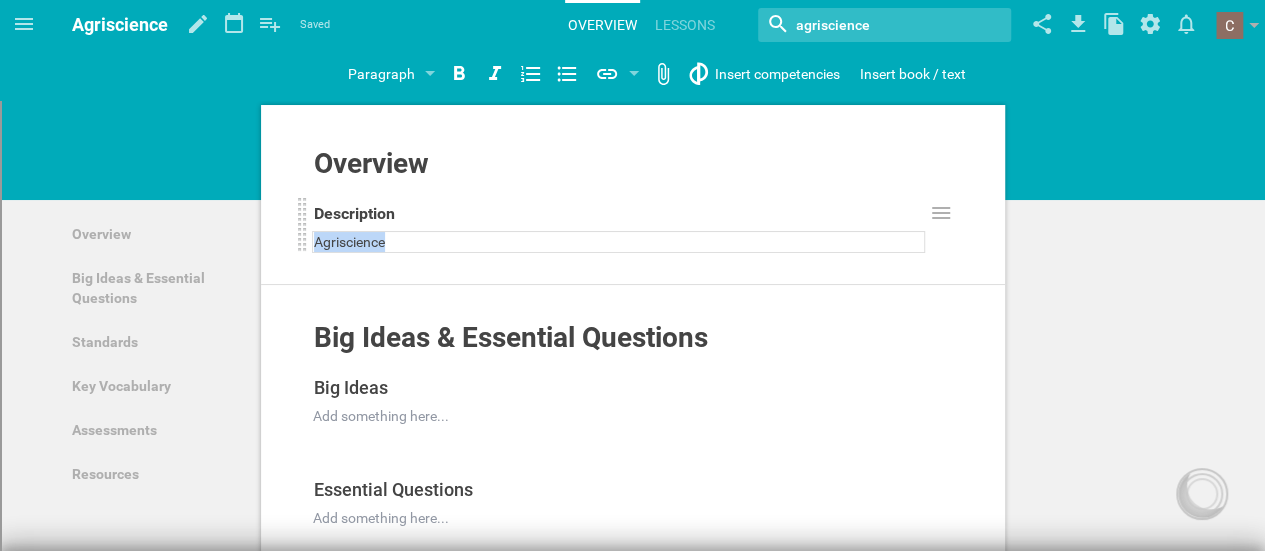 drag, startPoint x: 390, startPoint y: 243, endPoint x: 312, endPoint y: 242, distance: 78.00641 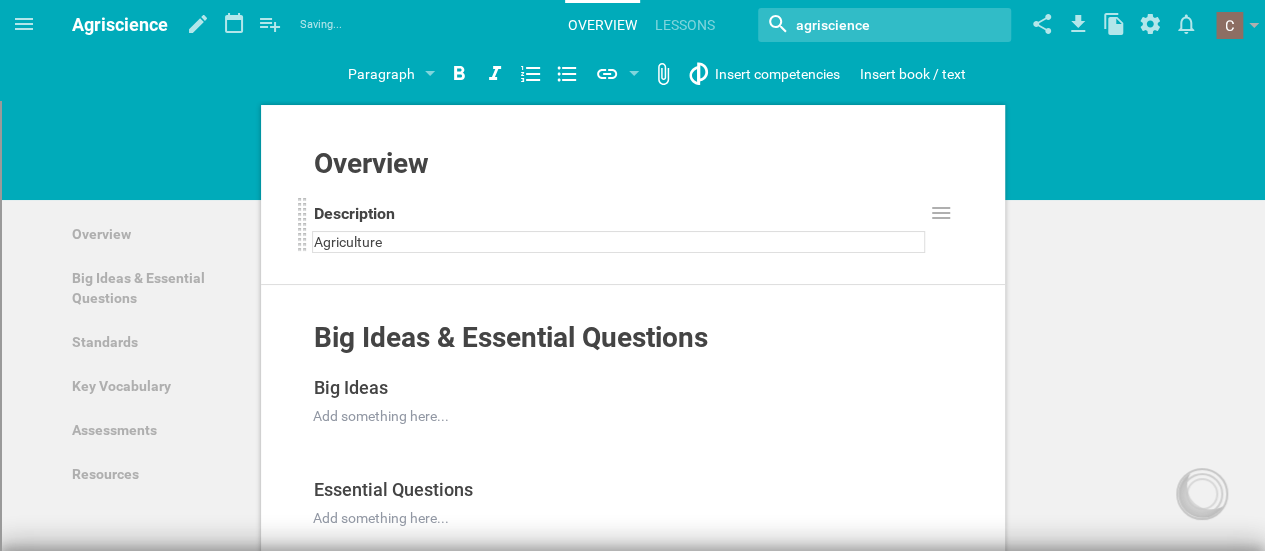 click on "Agriculture" at bounding box center (348, 242) 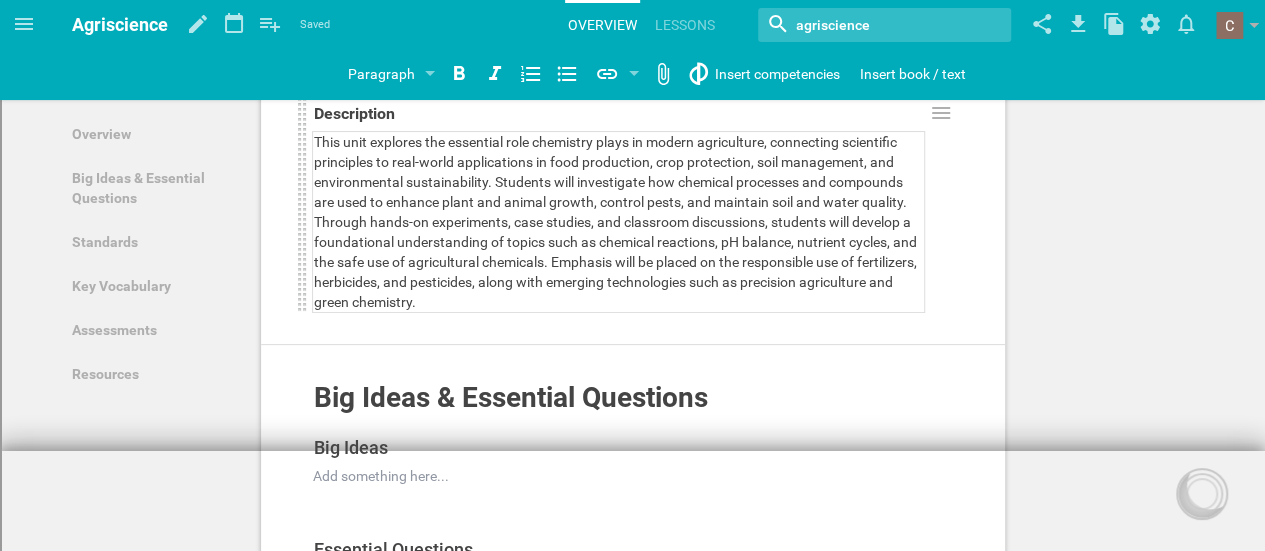 scroll, scrollTop: 200, scrollLeft: 0, axis: vertical 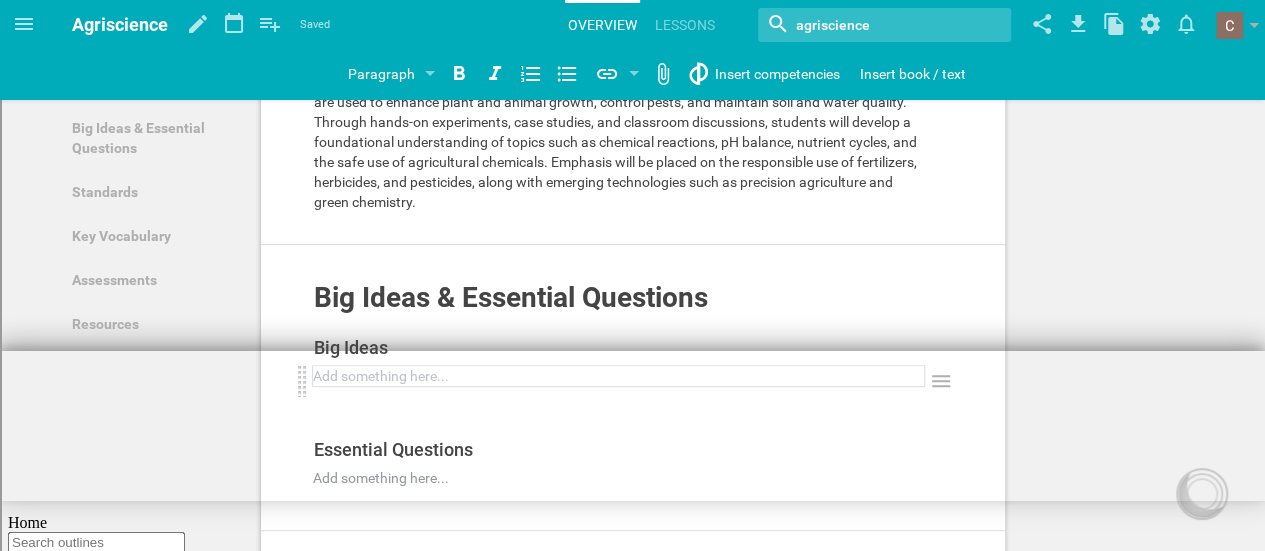 click at bounding box center [619, 376] 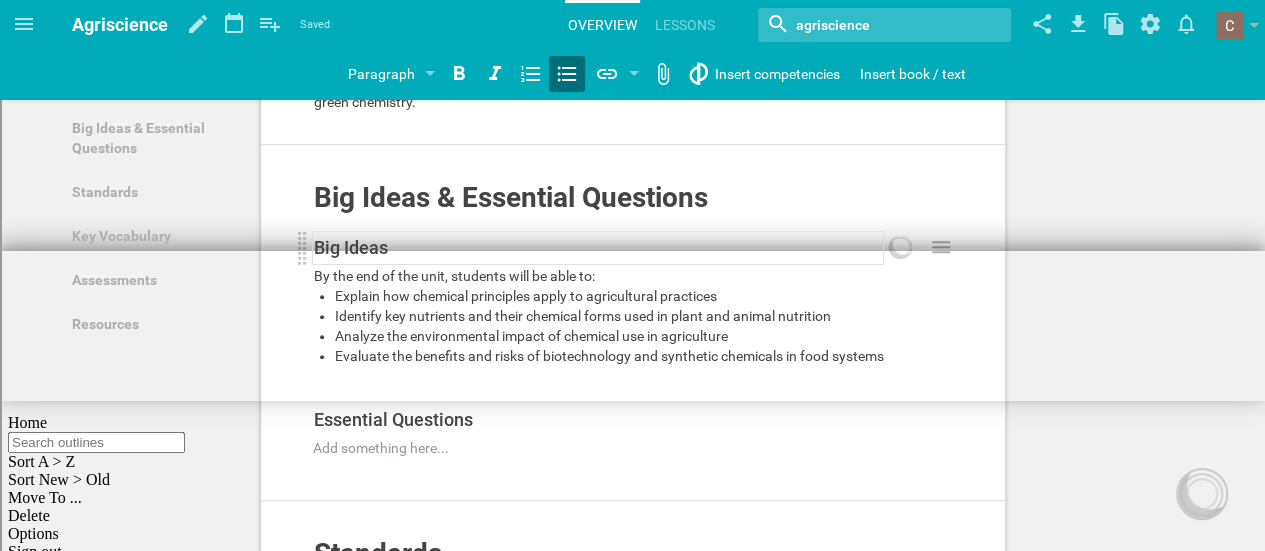 scroll, scrollTop: 400, scrollLeft: 0, axis: vertical 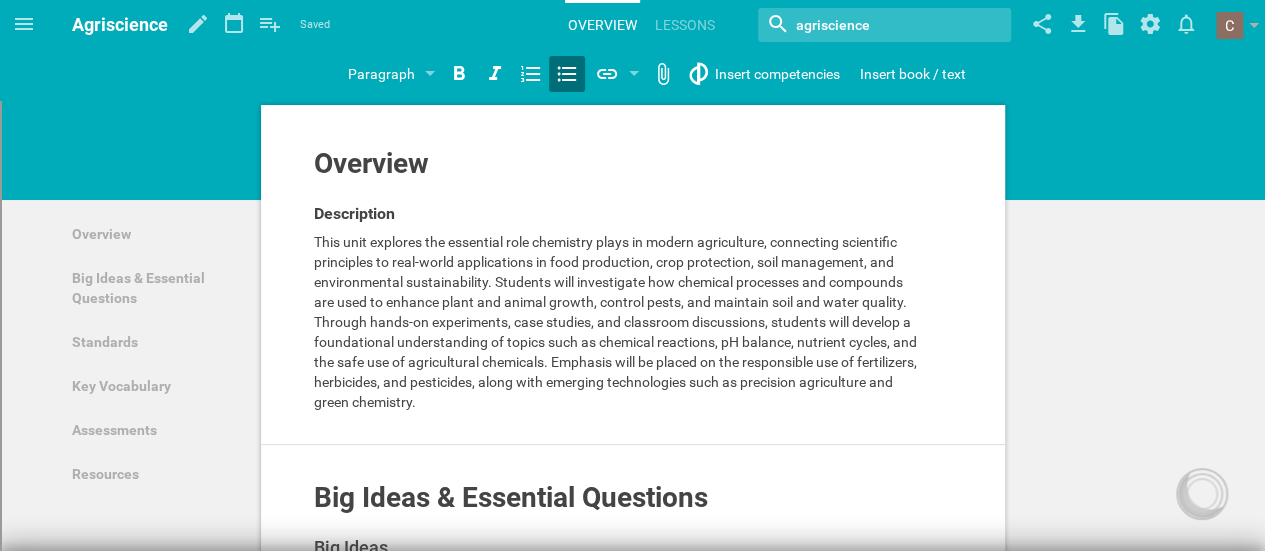 click on "Overview Add to other  unit ... Hide  from public Description This unit explores the essential role chemistry plays in modern agriculture, connecting scientific principles to real-world applications in food production, crop protection, soil management, and environmental sustainability. Students will investigate how chemical processes and compounds are used to enhance plant and animal growth, control pests, and maintain soil and water quality. Through hands-on experiments, case studies, and classroom discussions, students will develop a foundational understanding of topics such as chemical reactions, pH balance, nutrient cycles, and the safe use of agricultural chemicals. Emphasis will be placed on the responsible use of fertilizers, herbicides, and pesticides, along with emerging technologies such as precision agriculture and green chemistry. Add to other  unit ... Duplicate Hide  from public Delete Big Ideas & Essential Questions Add to other  unit ... Hide  from public Big Ideas Add to other  unit ... Hide" at bounding box center (632, 948) 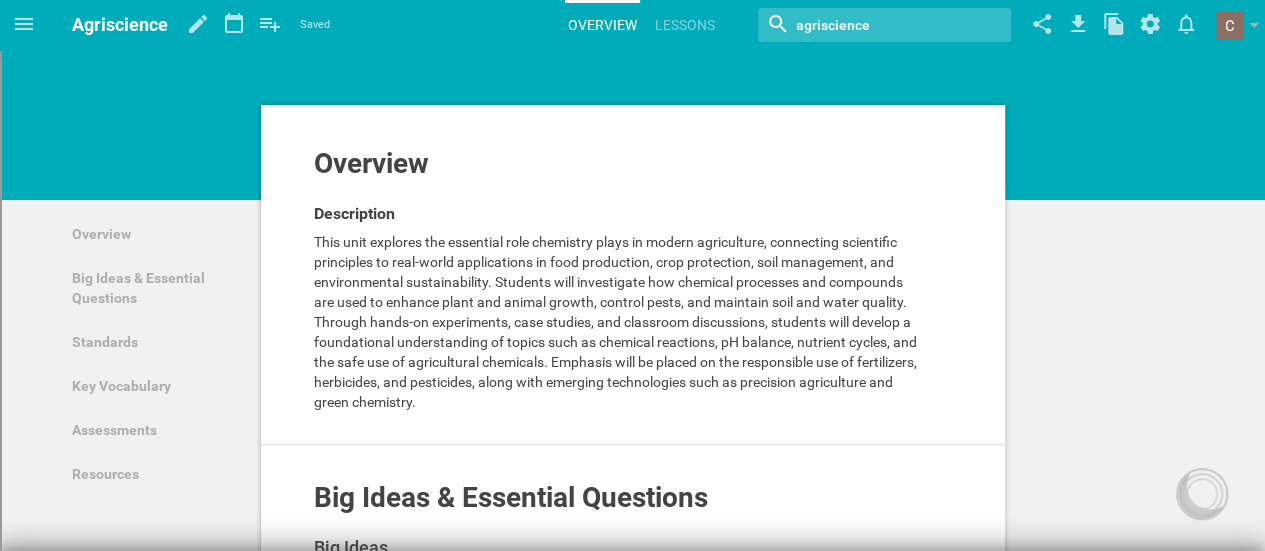 click on "Overview Add to other  unit ... Hide  from public Description This unit explores the essential role chemistry plays in modern agriculture, connecting scientific principles to real-world applications in food production, crop protection, soil management, and environmental sustainability. Students will investigate how chemical processes and compounds are used to enhance plant and animal growth, control pests, and maintain soil and water quality. Through hands-on experiments, case studies, and classroom discussions, students will develop a foundational understanding of topics such as chemical reactions, pH balance, nutrient cycles, and the safe use of agricultural chemicals. Emphasis will be placed on the responsible use of fertilizers, herbicides, and pesticides, along with emerging technologies such as precision agriculture and green chemistry. Add to other  unit ... Duplicate Hide  from public Delete Big Ideas & Essential Questions Add to other  unit ... Hide  from public Big Ideas Add to other  unit ... Hide" at bounding box center [632, 948] 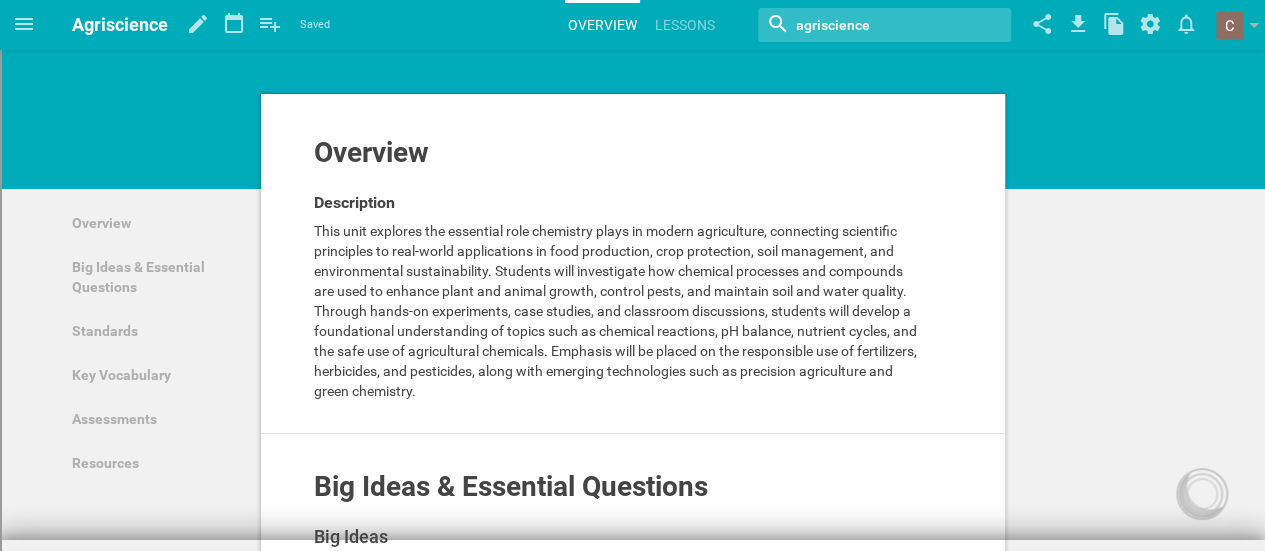 scroll, scrollTop: 0, scrollLeft: 0, axis: both 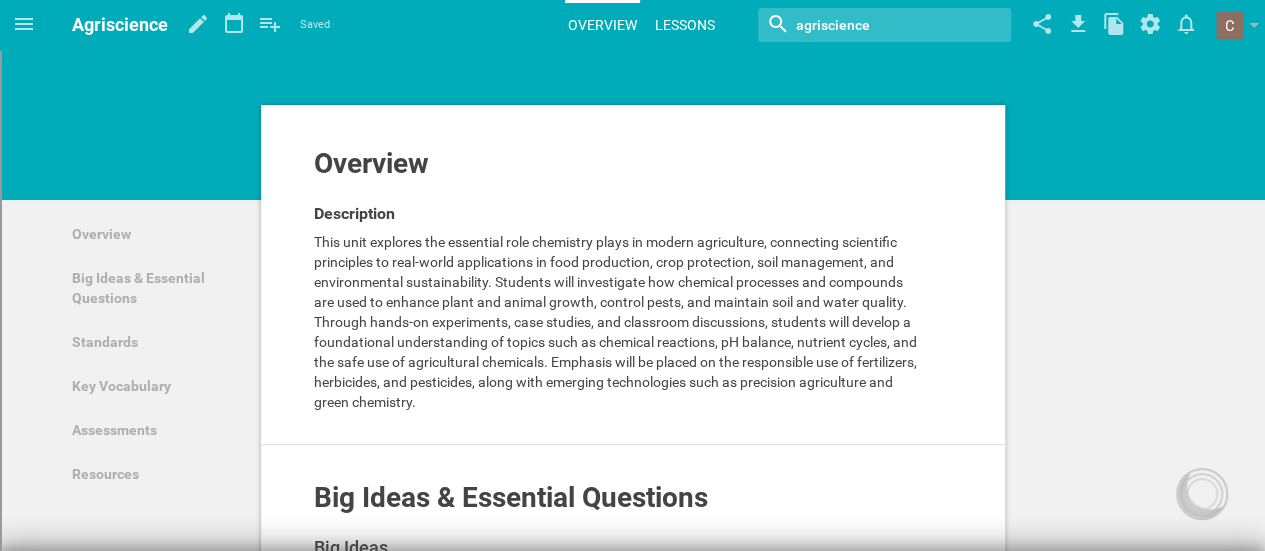 click on "Lessons" at bounding box center (685, 25) 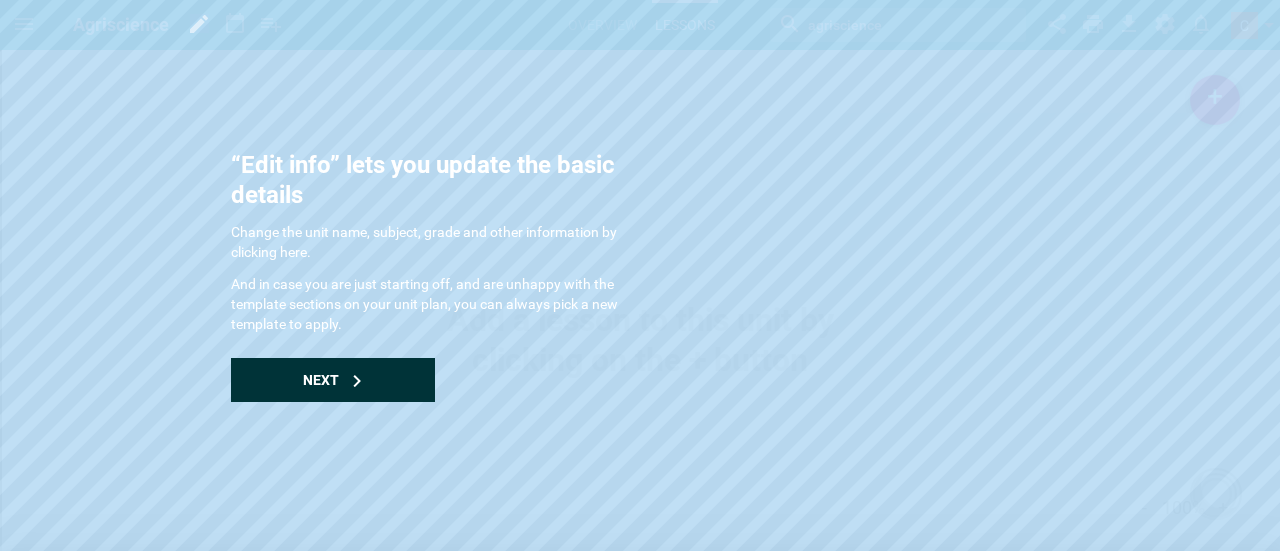 click on "Next" at bounding box center (321, 380) 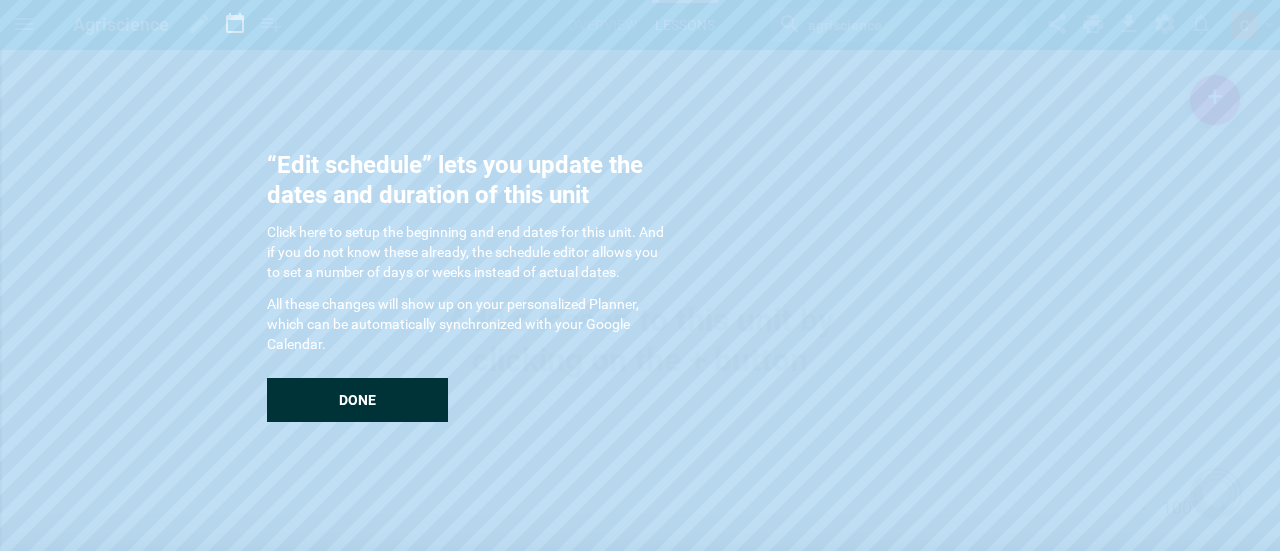 click on "Done" at bounding box center (357, 400) 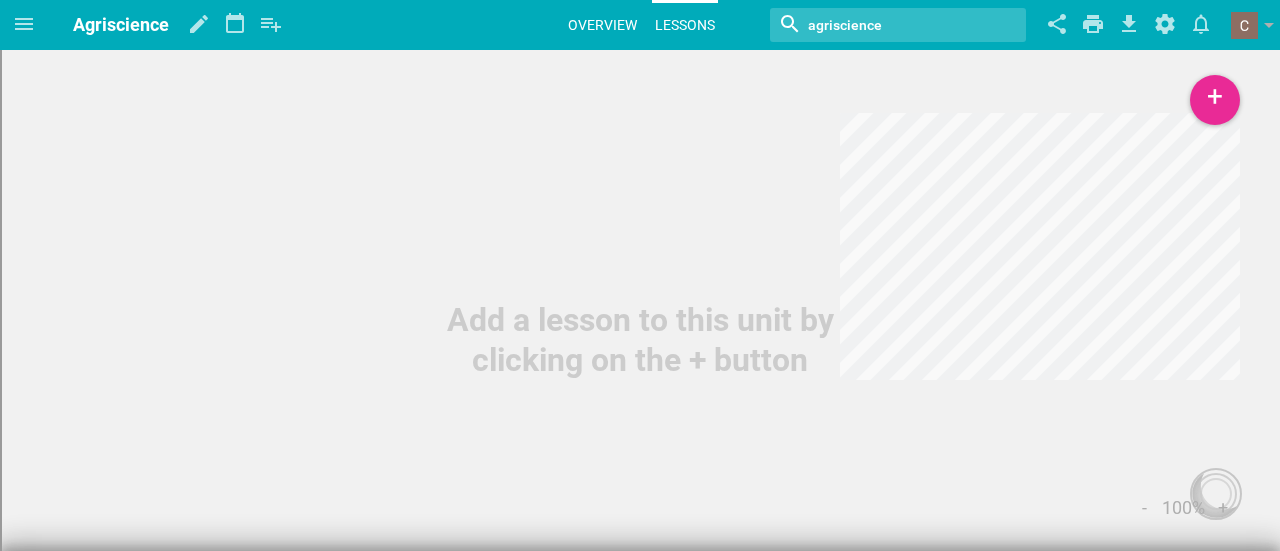 click on "Overview" at bounding box center (602, 25) 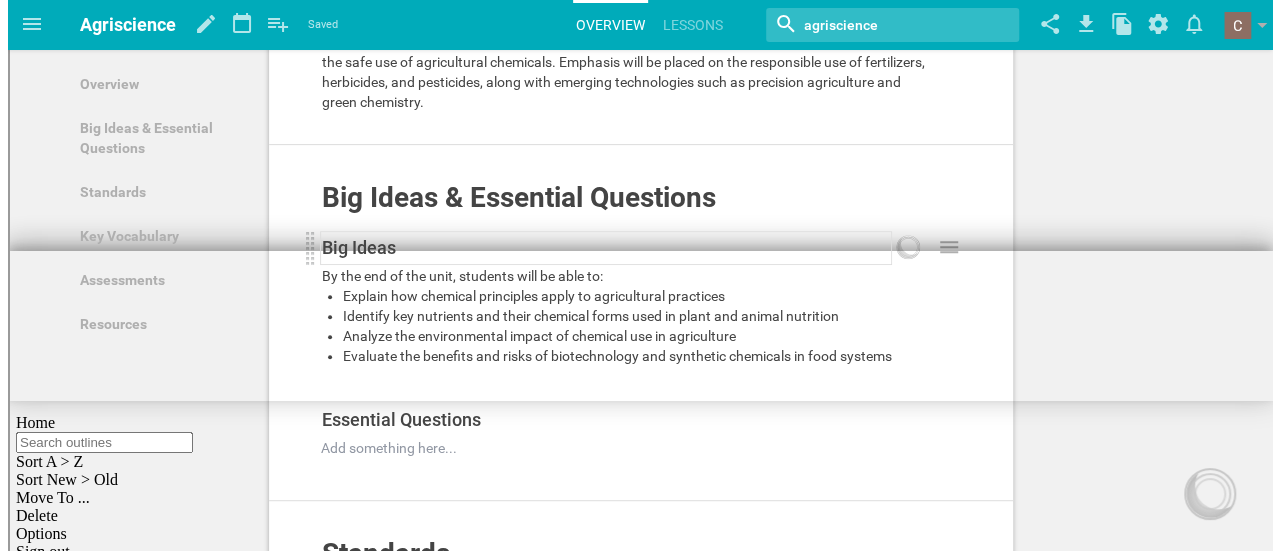 scroll, scrollTop: 0, scrollLeft: 0, axis: both 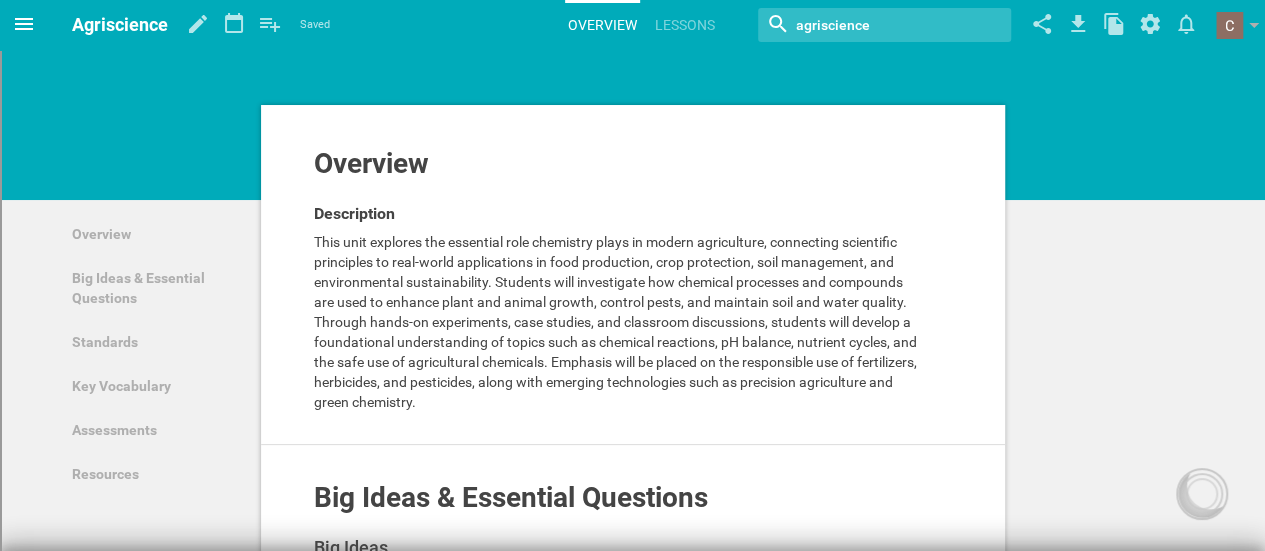 click 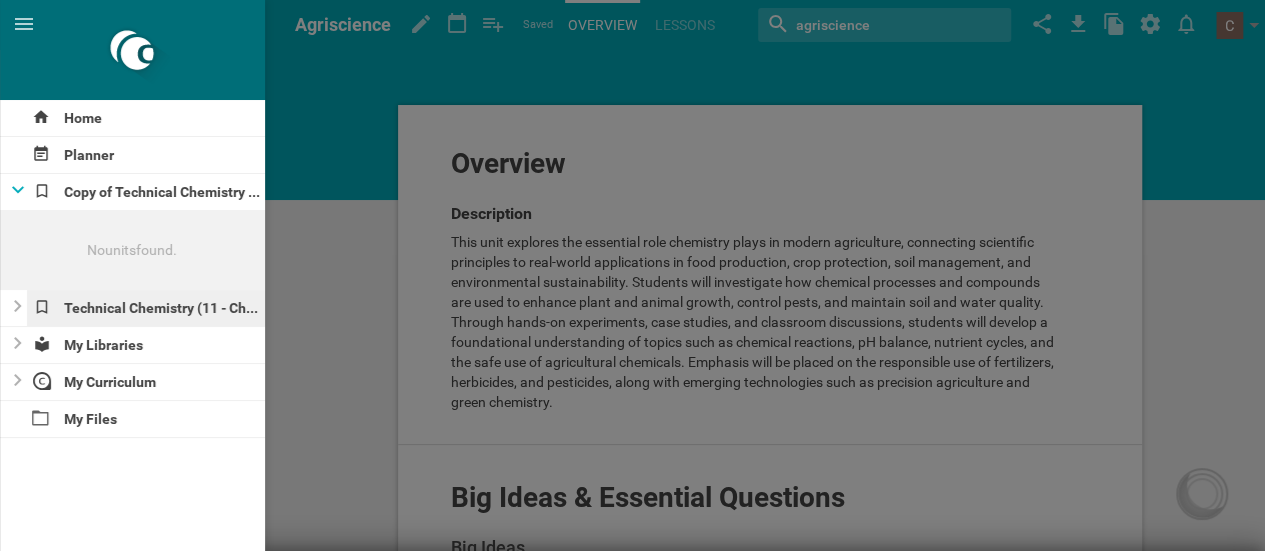 click on "Technical Chemistry (11 - Chemistry)" at bounding box center [146, 308] 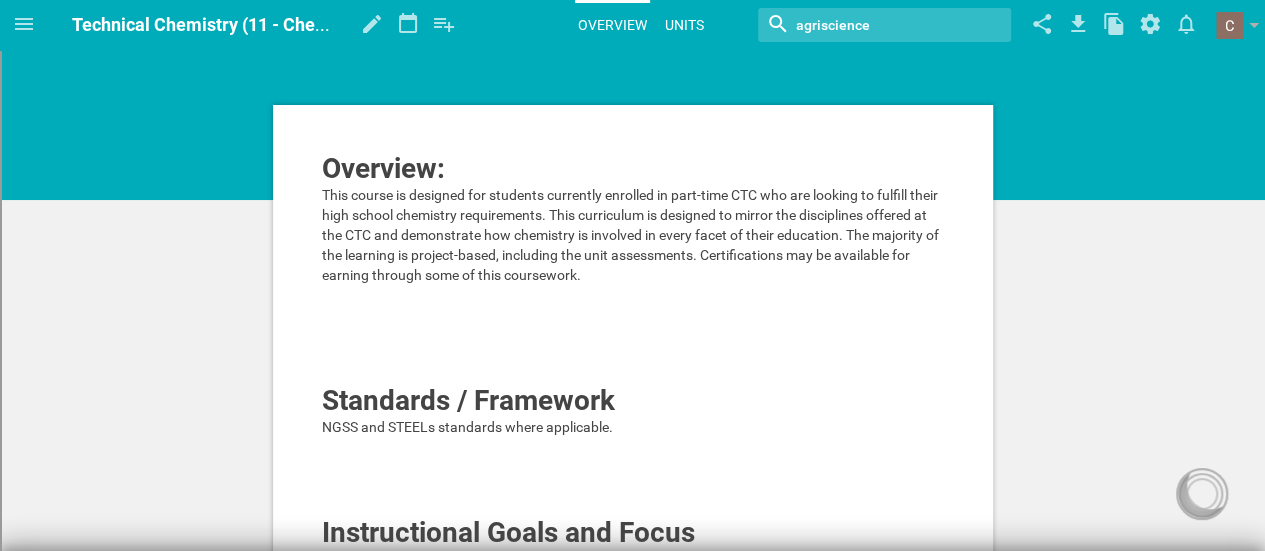 click on "Units" at bounding box center (684, 25) 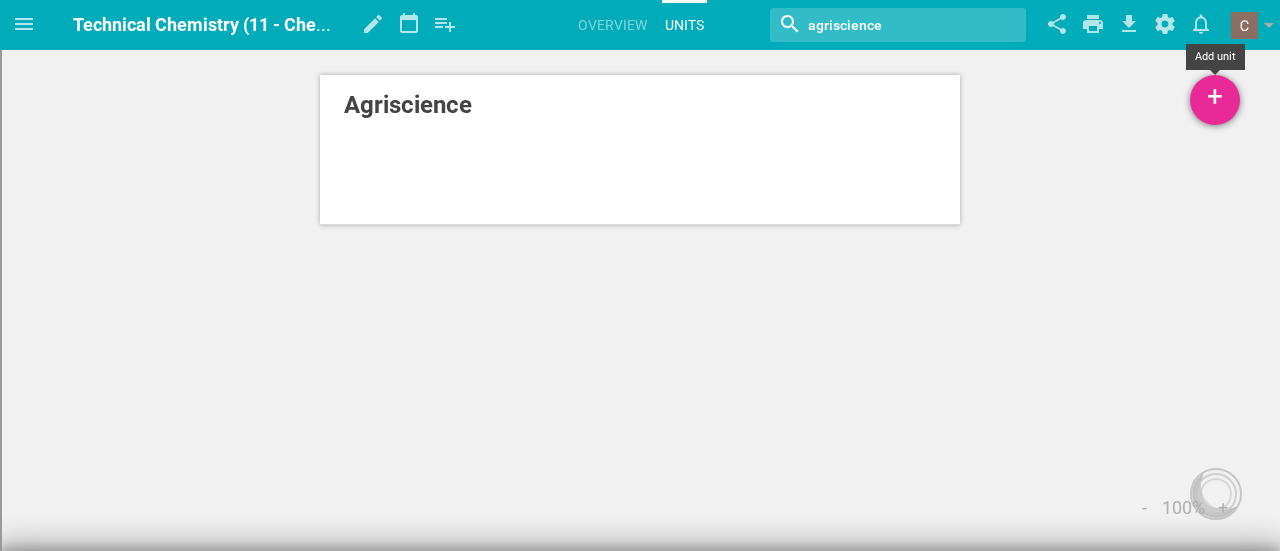 click on "+" at bounding box center (1215, 100) 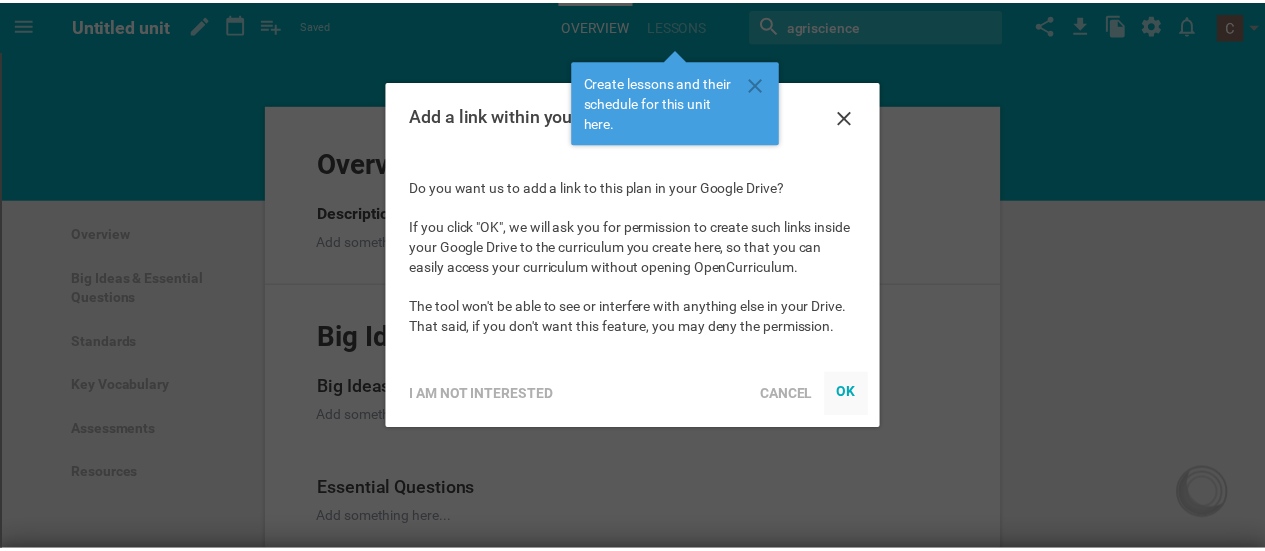 scroll, scrollTop: 0, scrollLeft: 0, axis: both 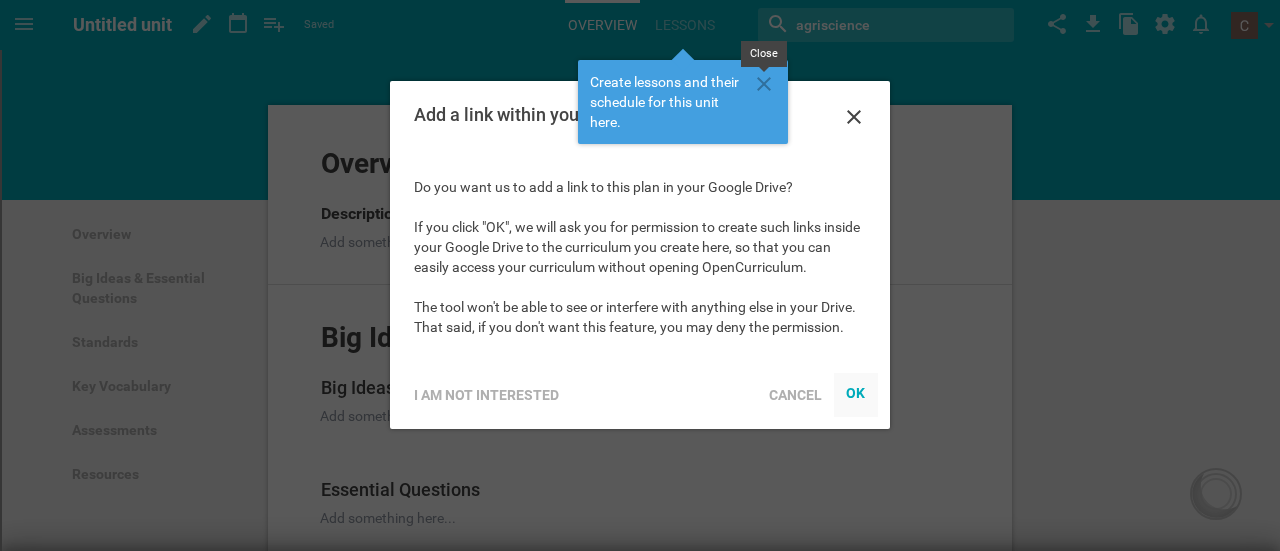 click 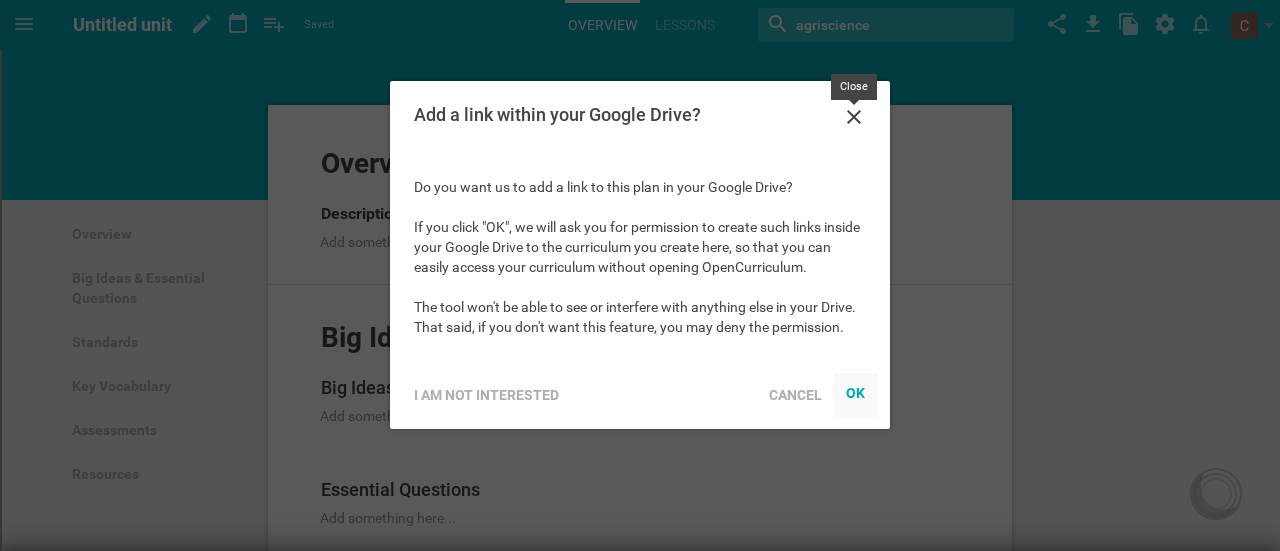 click 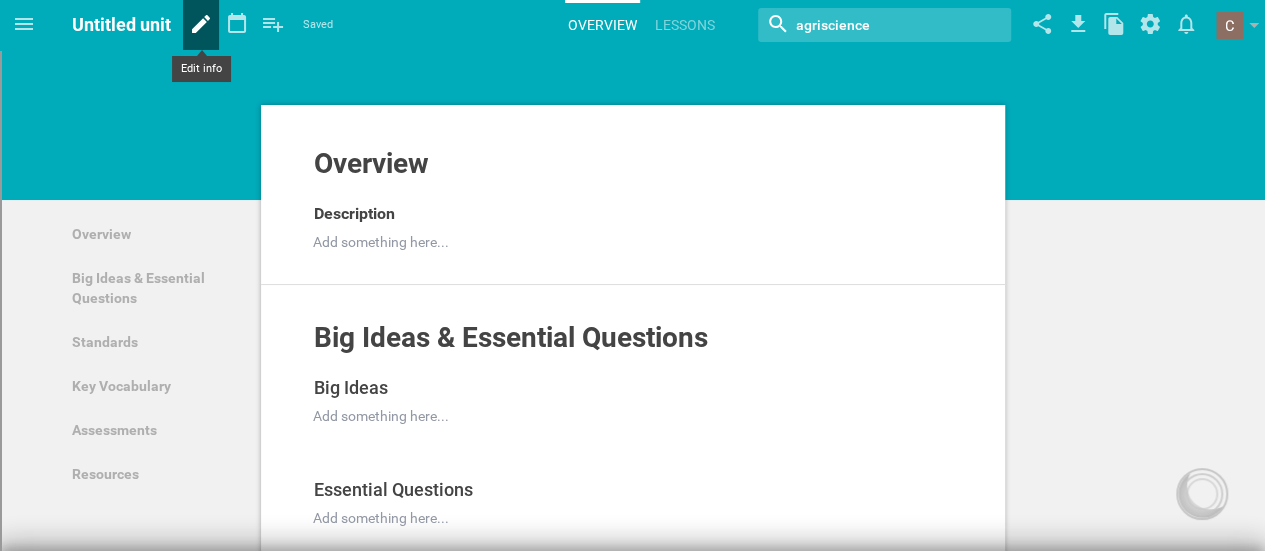click 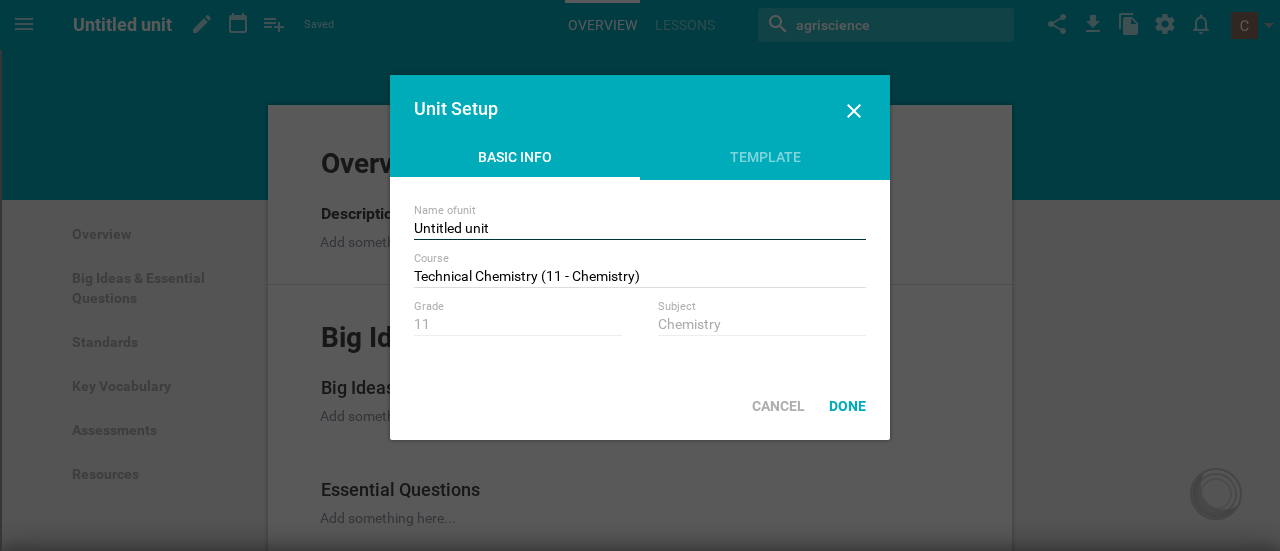 drag, startPoint x: 504, startPoint y: 225, endPoint x: 344, endPoint y: 225, distance: 160 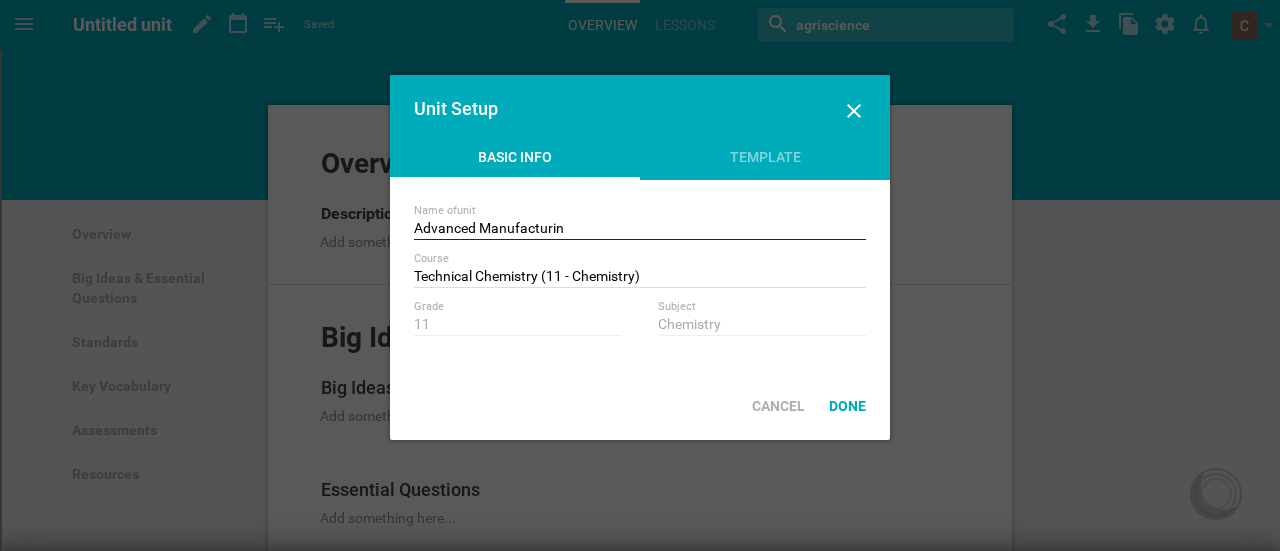 type on "Advanced Manufacturing" 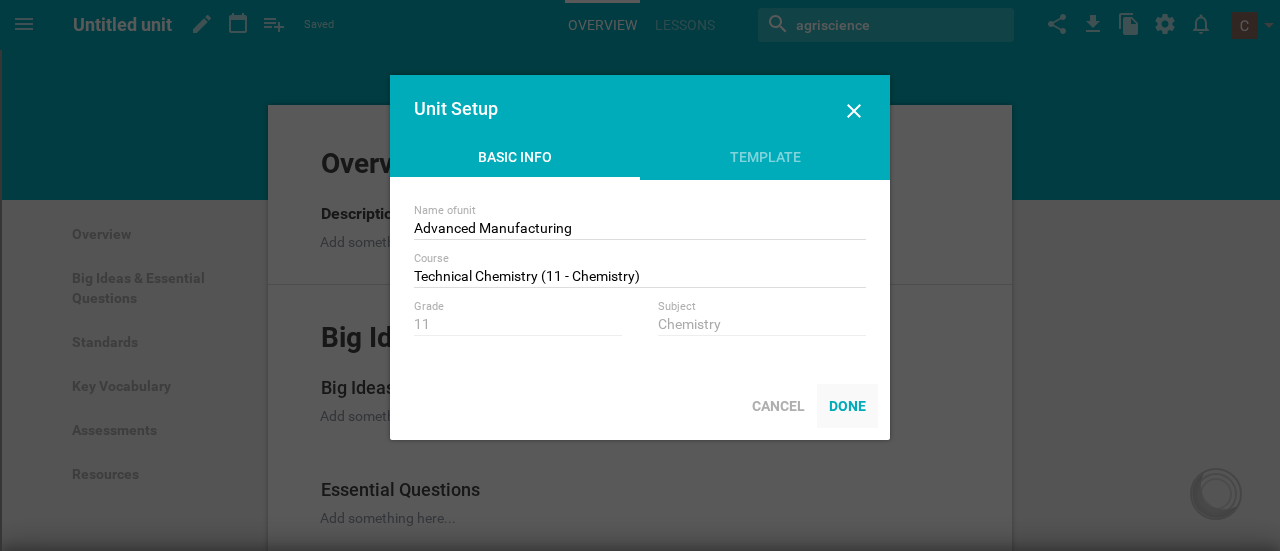 click on "Done" at bounding box center (847, 406) 